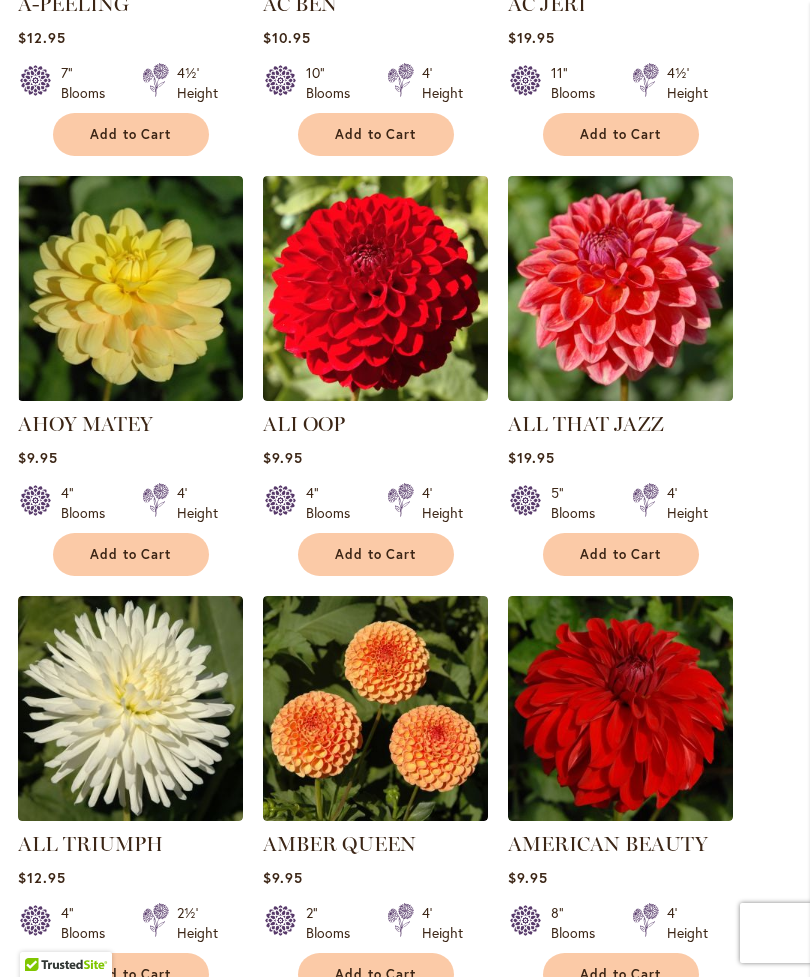scroll, scrollTop: 903, scrollLeft: 0, axis: vertical 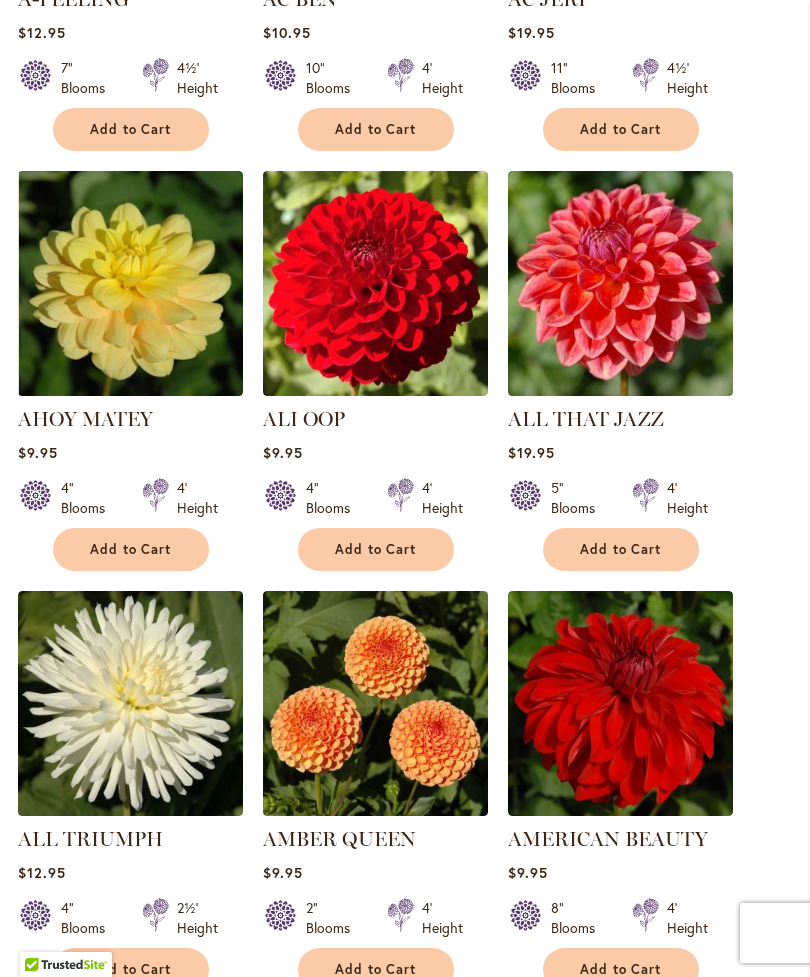 click on "Add to Cart" at bounding box center [621, 549] 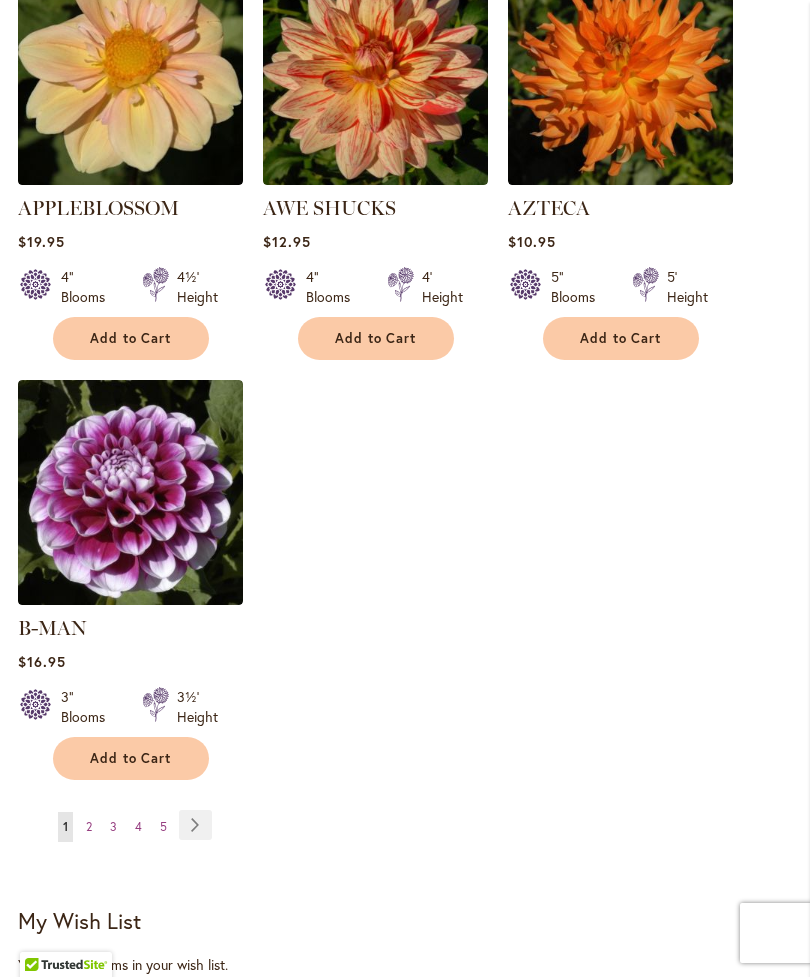 scroll, scrollTop: 2457, scrollLeft: 0, axis: vertical 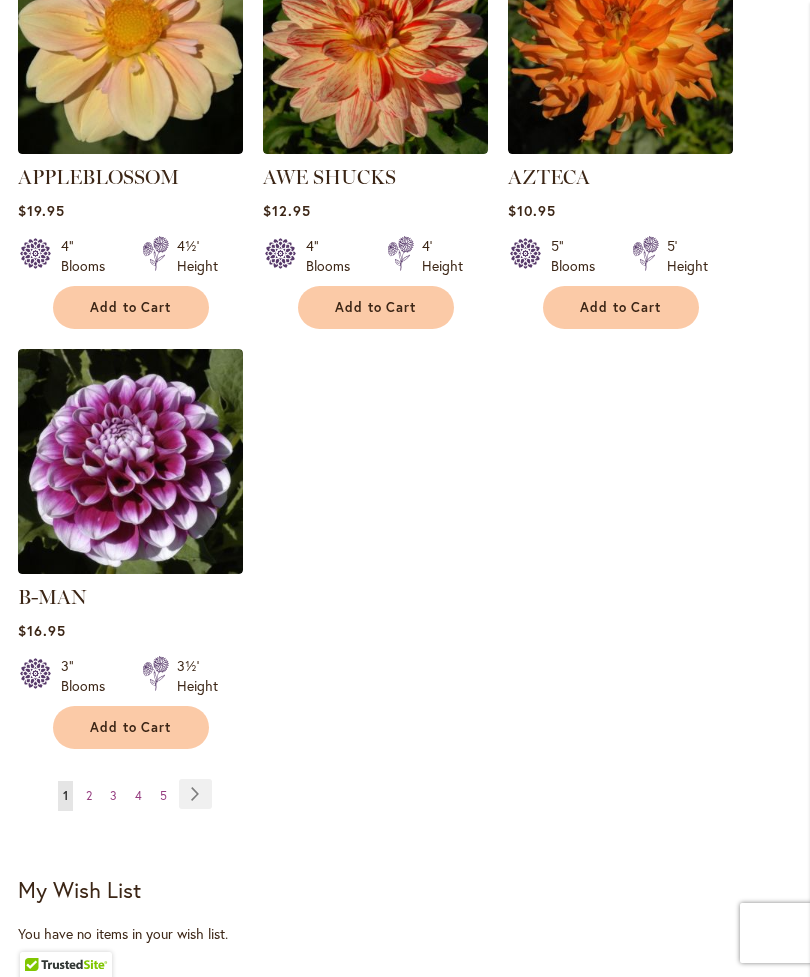 click on "Page
Next" at bounding box center (195, 794) 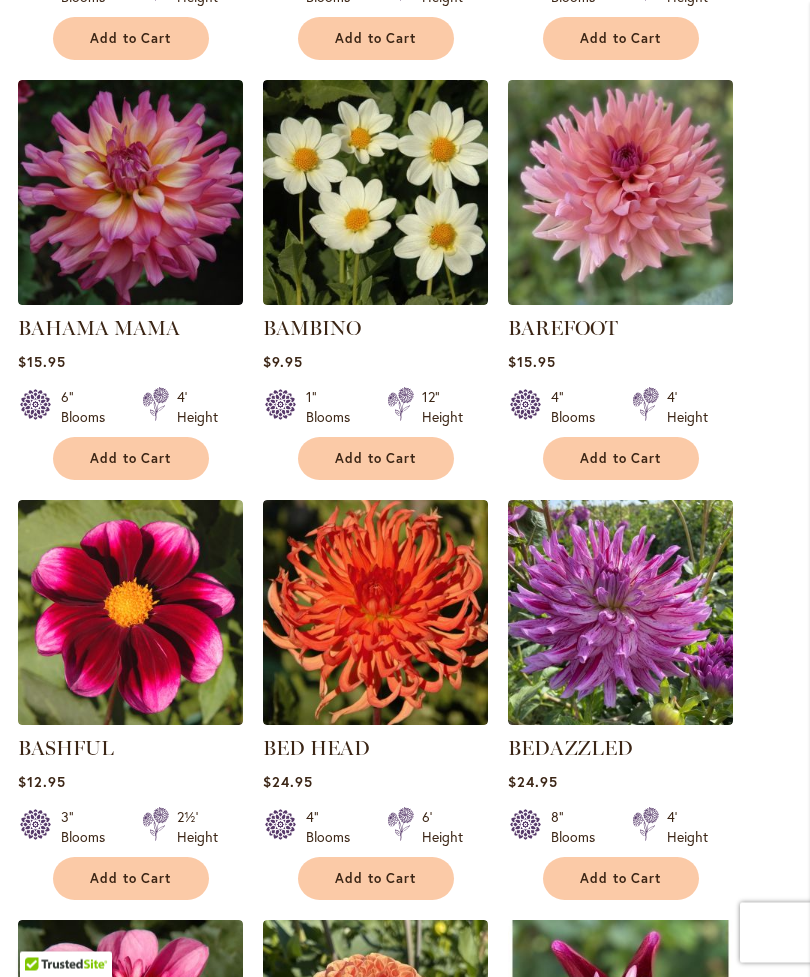 scroll, scrollTop: 995, scrollLeft: 0, axis: vertical 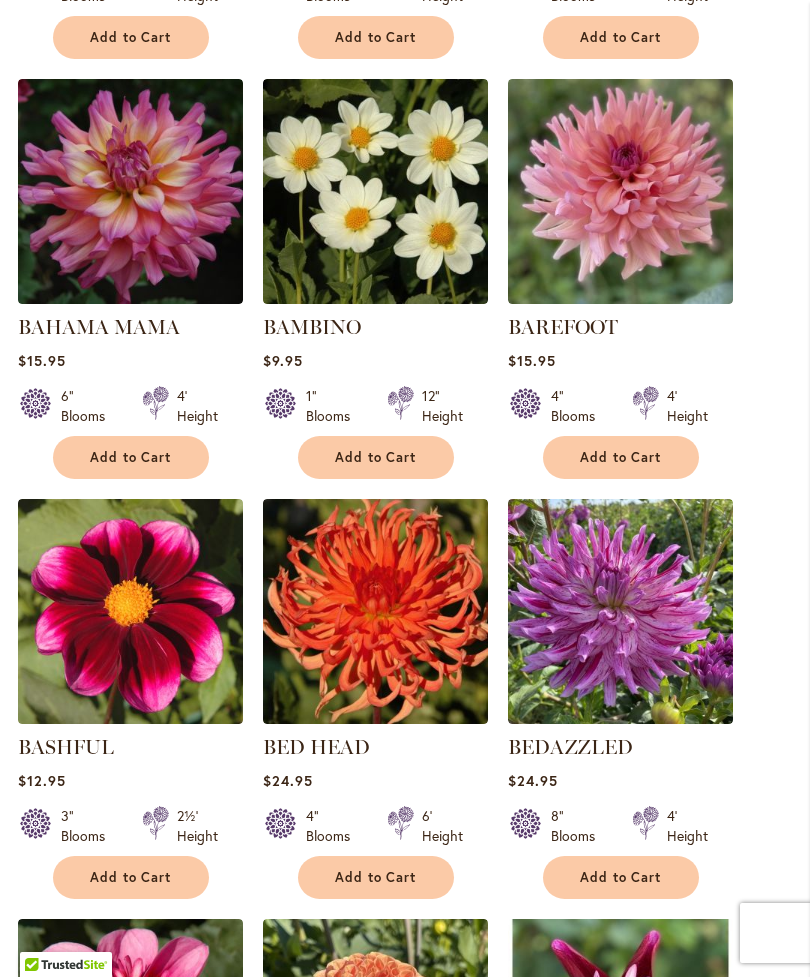 click on "Add to Cart" at bounding box center (376, 457) 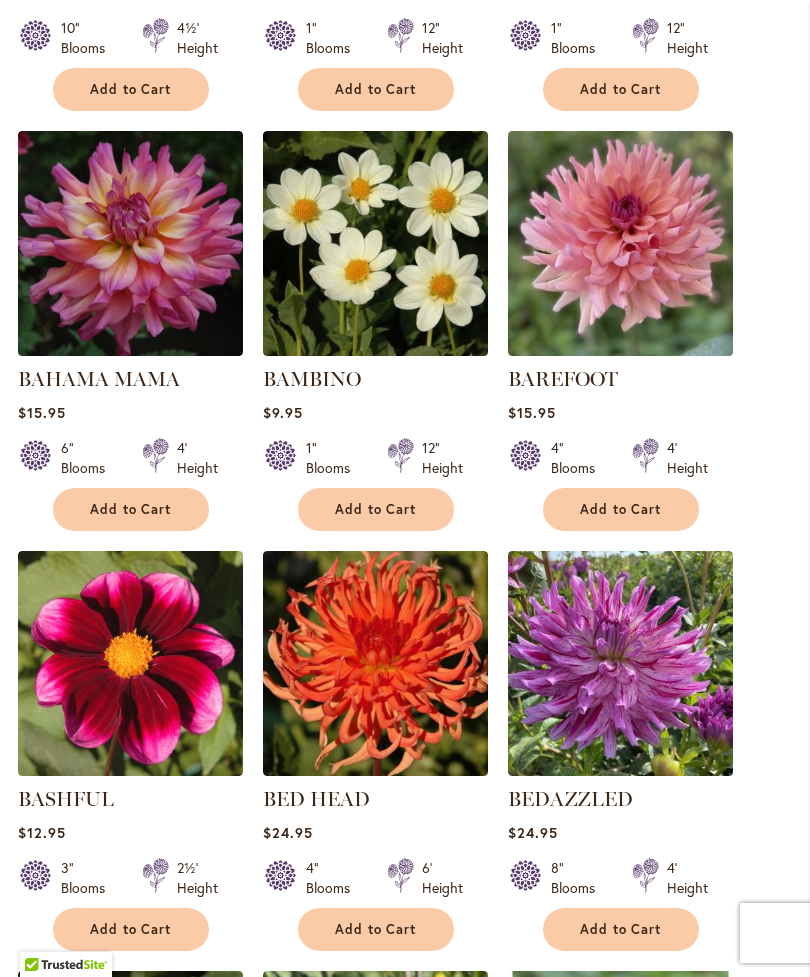 click on "Add to Cart" at bounding box center (131, 509) 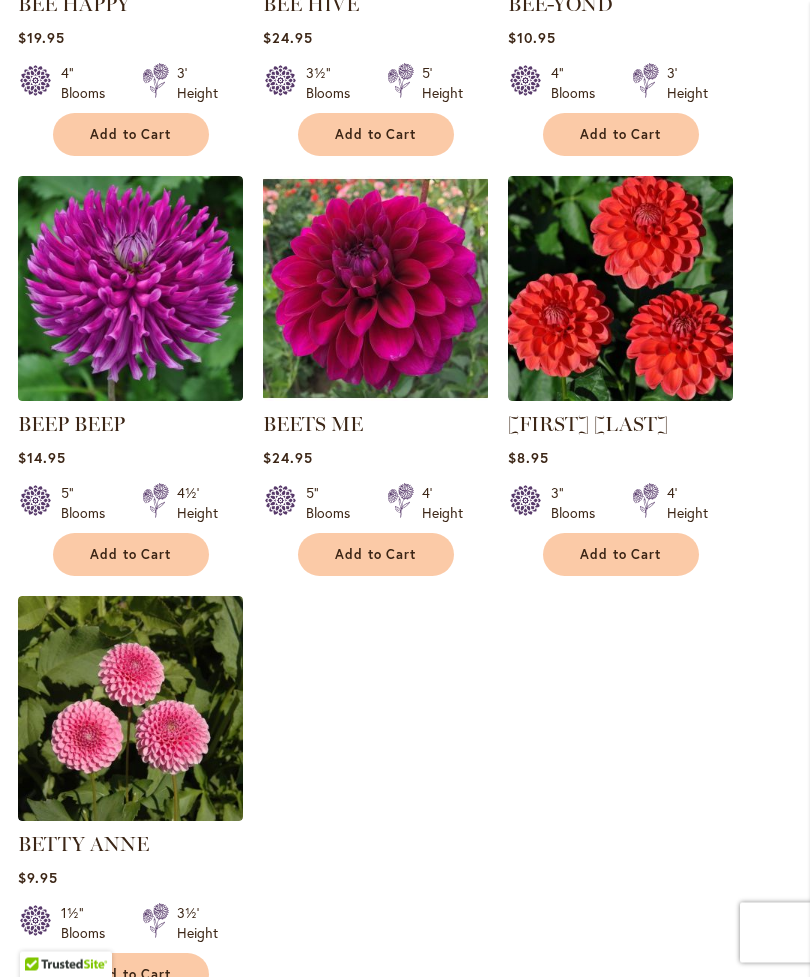 scroll, scrollTop: 2246, scrollLeft: 0, axis: vertical 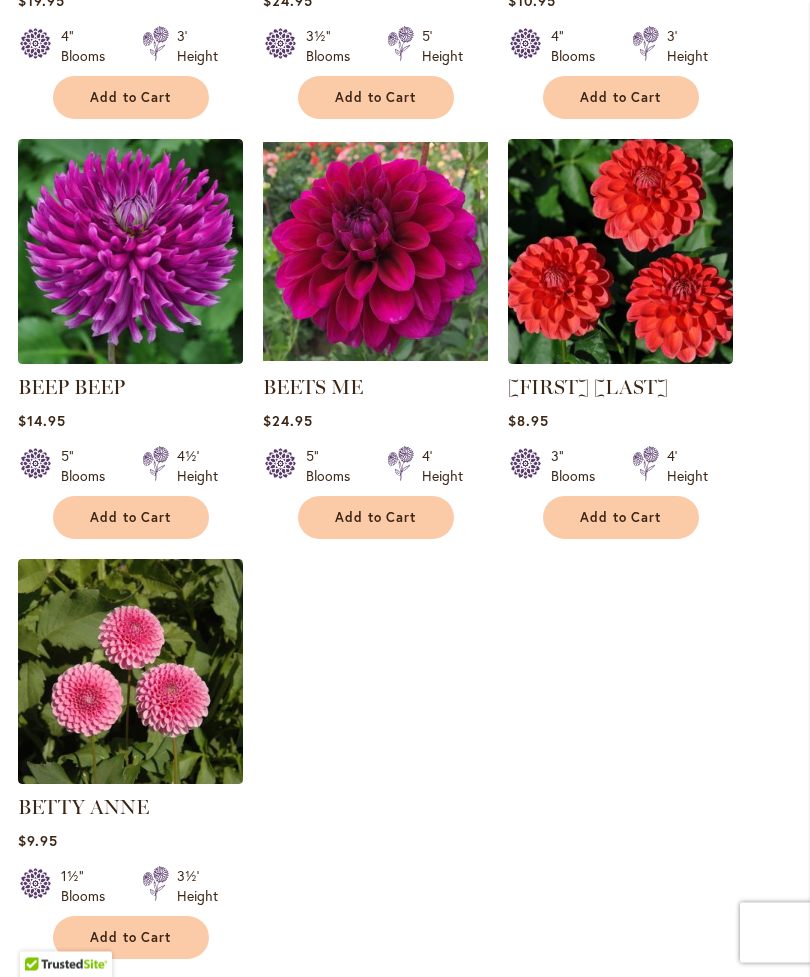 click on "Add to Cart" at bounding box center [131, 518] 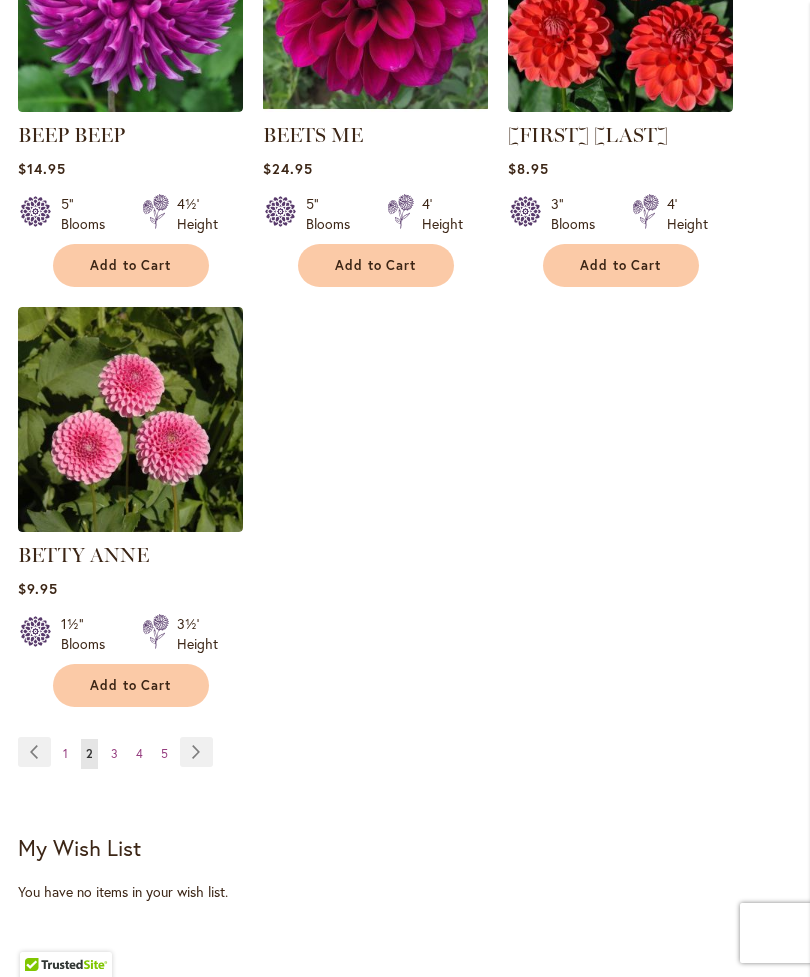 scroll, scrollTop: 2500, scrollLeft: 0, axis: vertical 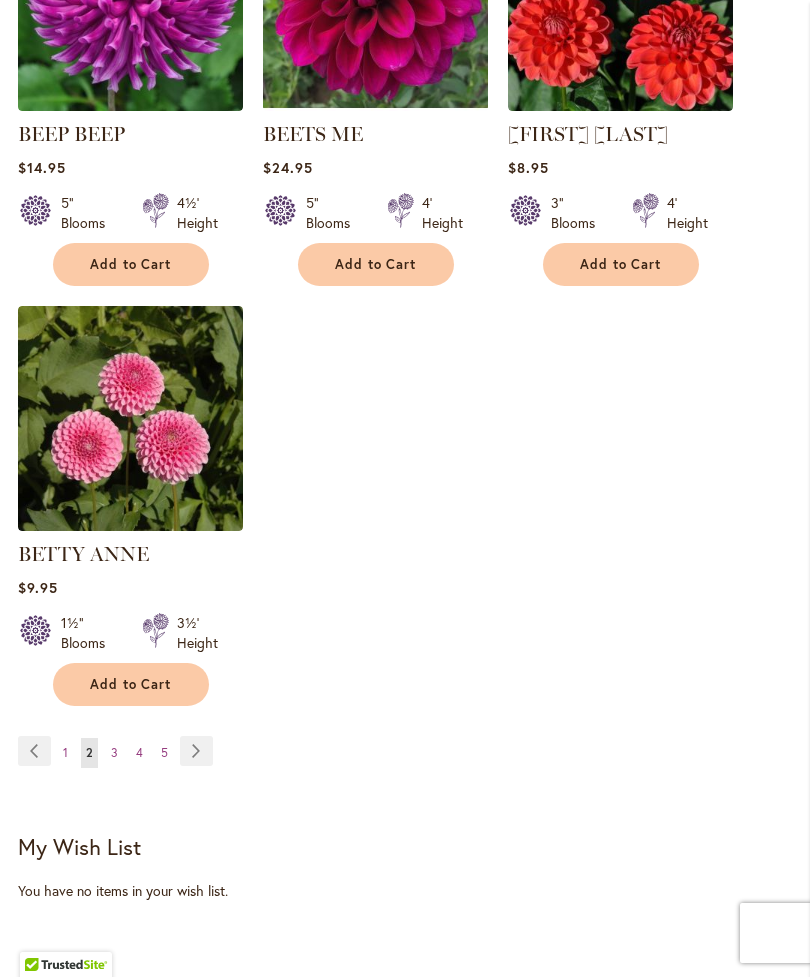 click on "Page
Next" at bounding box center [196, 751] 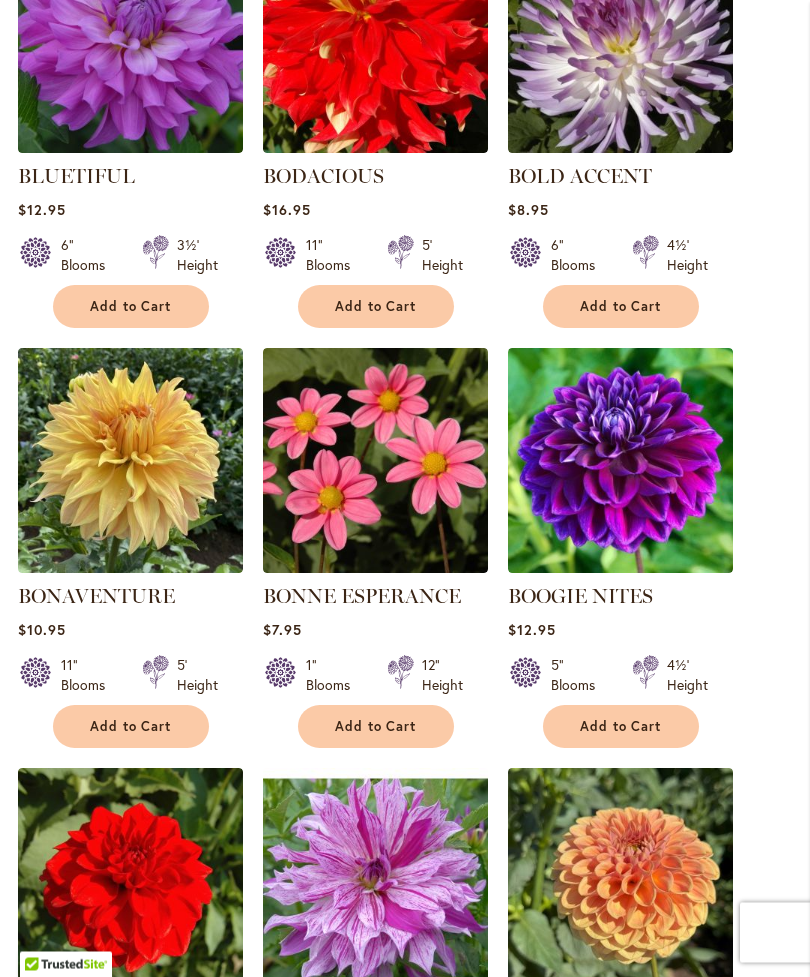 scroll, scrollTop: 1566, scrollLeft: 0, axis: vertical 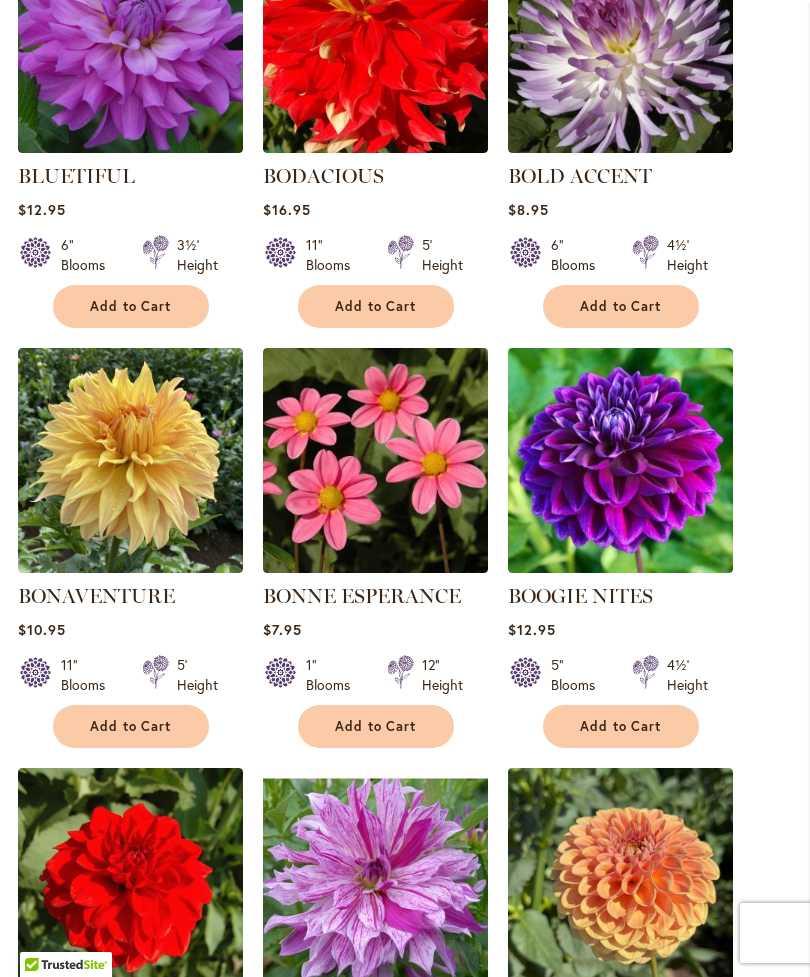 click on "Add to Cart" at bounding box center (621, 726) 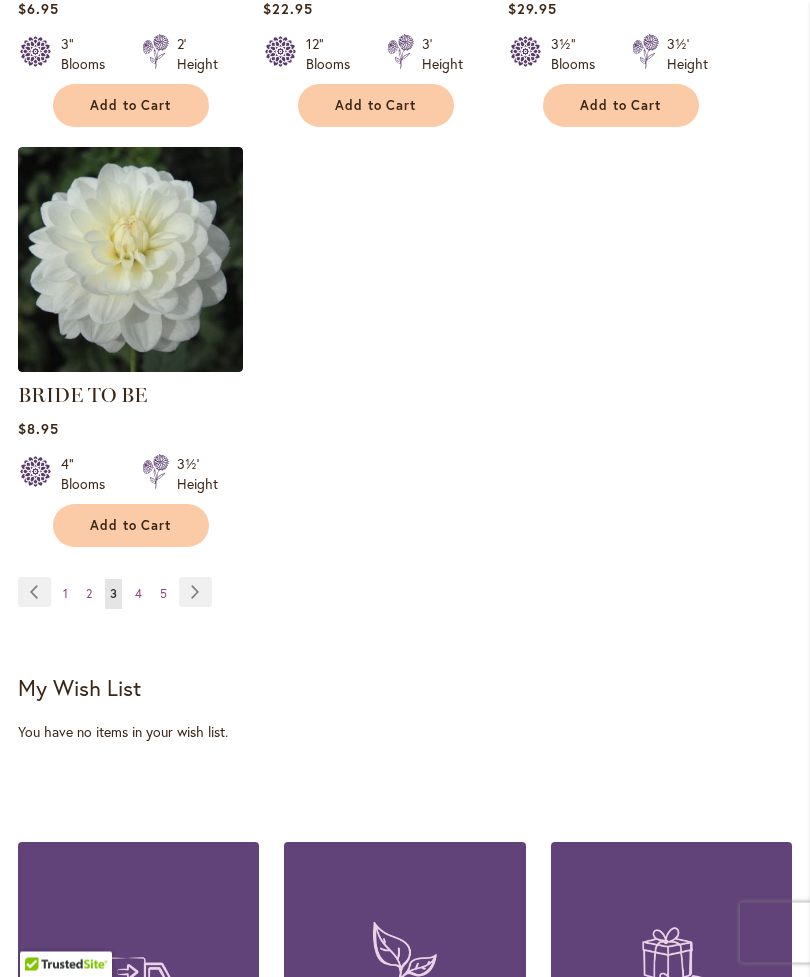 scroll, scrollTop: 2713, scrollLeft: 0, axis: vertical 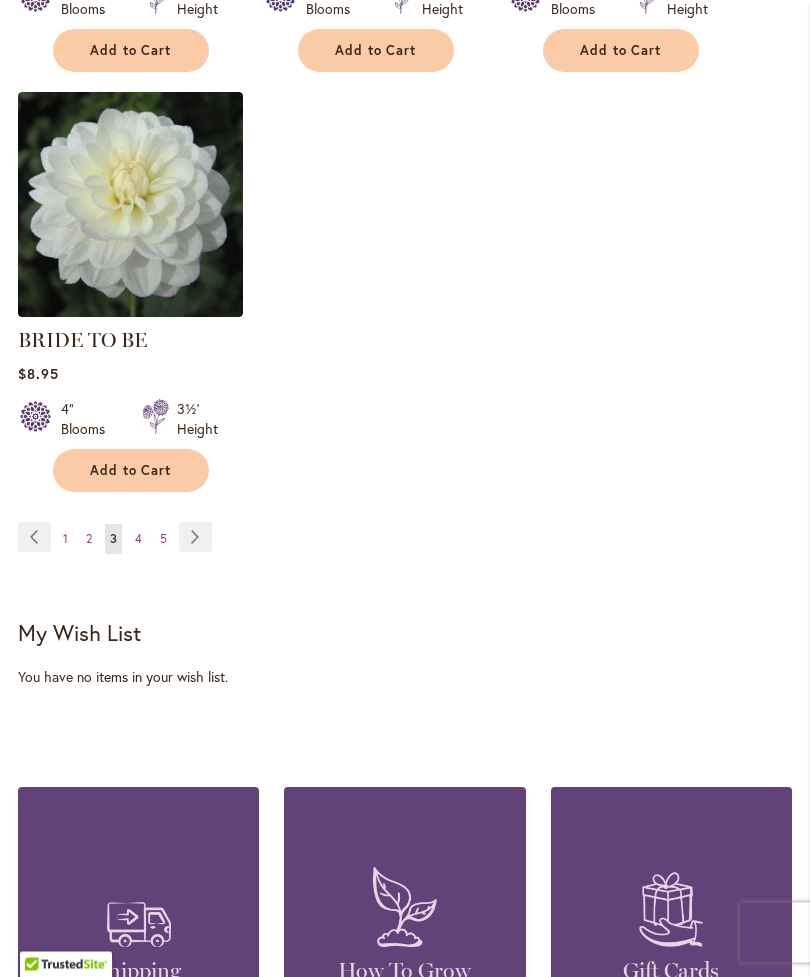 click on "Page
Next" at bounding box center [195, 538] 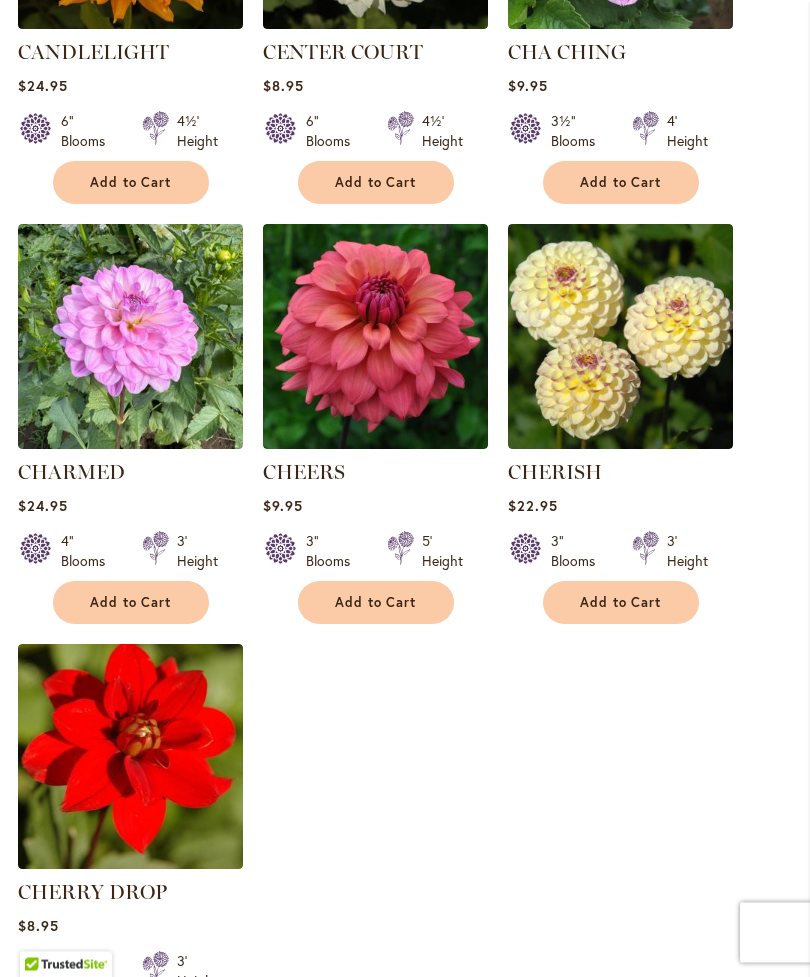 scroll, scrollTop: 2140, scrollLeft: 0, axis: vertical 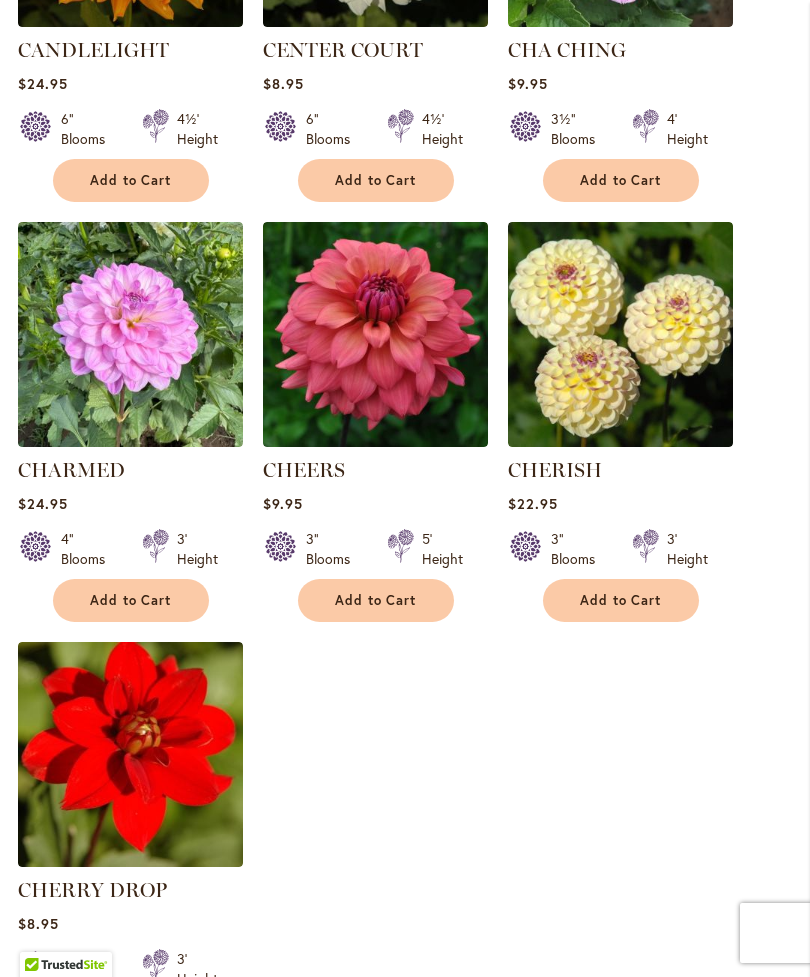 click on "Add to Cart" at bounding box center (376, 600) 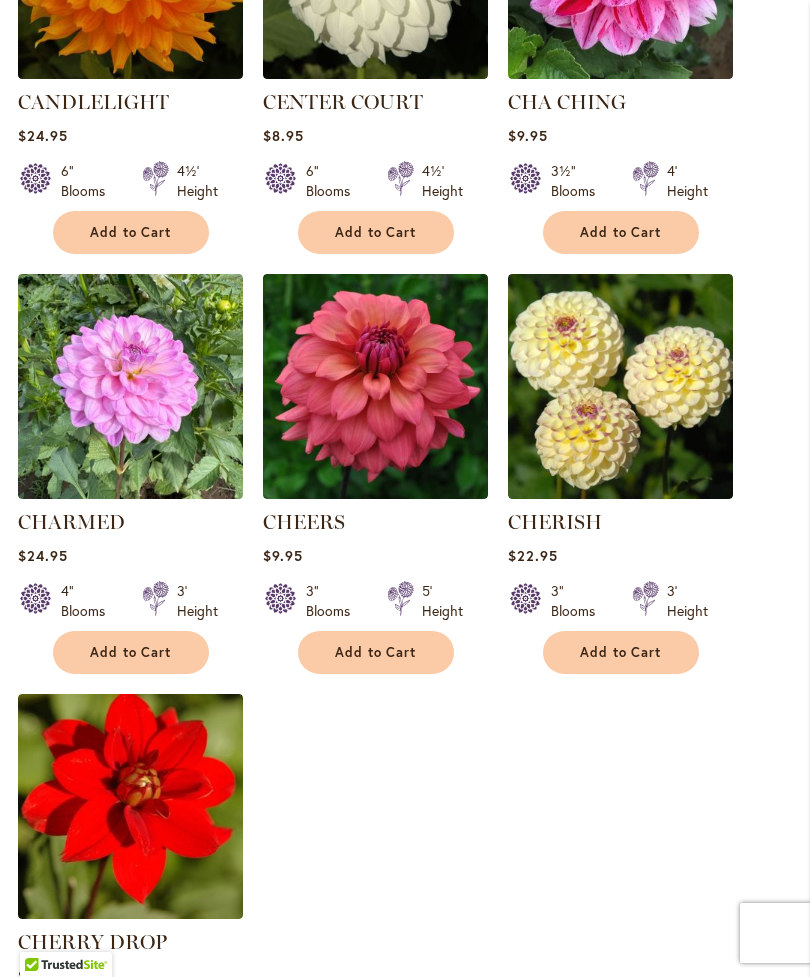 click on "Add to Cart" at bounding box center (376, 652) 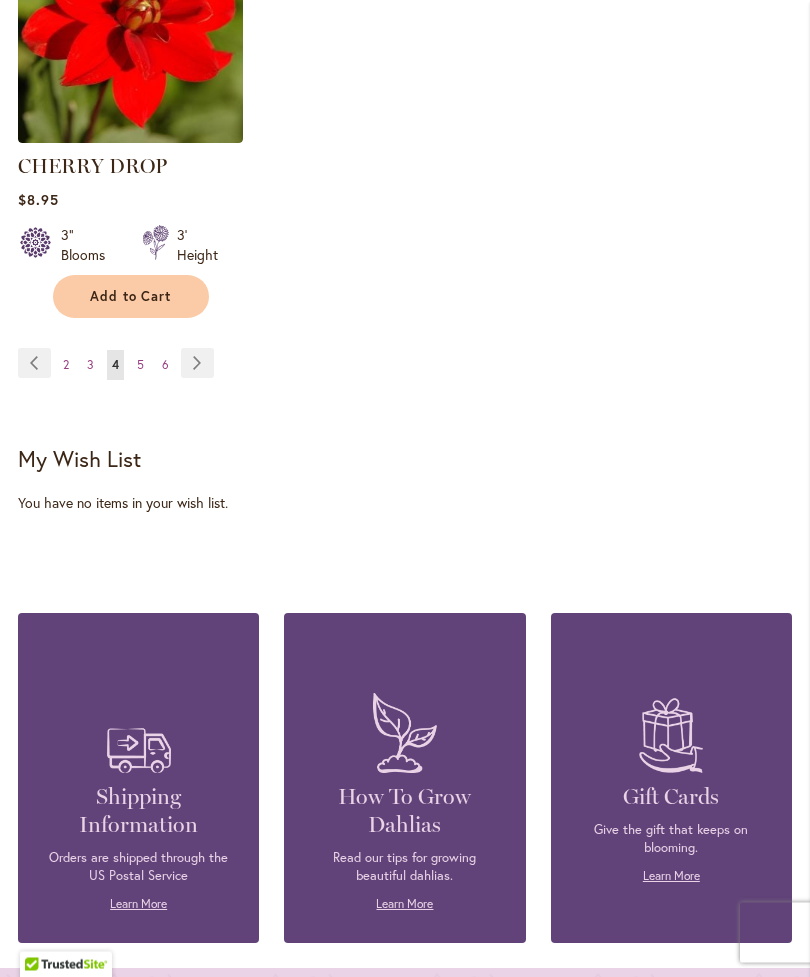 scroll, scrollTop: 2916, scrollLeft: 0, axis: vertical 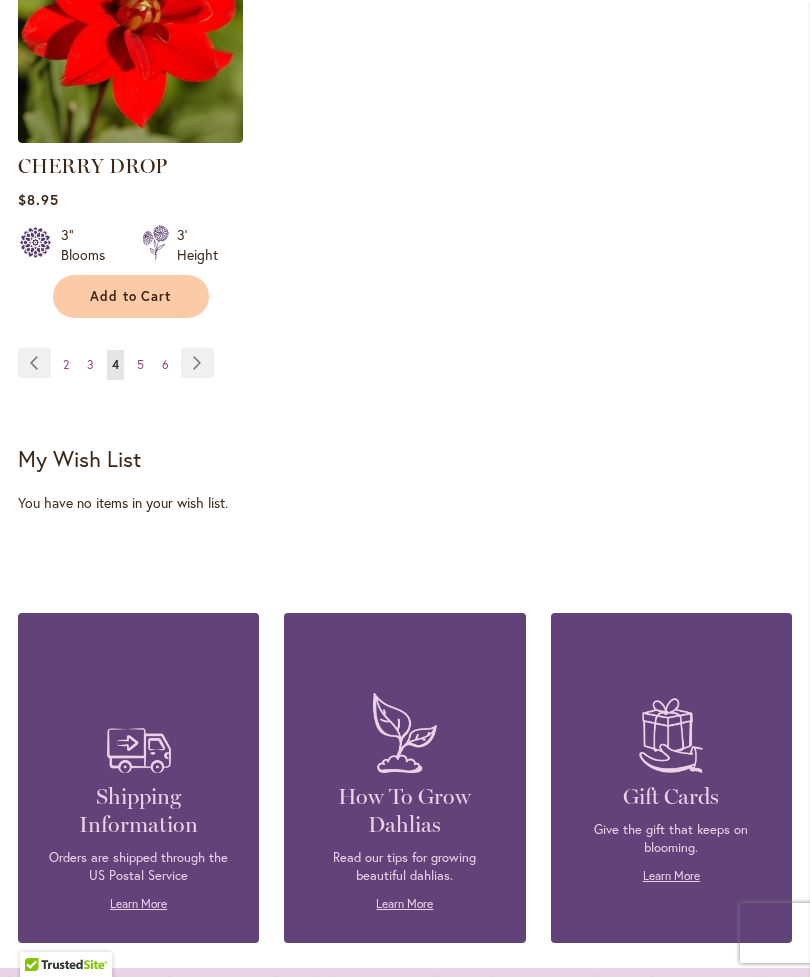 click on "Page
Next" at bounding box center [197, 363] 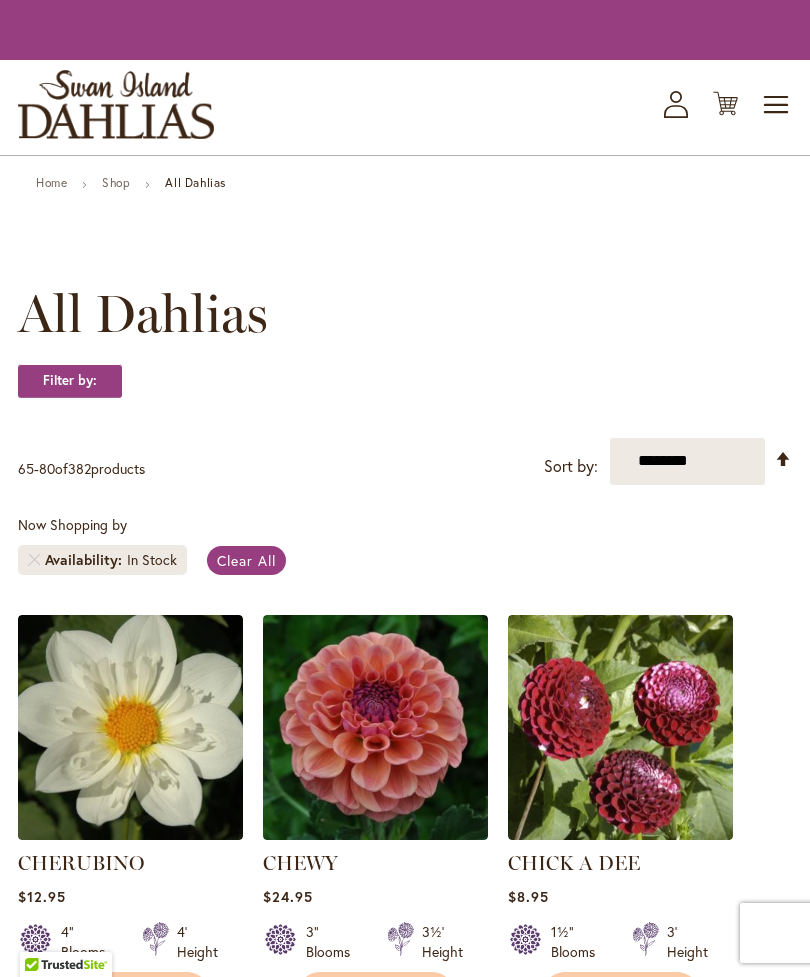 scroll, scrollTop: 0, scrollLeft: 0, axis: both 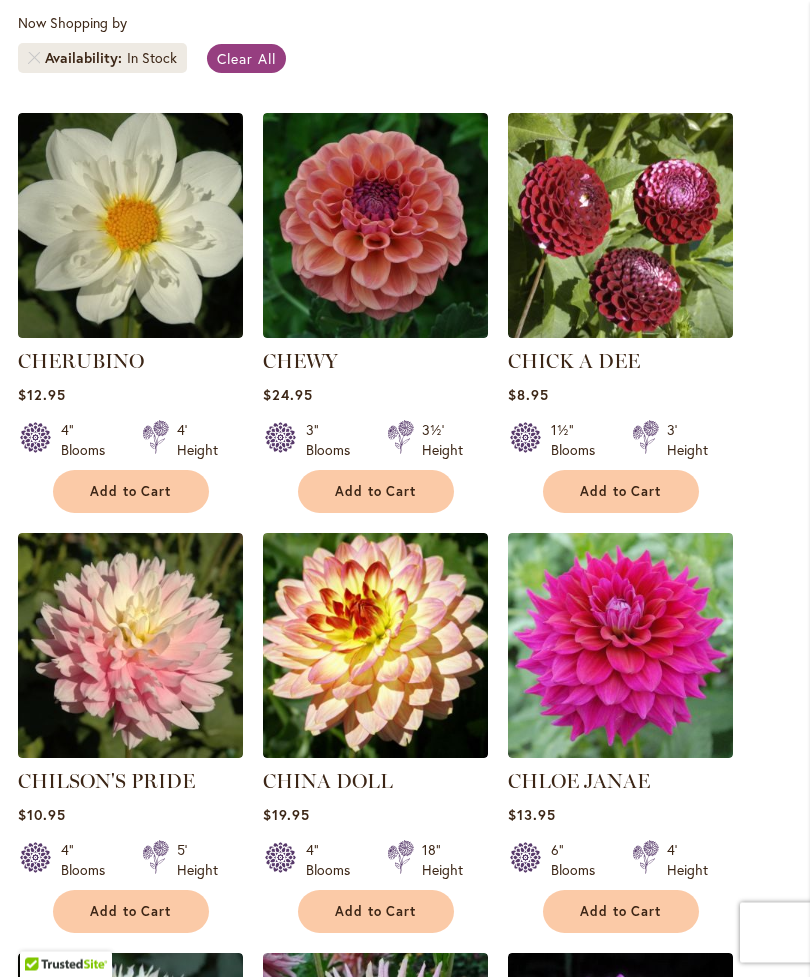 click on "Add to Cart" at bounding box center (131, 492) 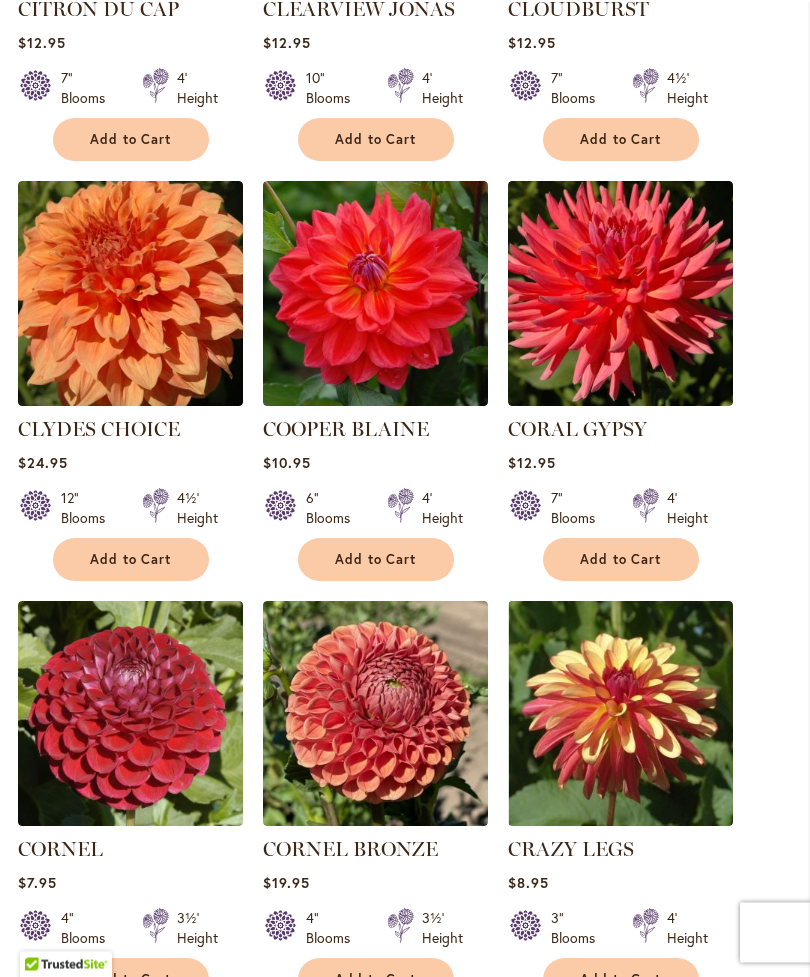 scroll, scrollTop: 1823, scrollLeft: 0, axis: vertical 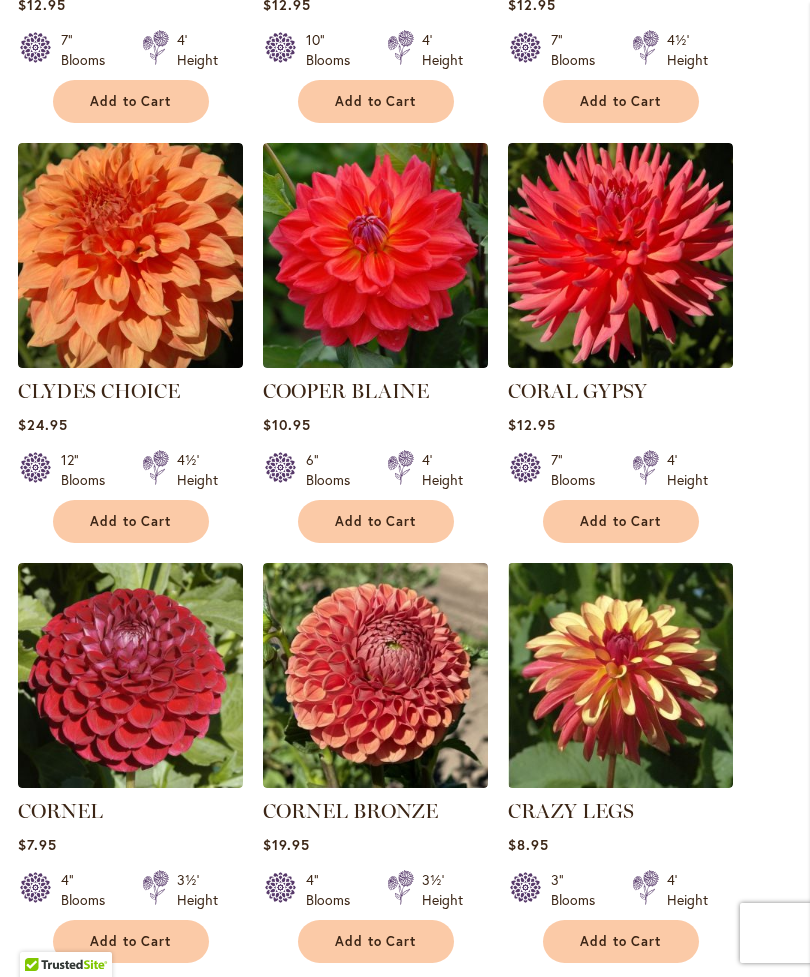 click on "Add to Cart" at bounding box center (376, 521) 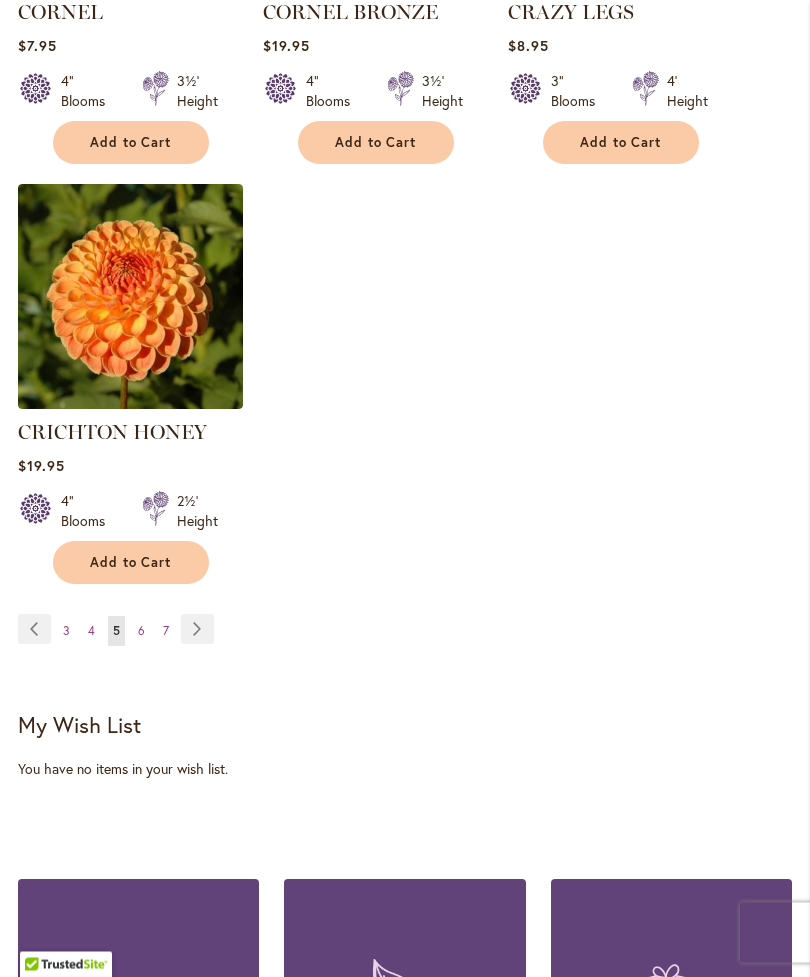 scroll, scrollTop: 2622, scrollLeft: 0, axis: vertical 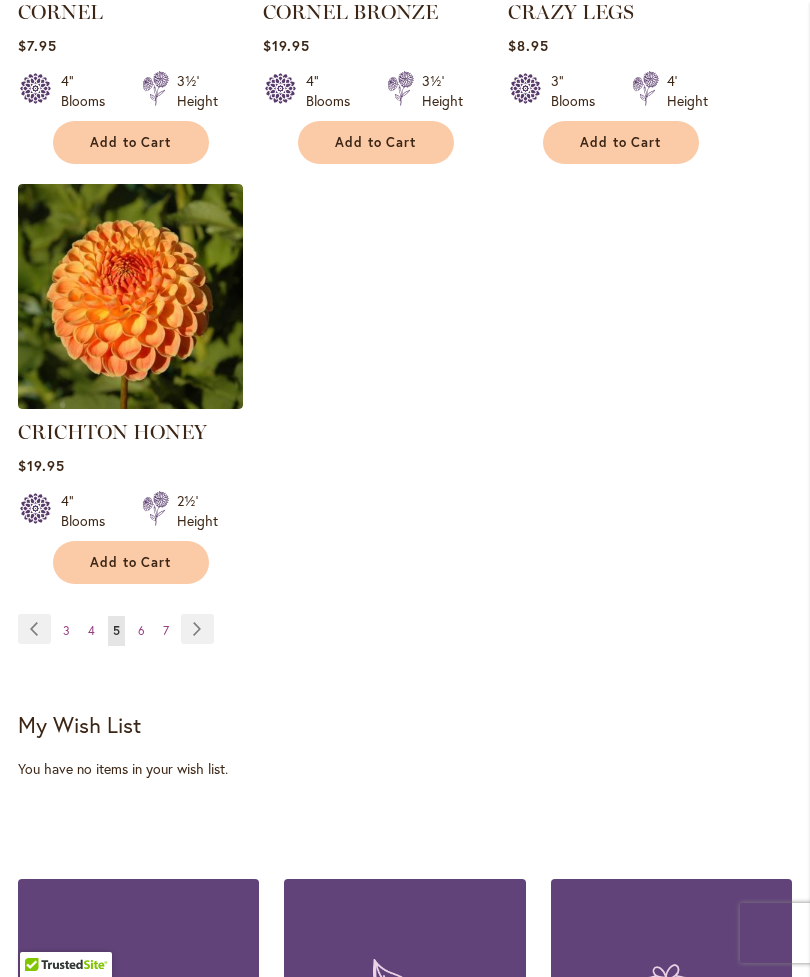 click on "Page
Next" at bounding box center (197, 629) 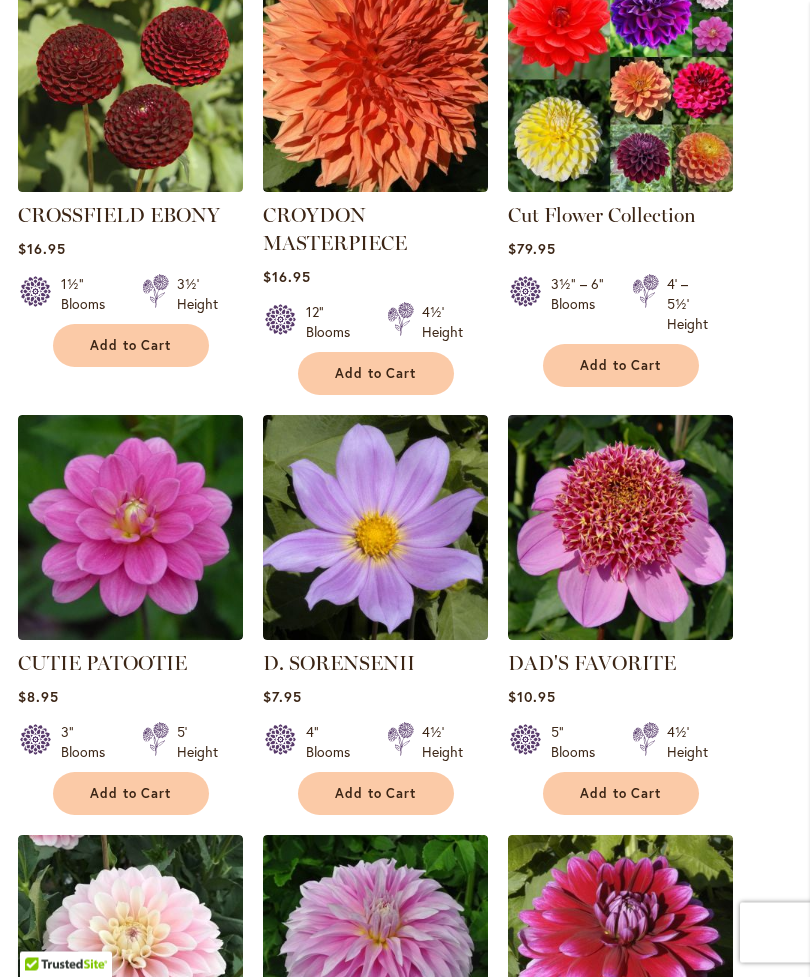 scroll, scrollTop: 687, scrollLeft: 0, axis: vertical 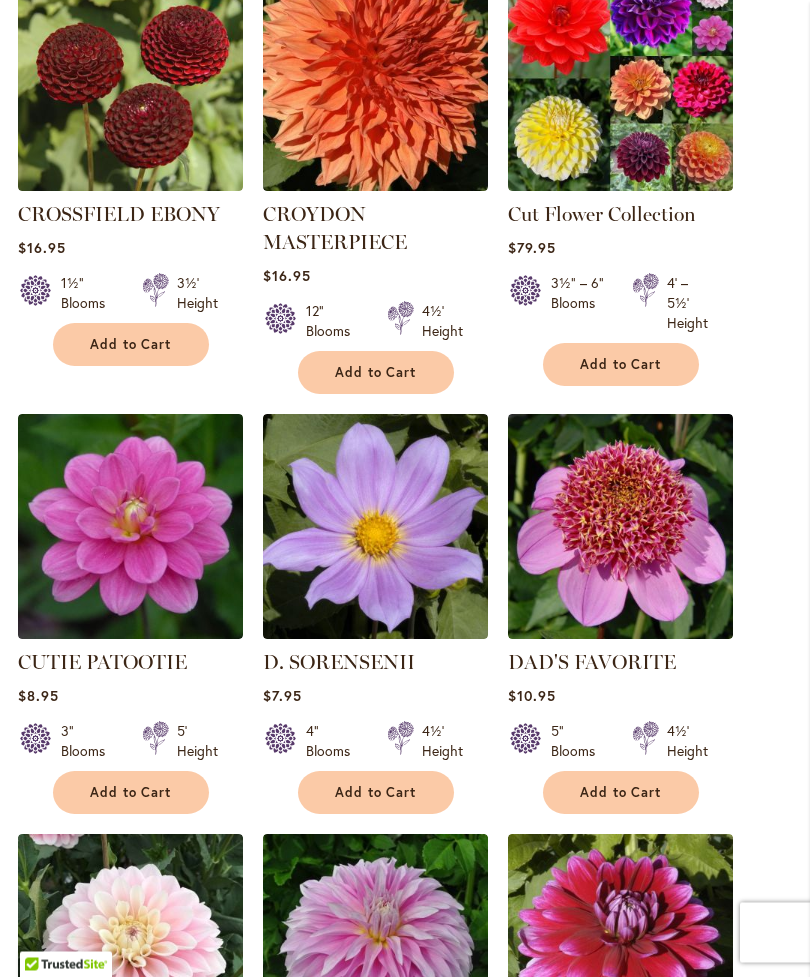 click on "Add to Cart" at bounding box center (131, 793) 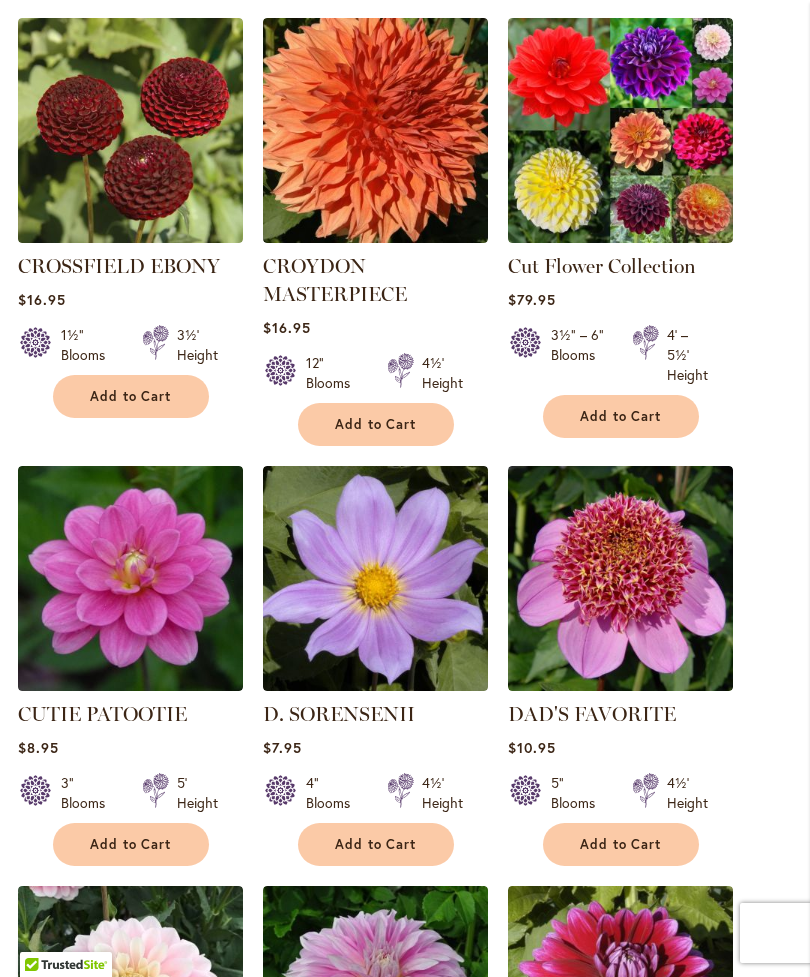 click on "Add to Cart" at bounding box center (131, 844) 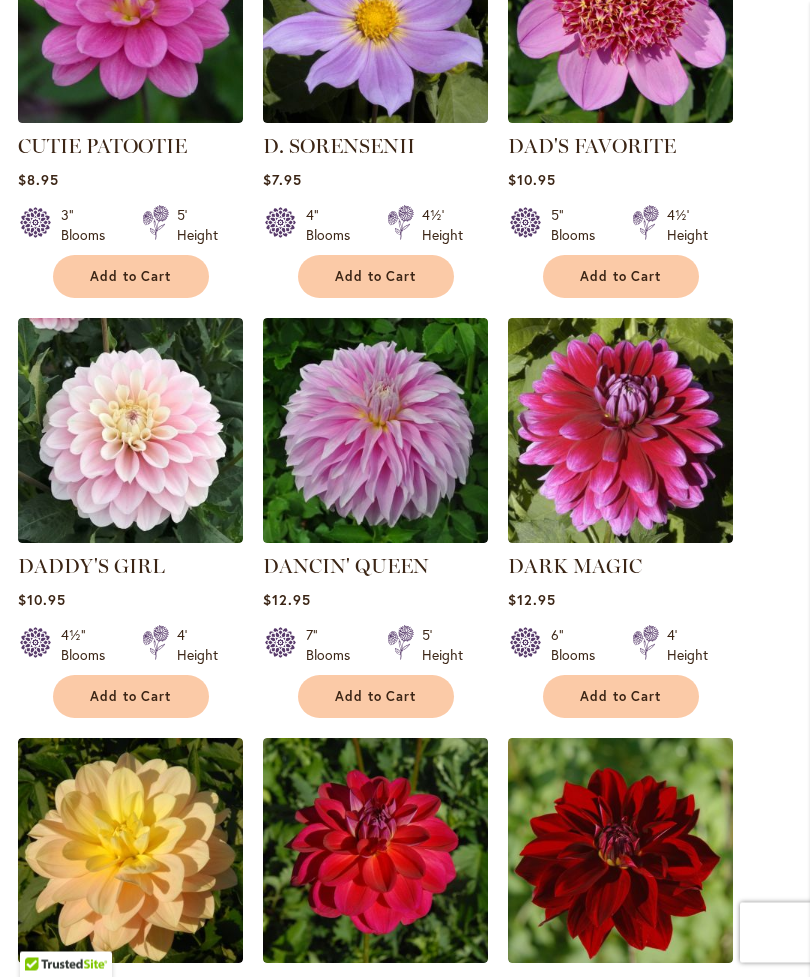 scroll, scrollTop: 1256, scrollLeft: 0, axis: vertical 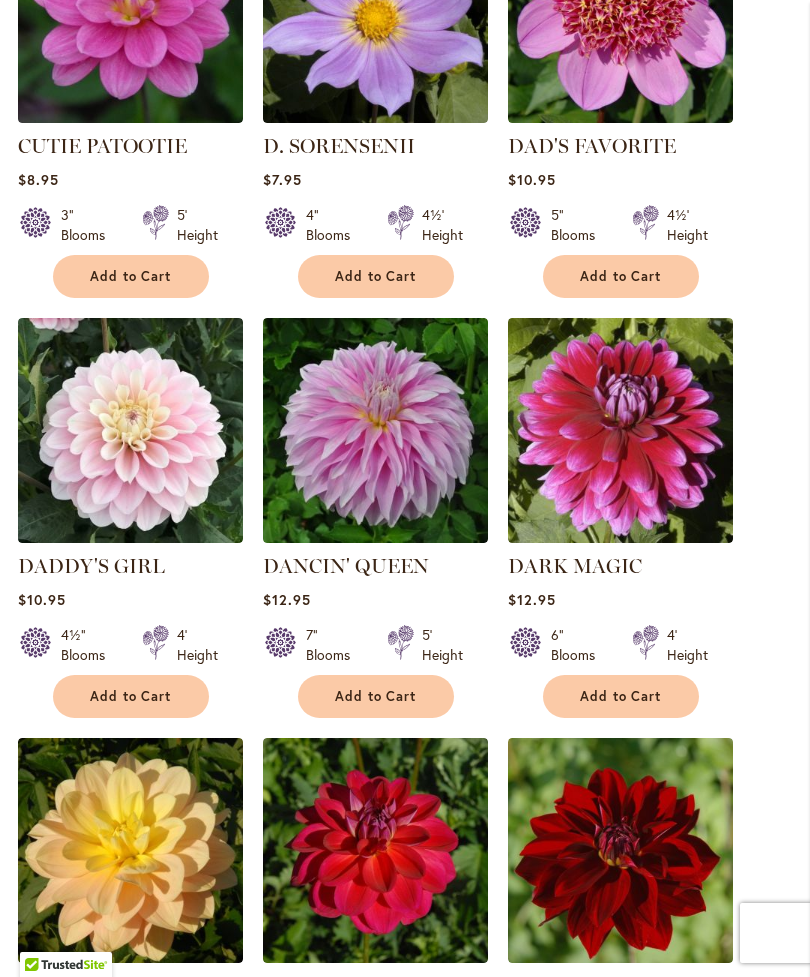 click on "Add to Cart" at bounding box center (131, 696) 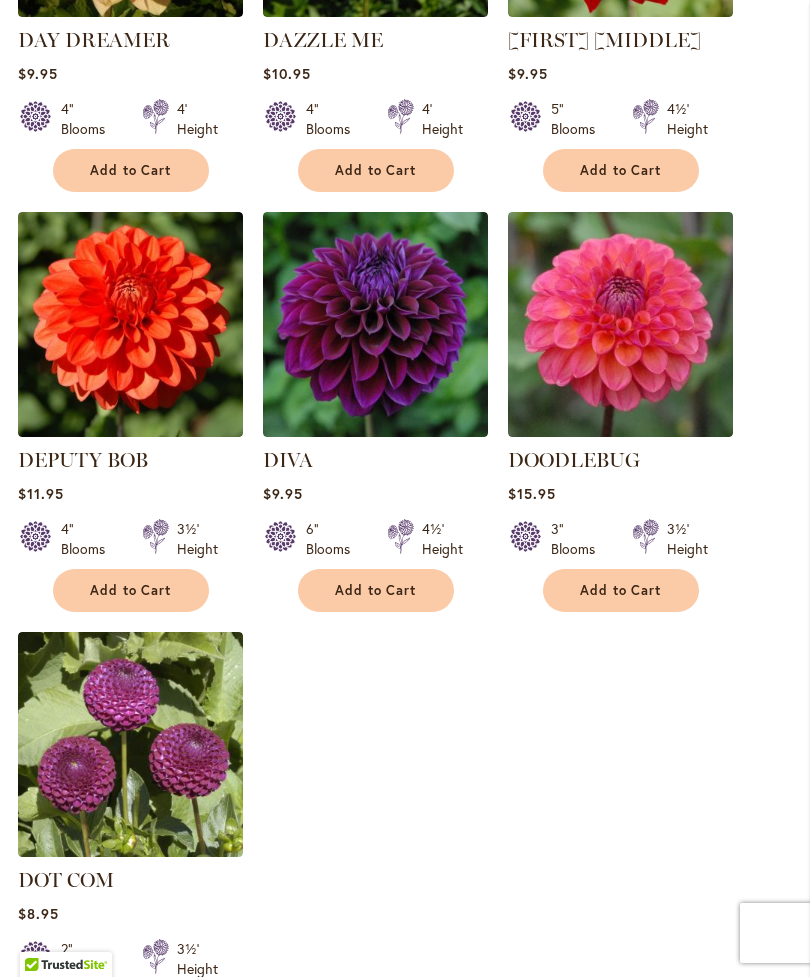 scroll, scrollTop: 2211, scrollLeft: 0, axis: vertical 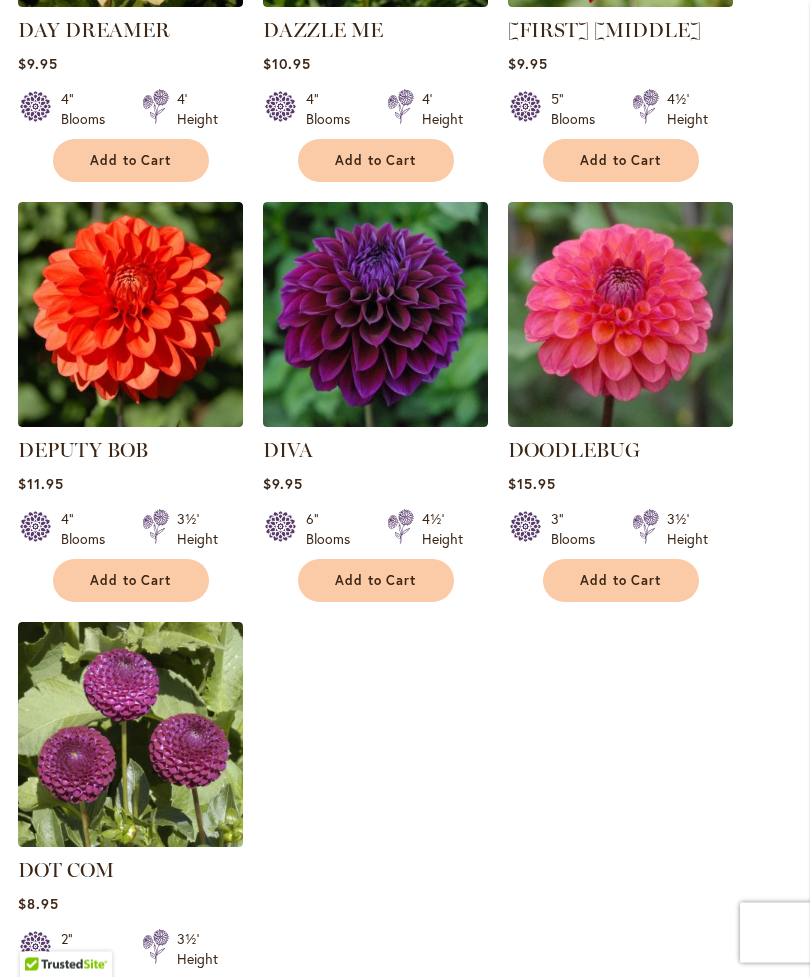 click on "Add to Cart" at bounding box center [621, 581] 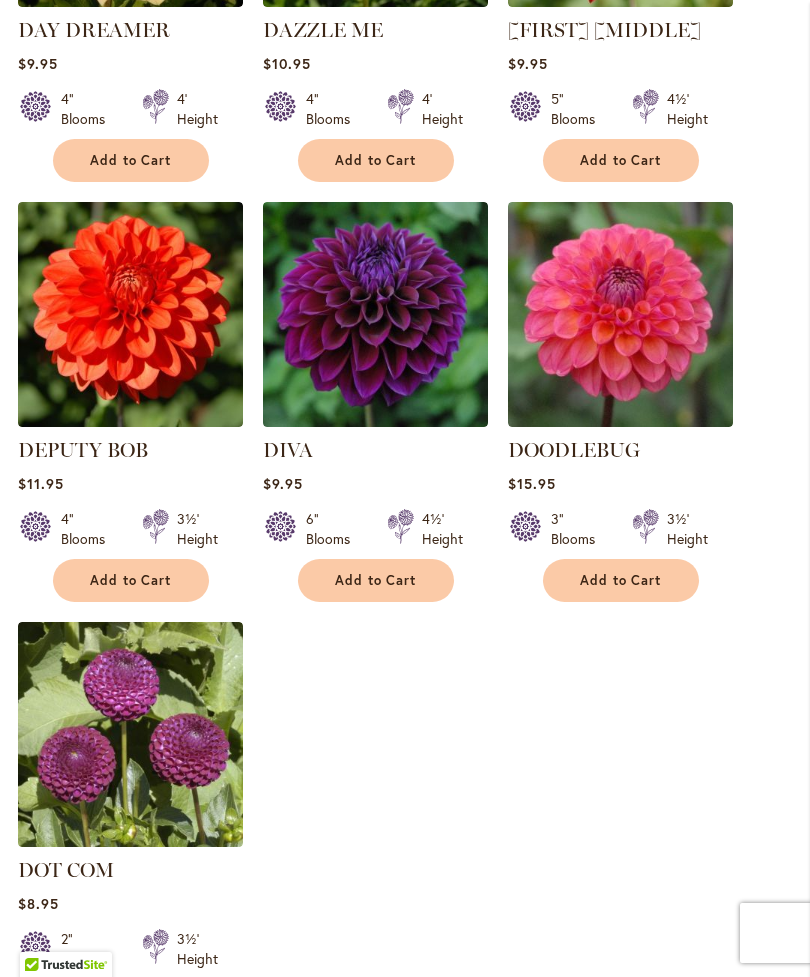 click on "Add to Cart" at bounding box center (621, 580) 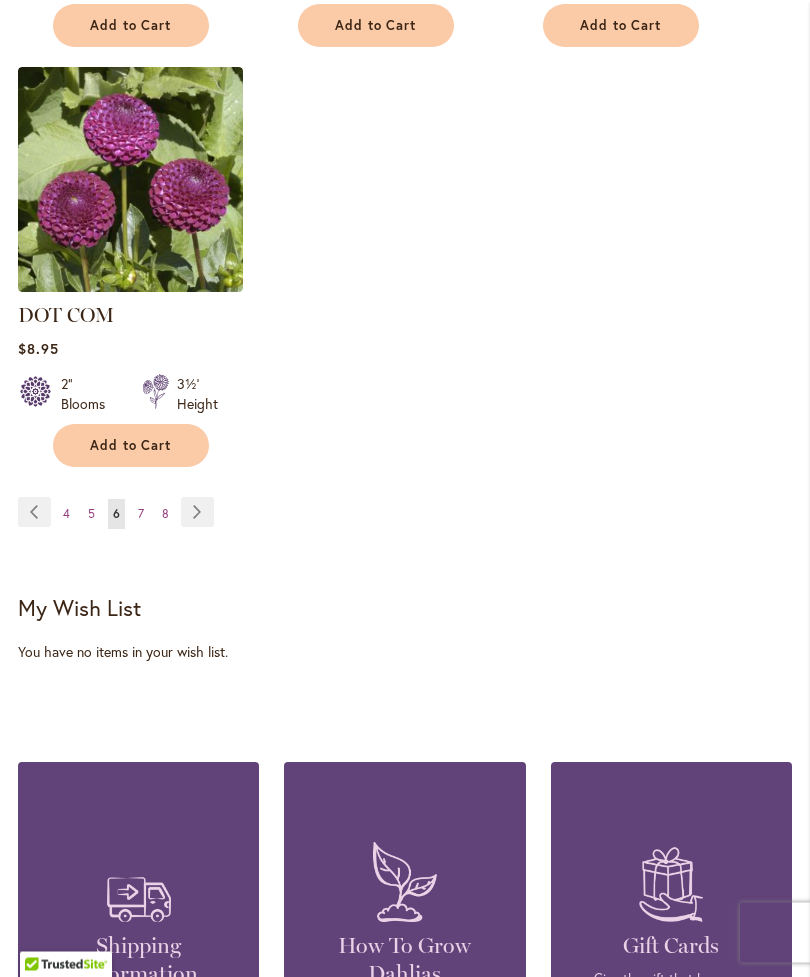 scroll, scrollTop: 2767, scrollLeft: 0, axis: vertical 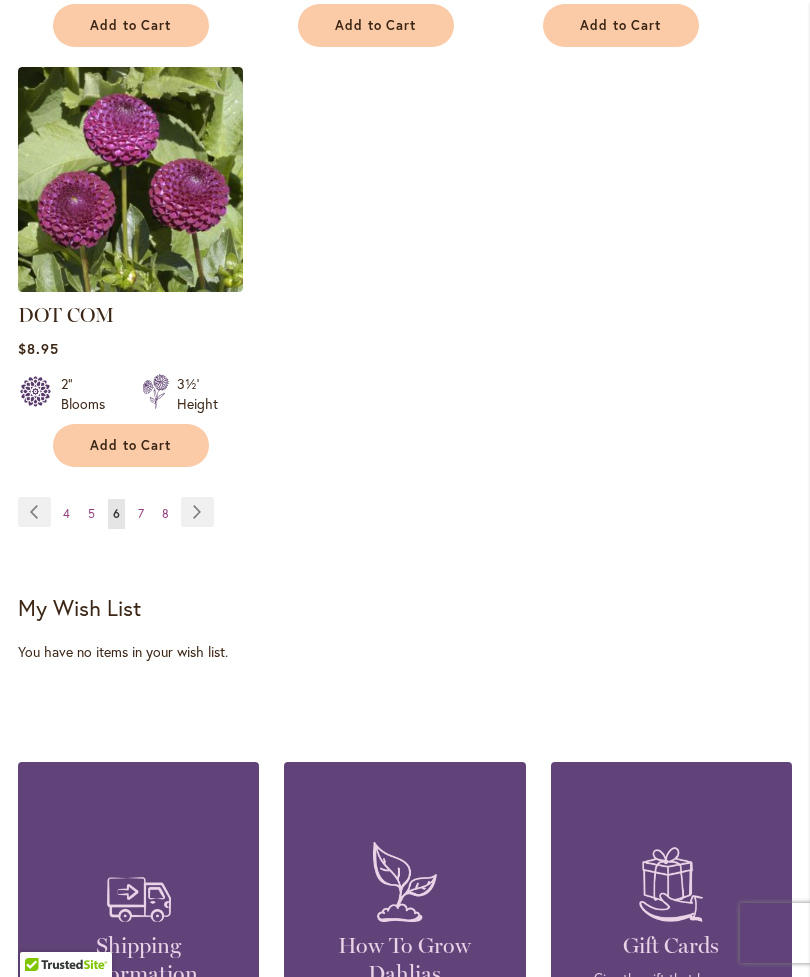 click on "Page
Next" at bounding box center [197, 512] 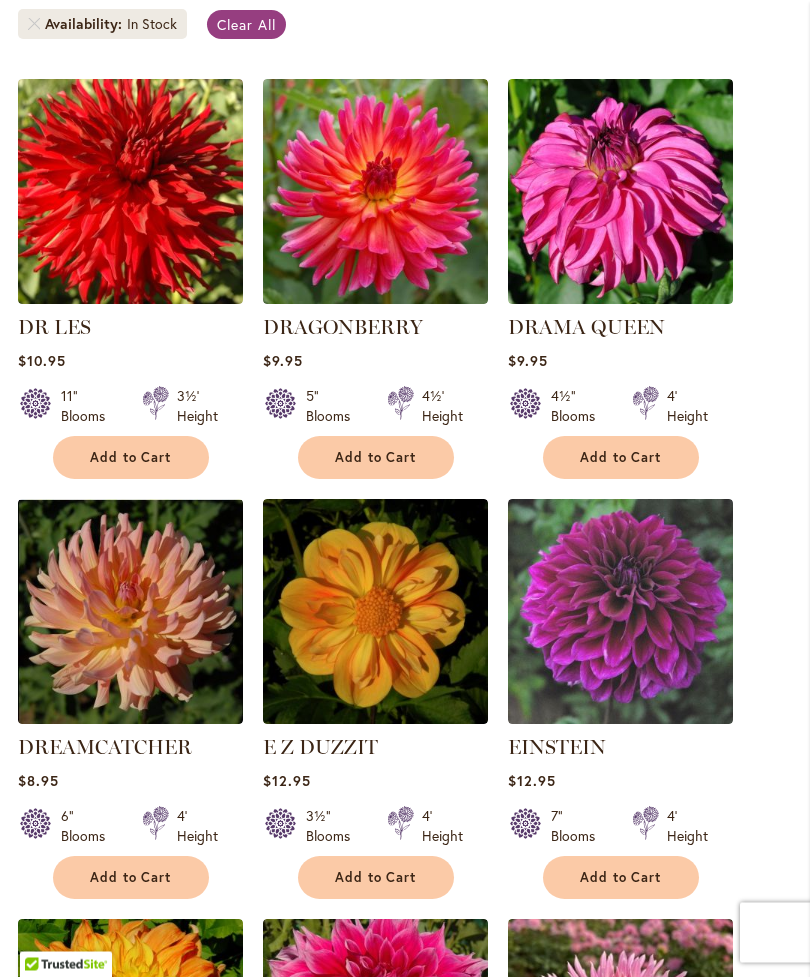 scroll, scrollTop: 576, scrollLeft: 0, axis: vertical 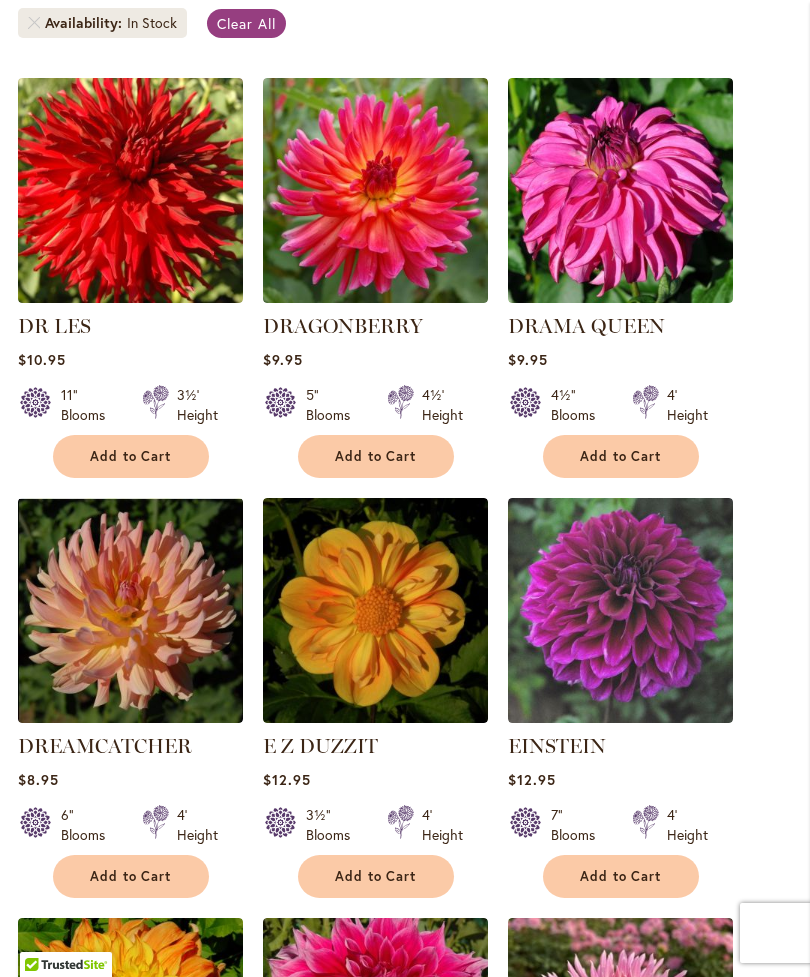 click on "Add to Cart" at bounding box center [376, 456] 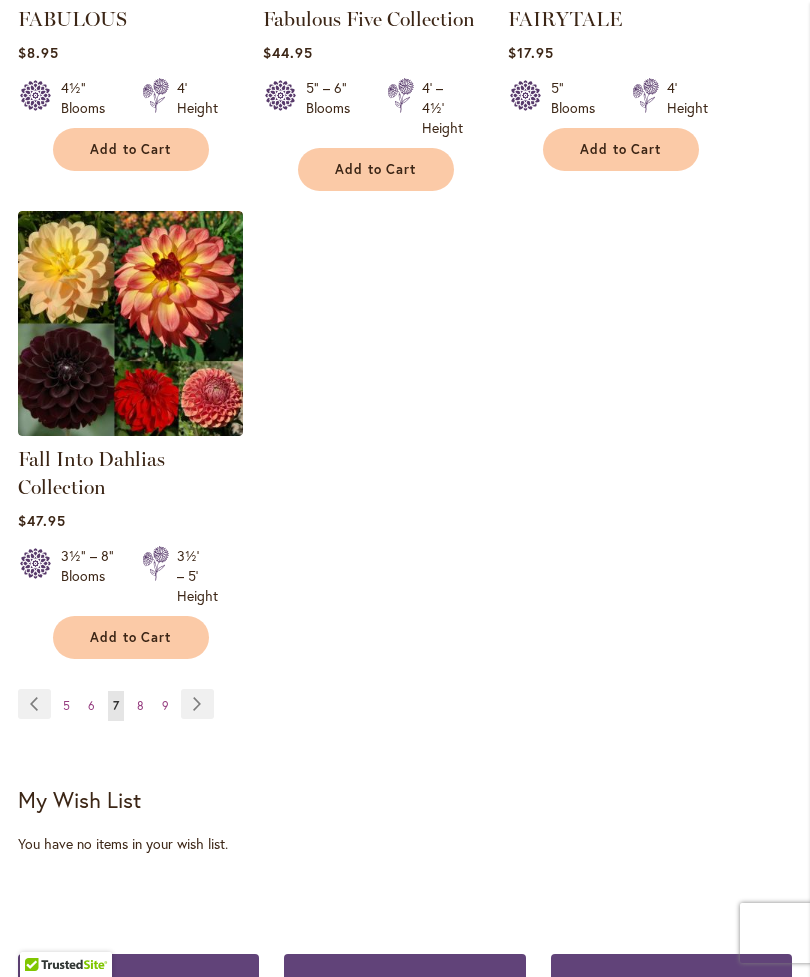 scroll, scrollTop: 2643, scrollLeft: 0, axis: vertical 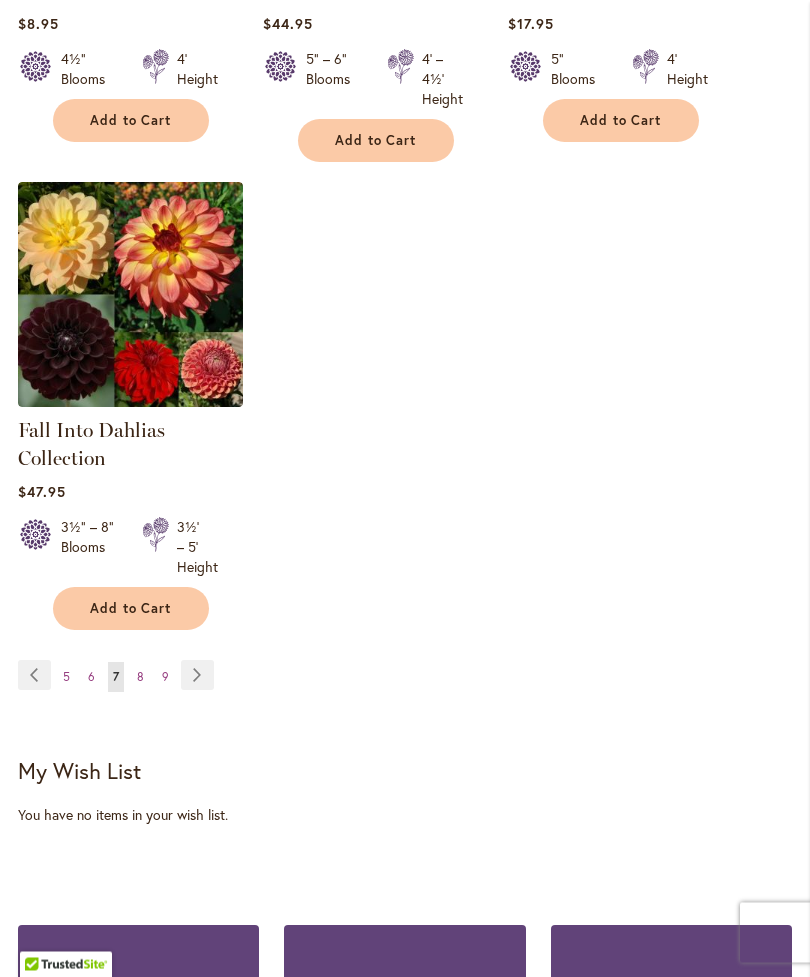 click on "Page
Next" at bounding box center [197, 676] 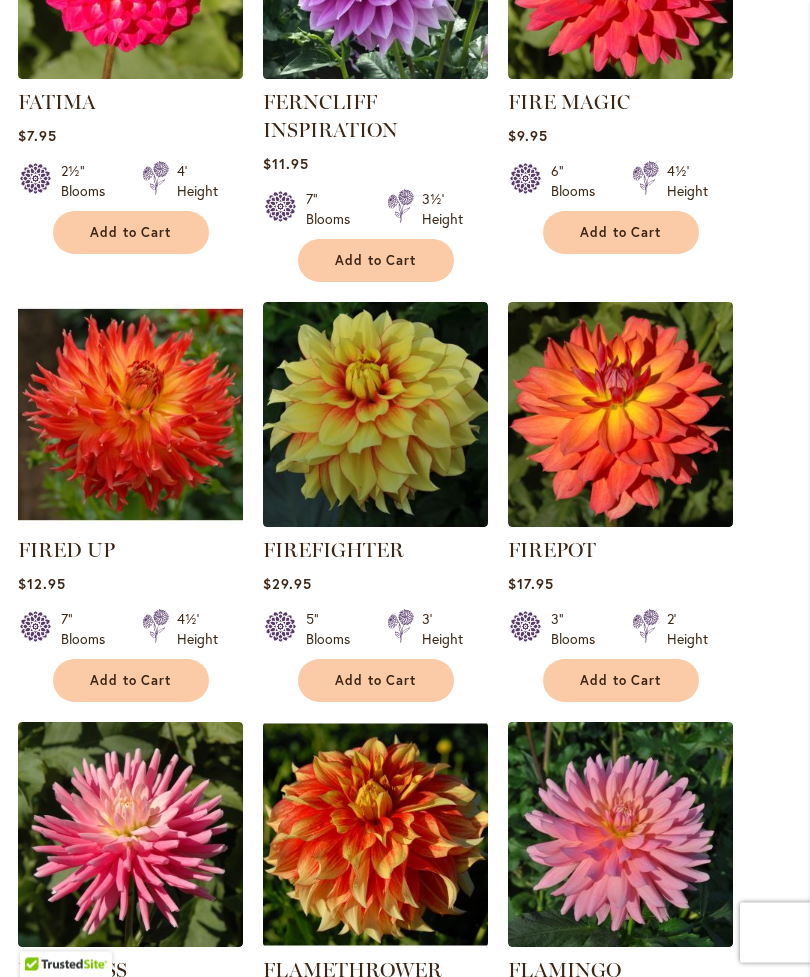scroll, scrollTop: 800, scrollLeft: 0, axis: vertical 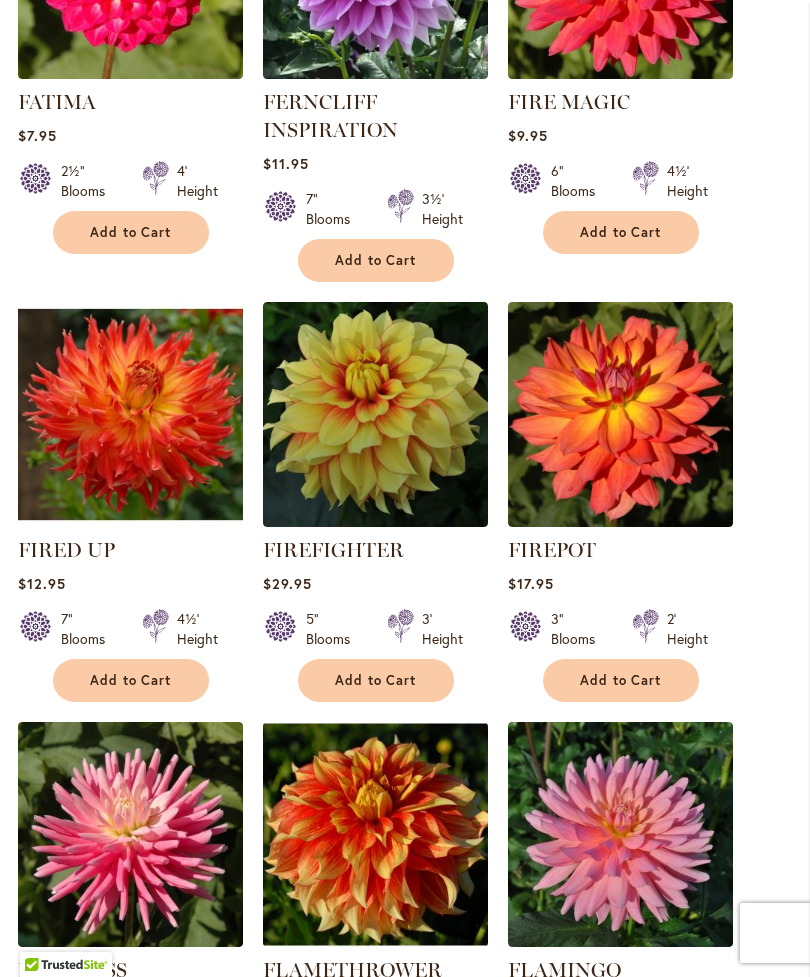 click on "Add to Cart" at bounding box center (621, 680) 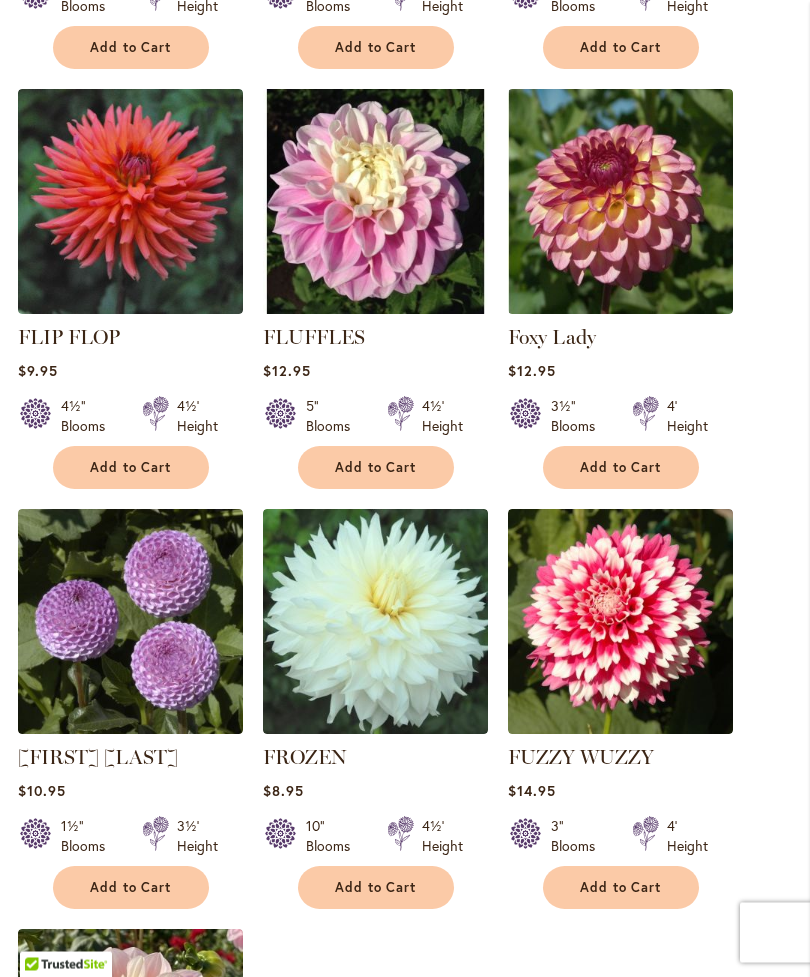 scroll, scrollTop: 1905, scrollLeft: 0, axis: vertical 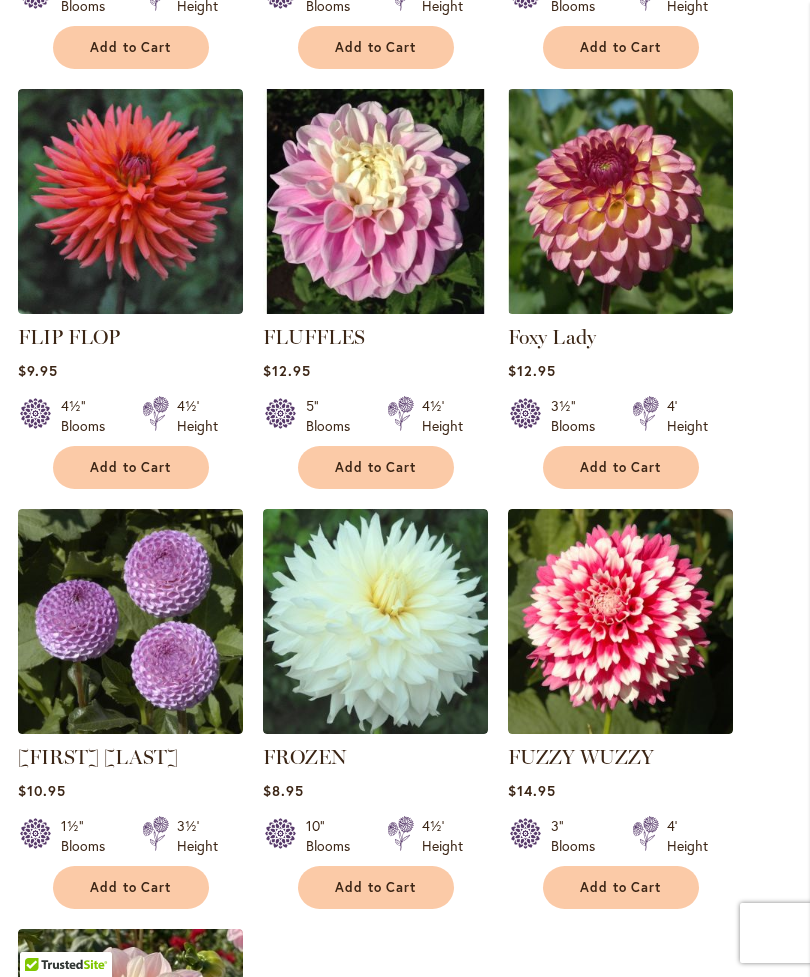 click on "Add to Cart" at bounding box center (376, 467) 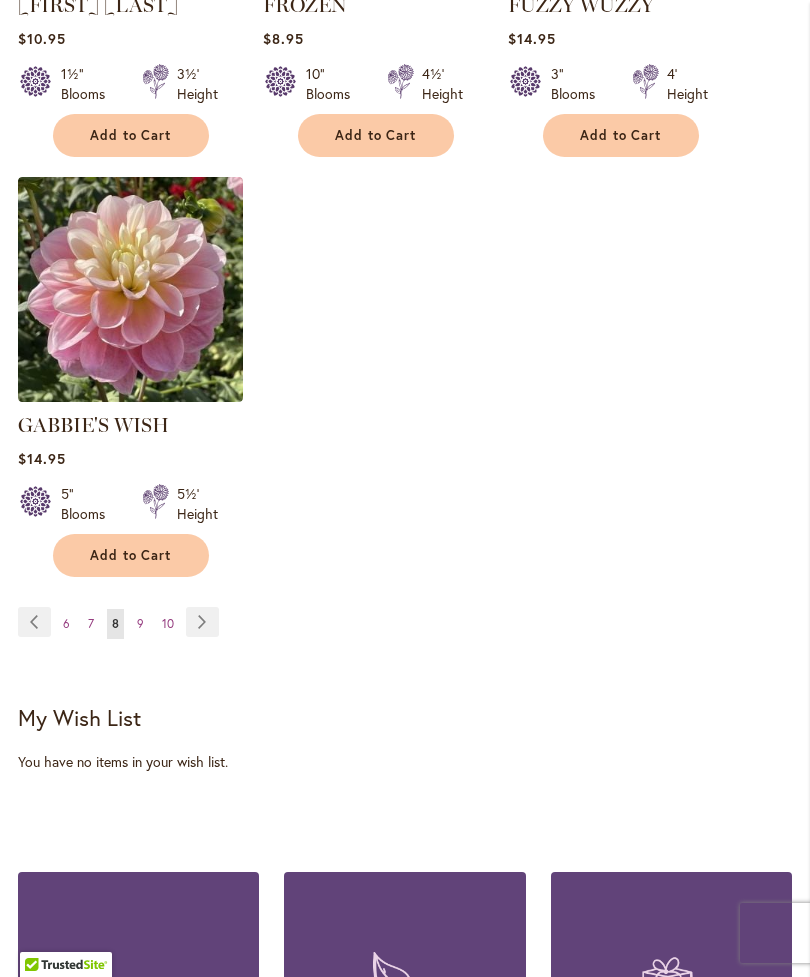 scroll, scrollTop: 2734, scrollLeft: 0, axis: vertical 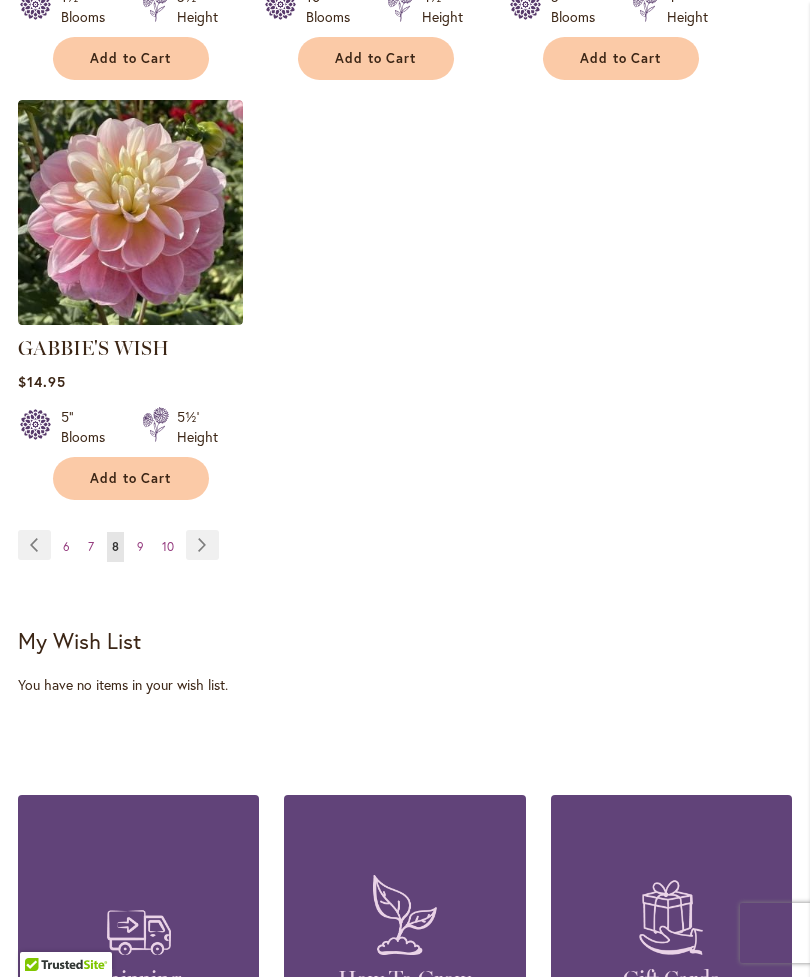 click on "Page
Next" at bounding box center (202, 545) 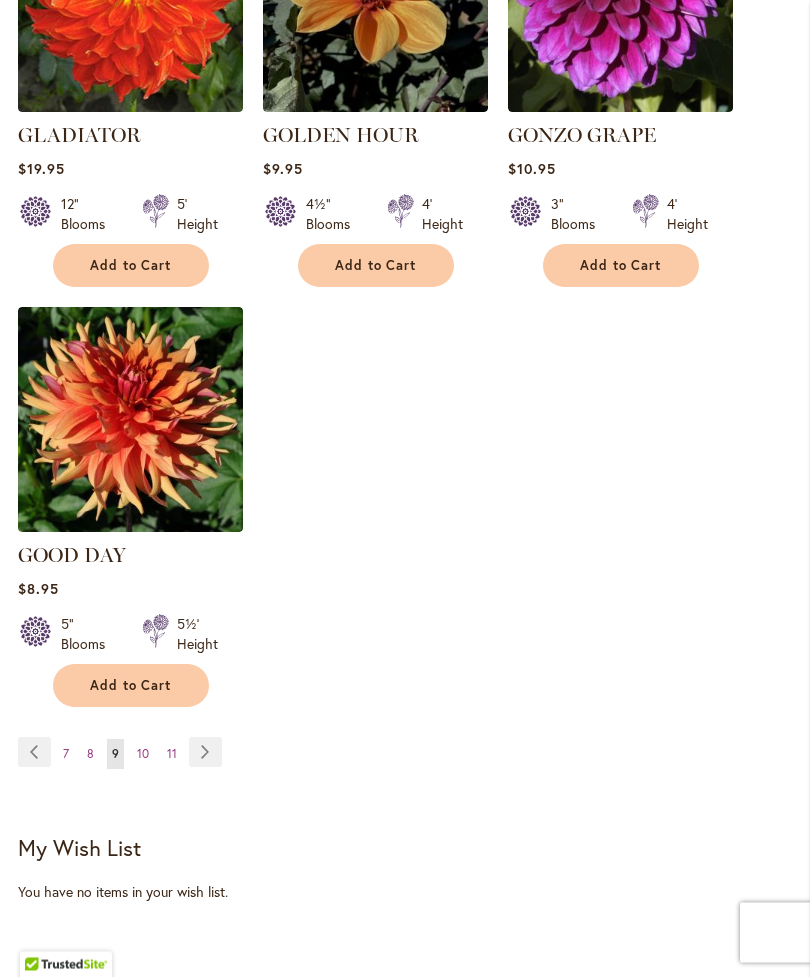 scroll, scrollTop: 2475, scrollLeft: 0, axis: vertical 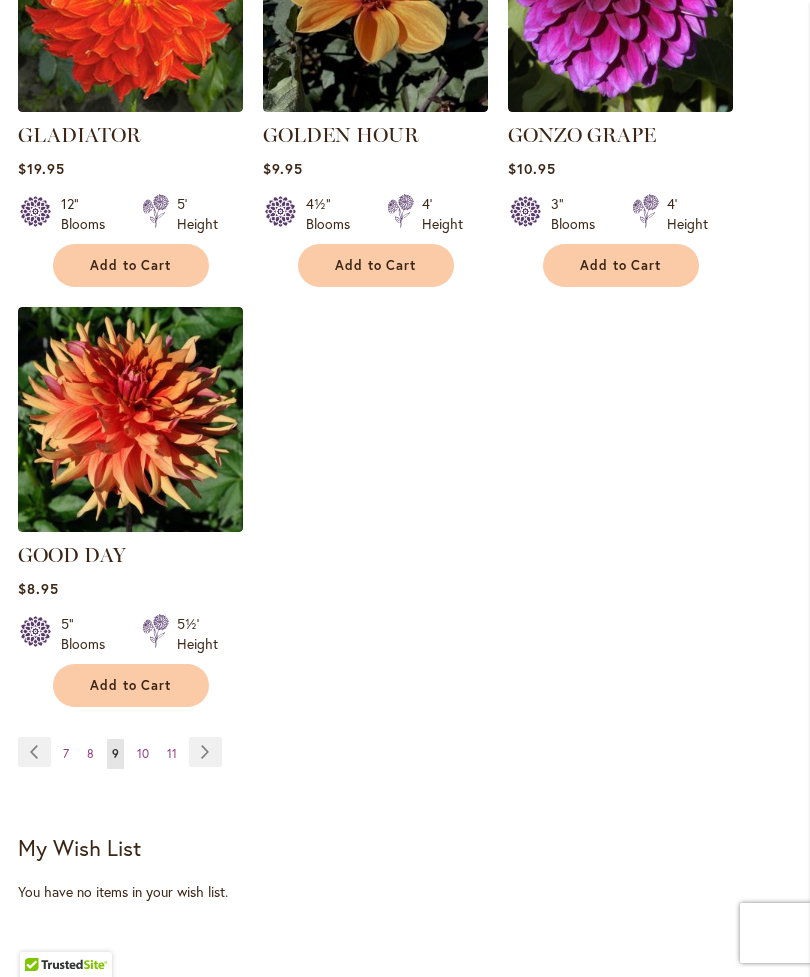 click on "Page
Next" at bounding box center [205, 752] 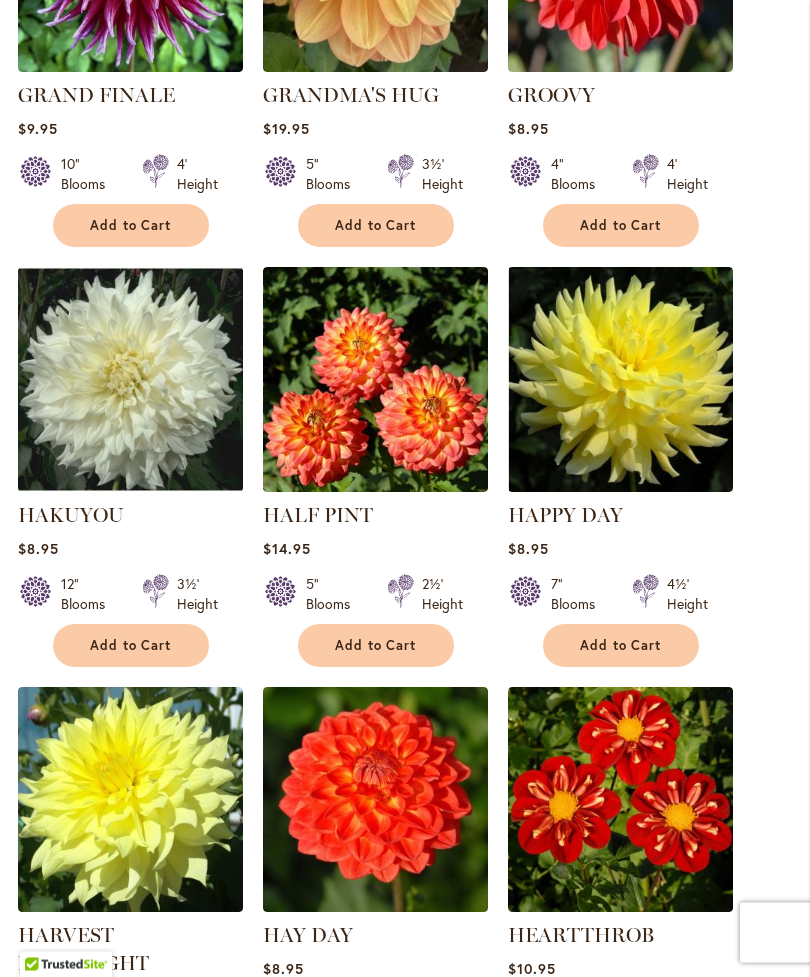 scroll, scrollTop: 808, scrollLeft: 0, axis: vertical 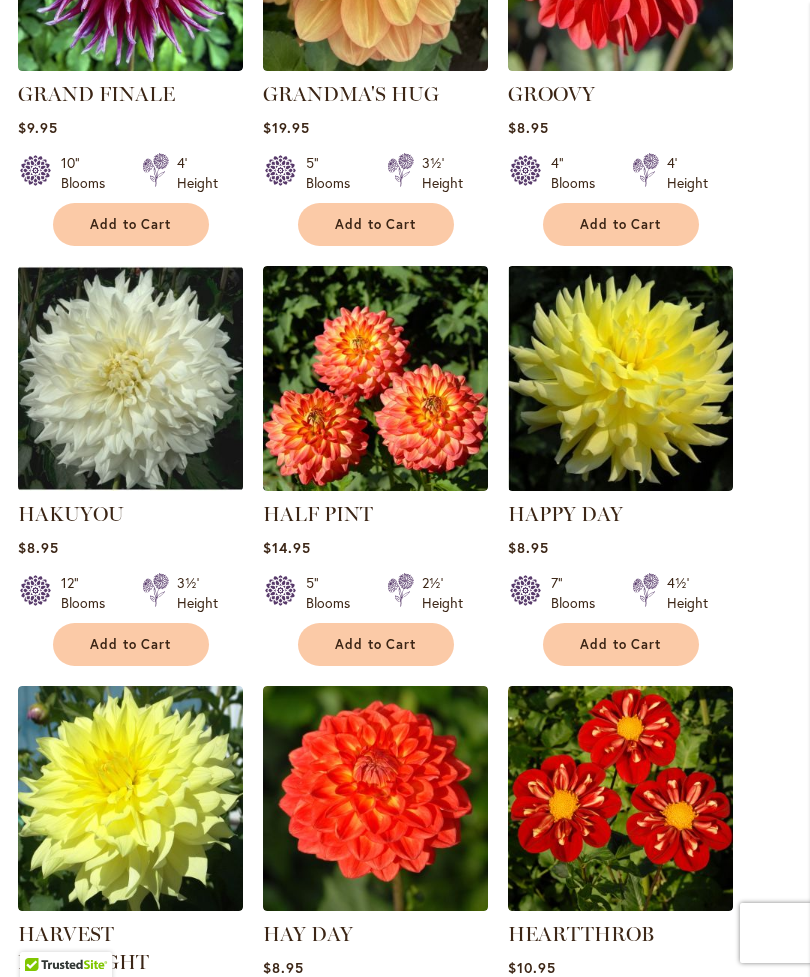 click on "Add to Cart" at bounding box center (376, 644) 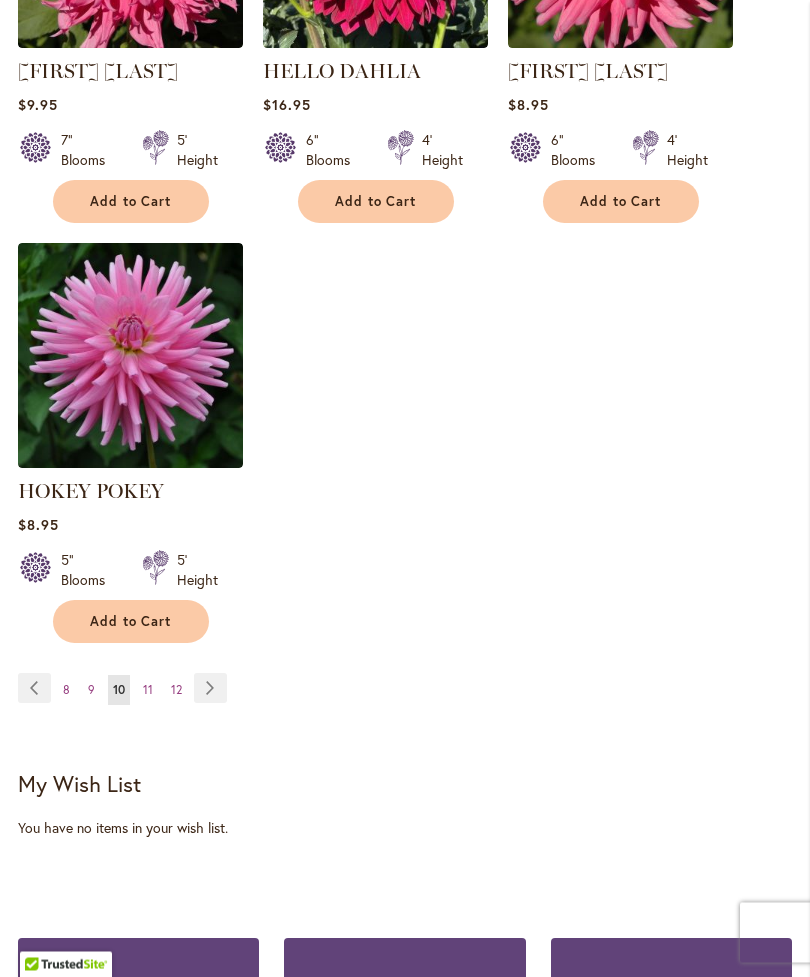 scroll, scrollTop: 2691, scrollLeft: 0, axis: vertical 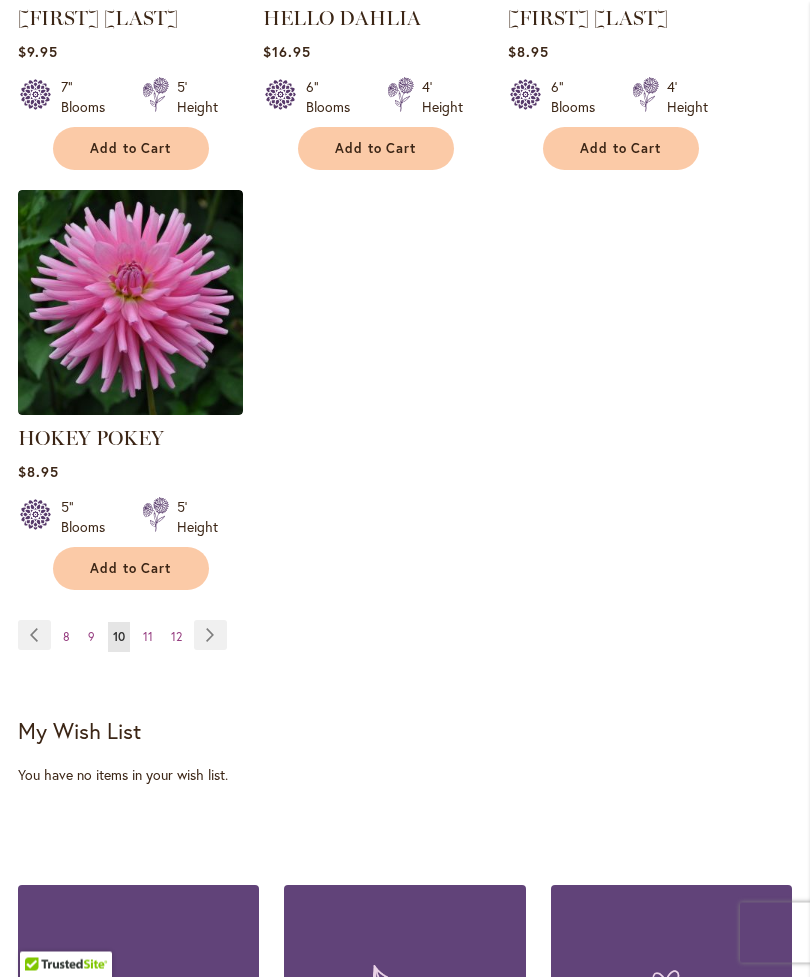 click on "Page
Next" at bounding box center (210, 636) 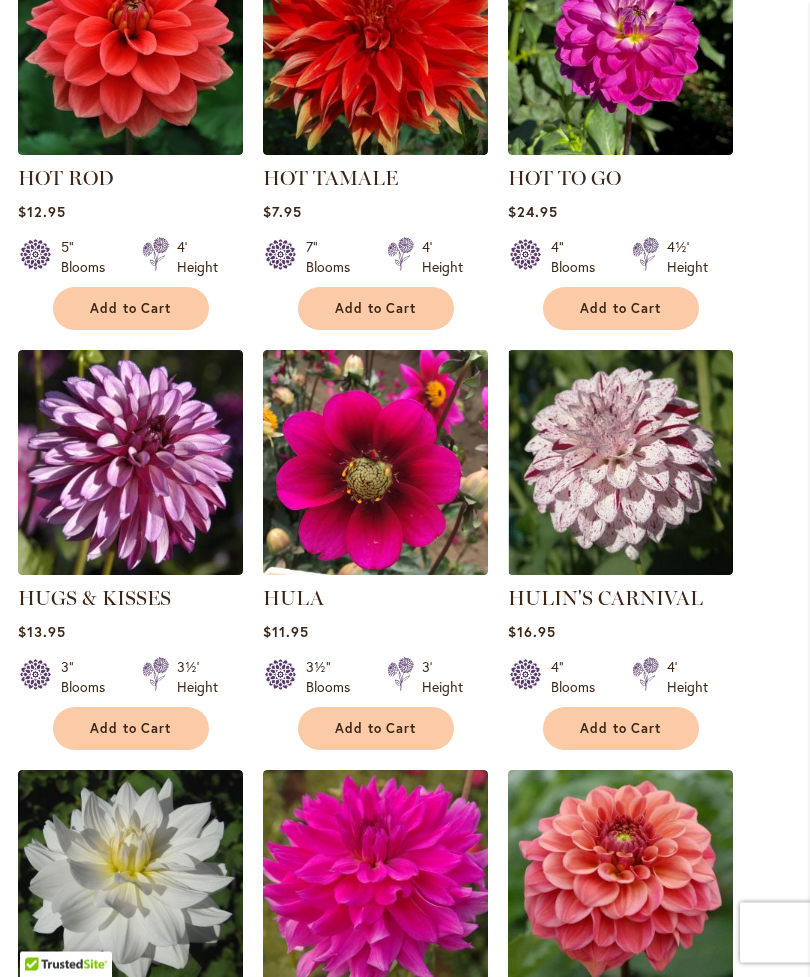 scroll, scrollTop: 1593, scrollLeft: 0, axis: vertical 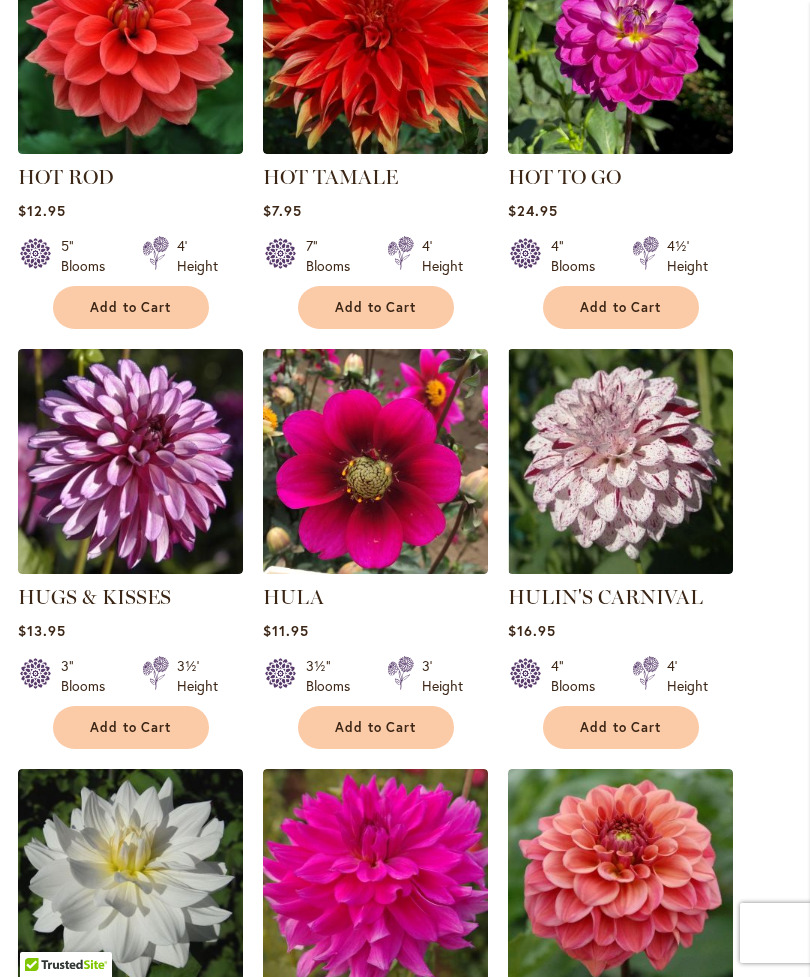 click on "Add to Cart" at bounding box center (131, 727) 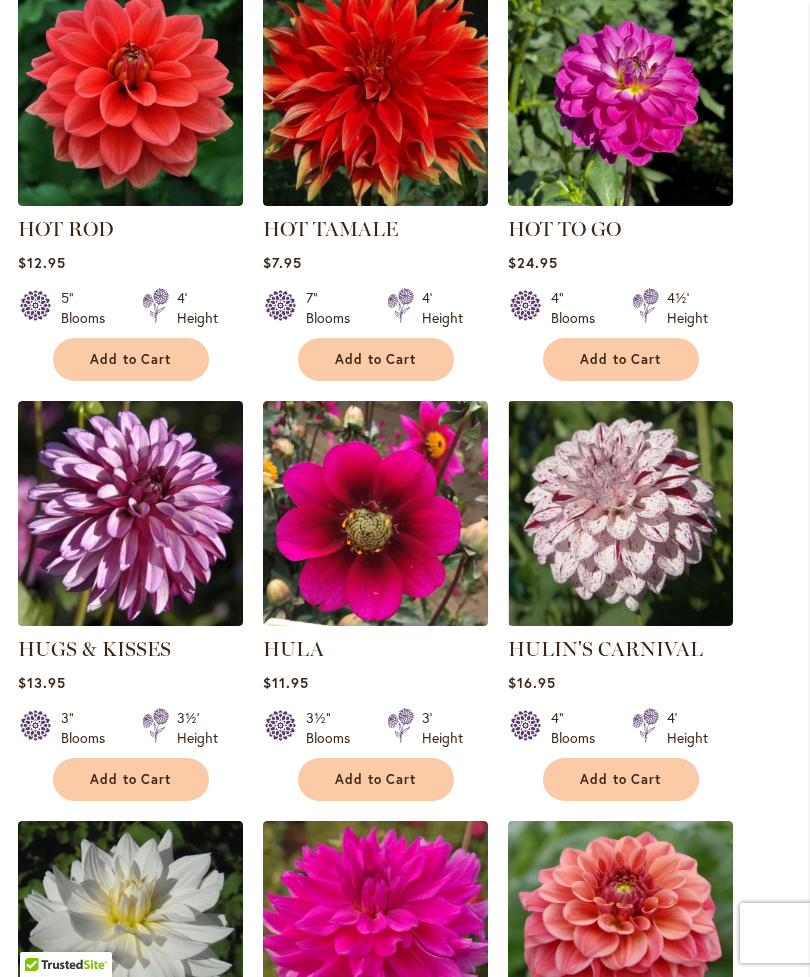 click on "Add to Cart" at bounding box center [131, 779] 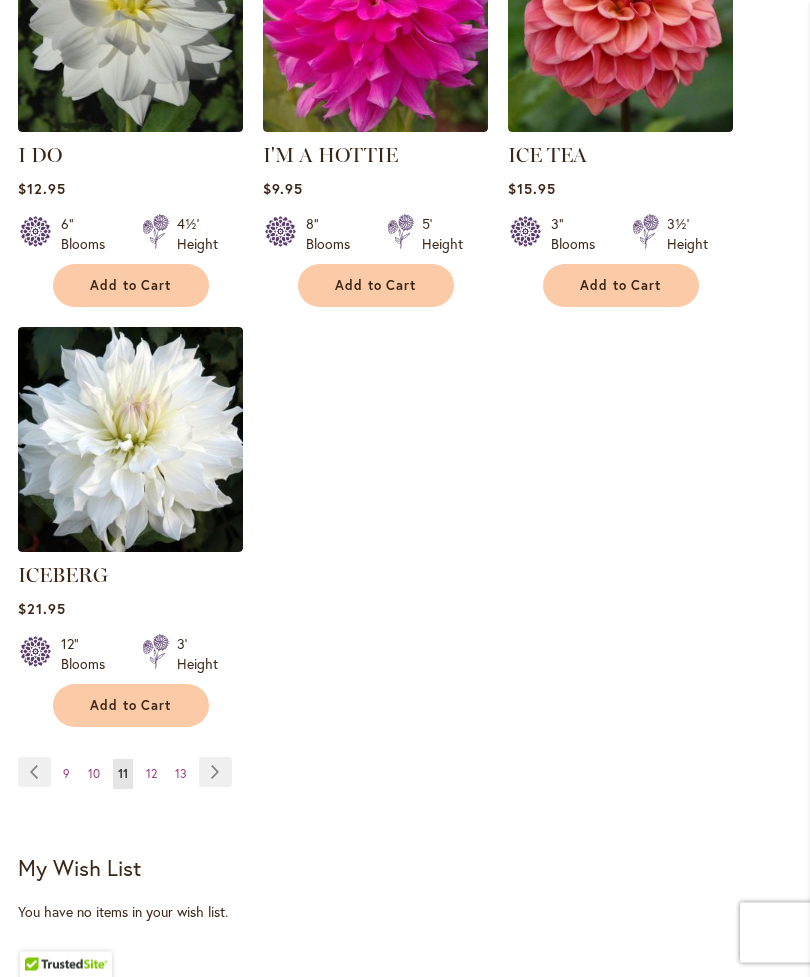 scroll, scrollTop: 2507, scrollLeft: 0, axis: vertical 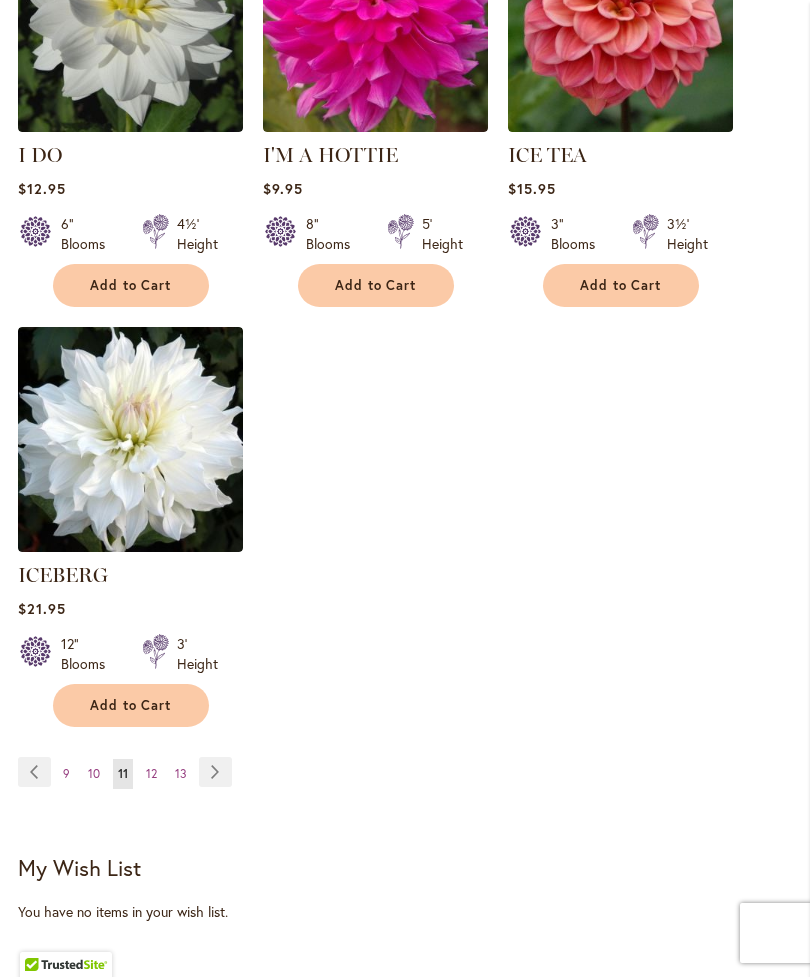 click on "Page
Next" at bounding box center (215, 772) 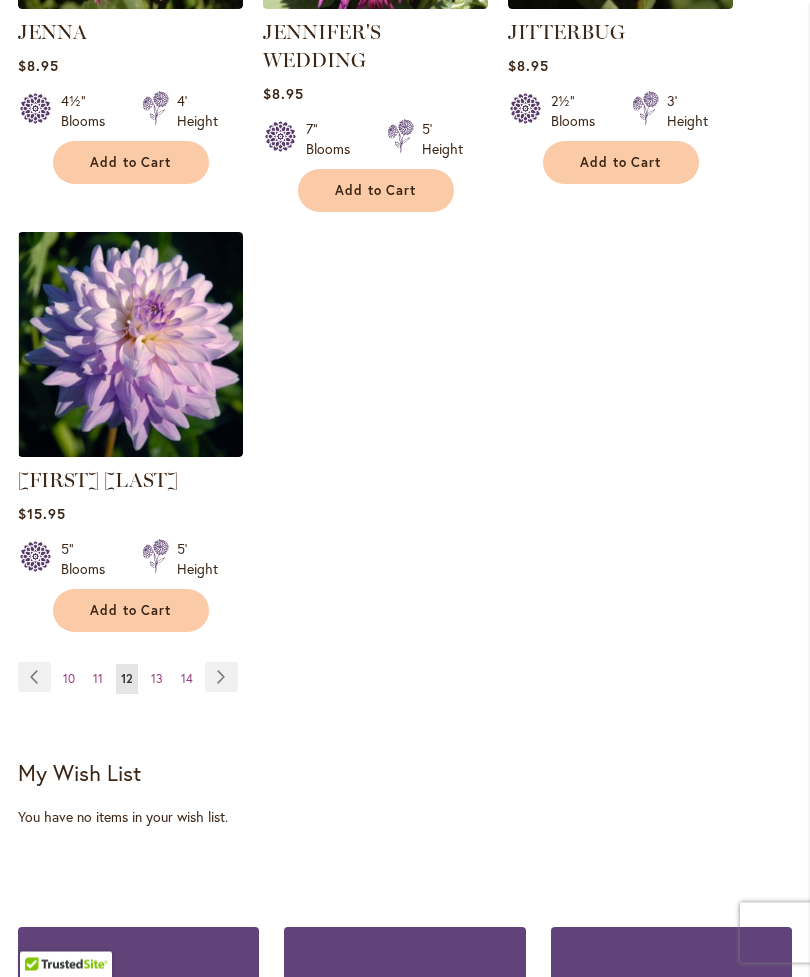 scroll, scrollTop: 2596, scrollLeft: 0, axis: vertical 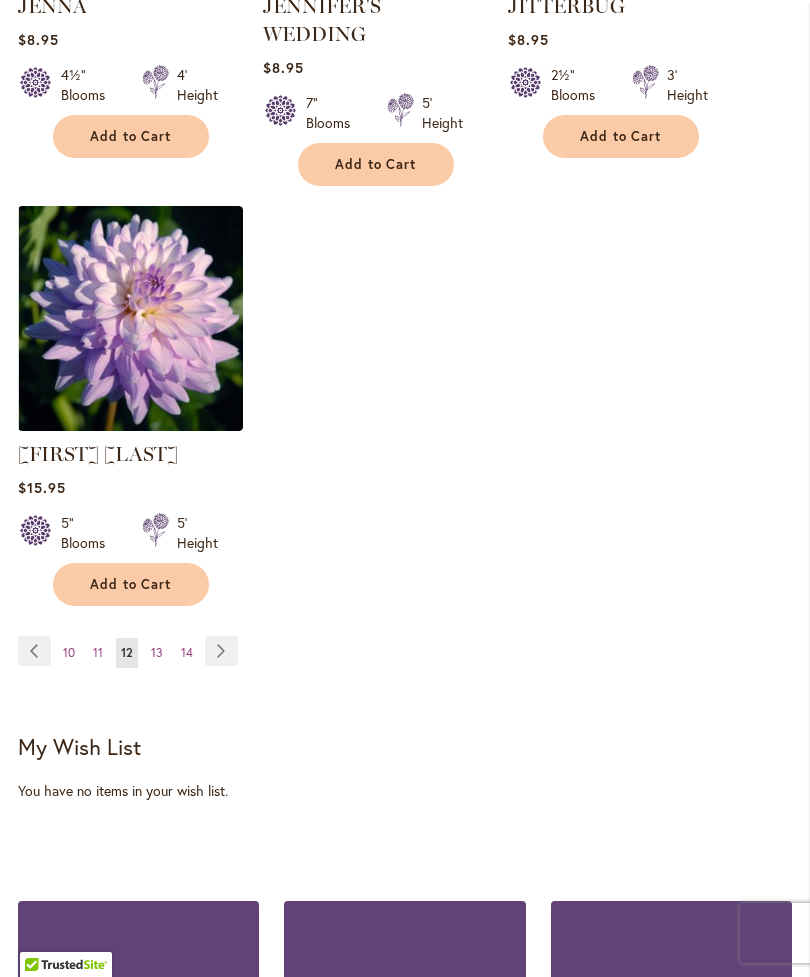 click on "Page
Next" at bounding box center [221, 651] 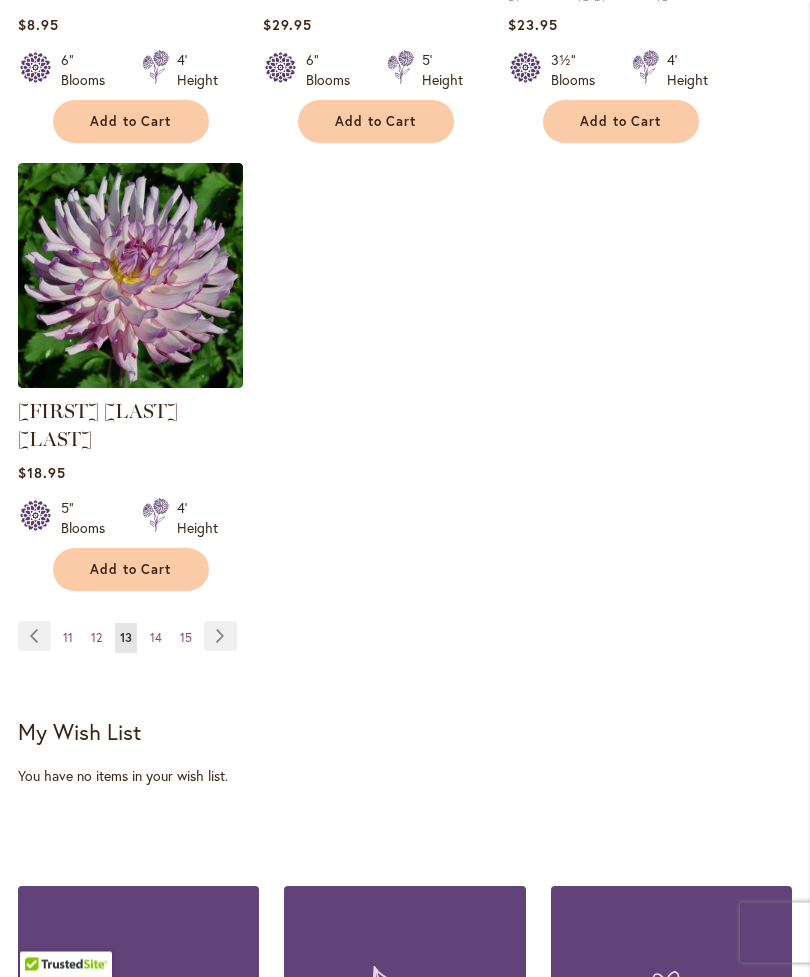 scroll, scrollTop: 2604, scrollLeft: 0, axis: vertical 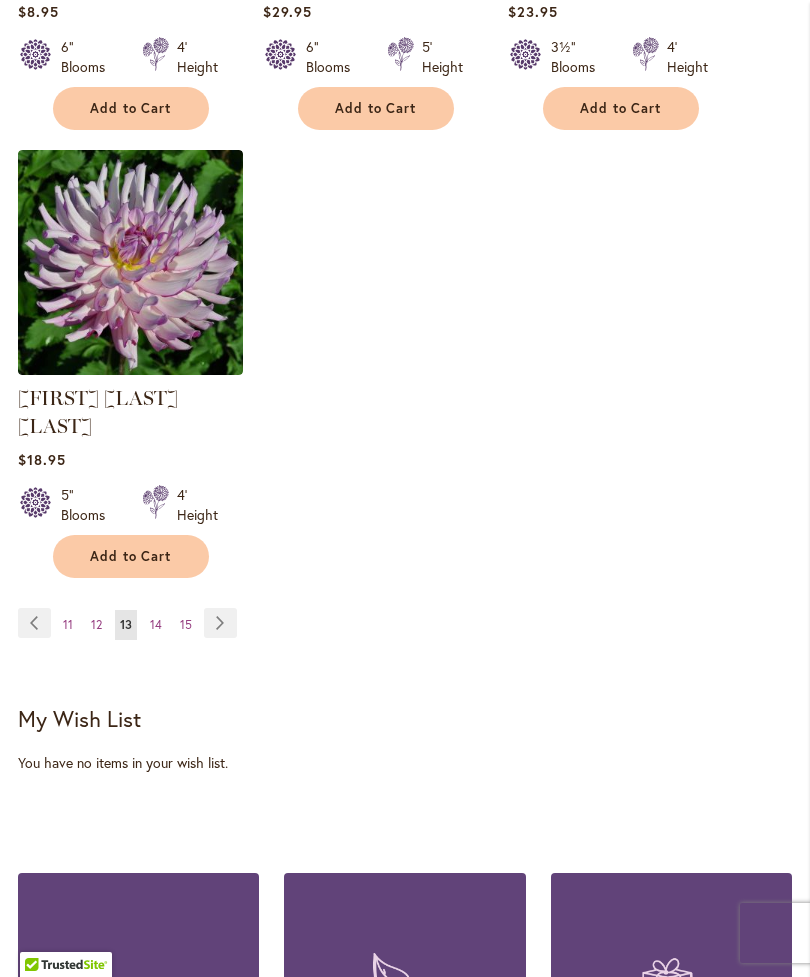 click on "Page
Next" at bounding box center [220, 623] 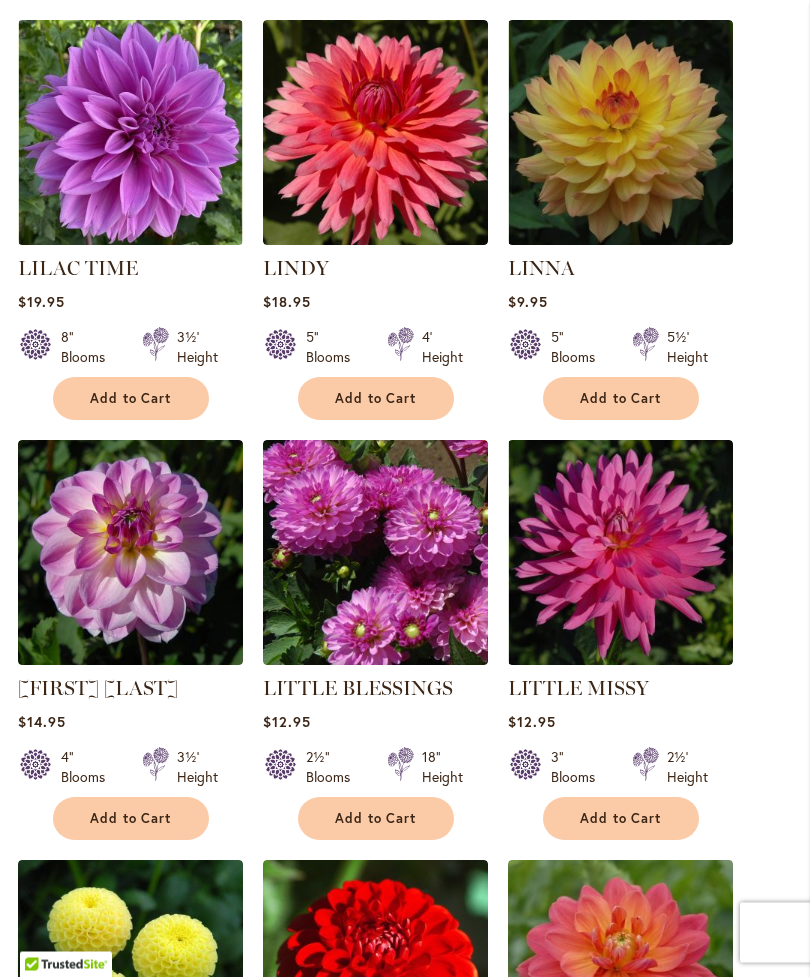 scroll, scrollTop: 1054, scrollLeft: 0, axis: vertical 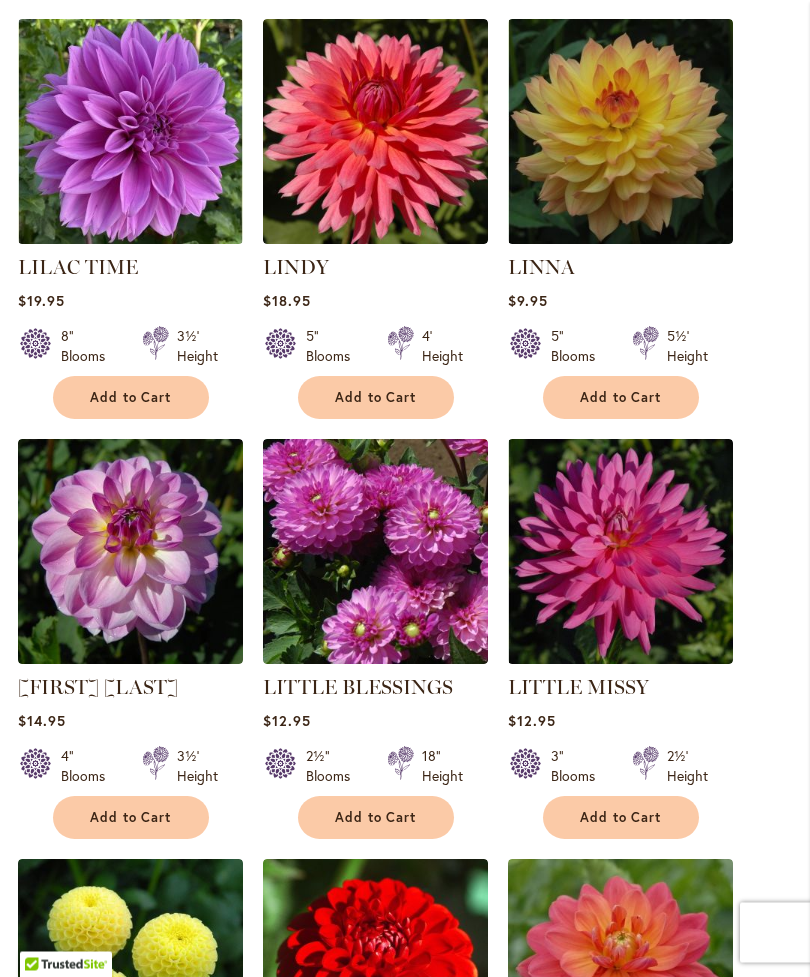click on "Add to Cart" at bounding box center (376, 818) 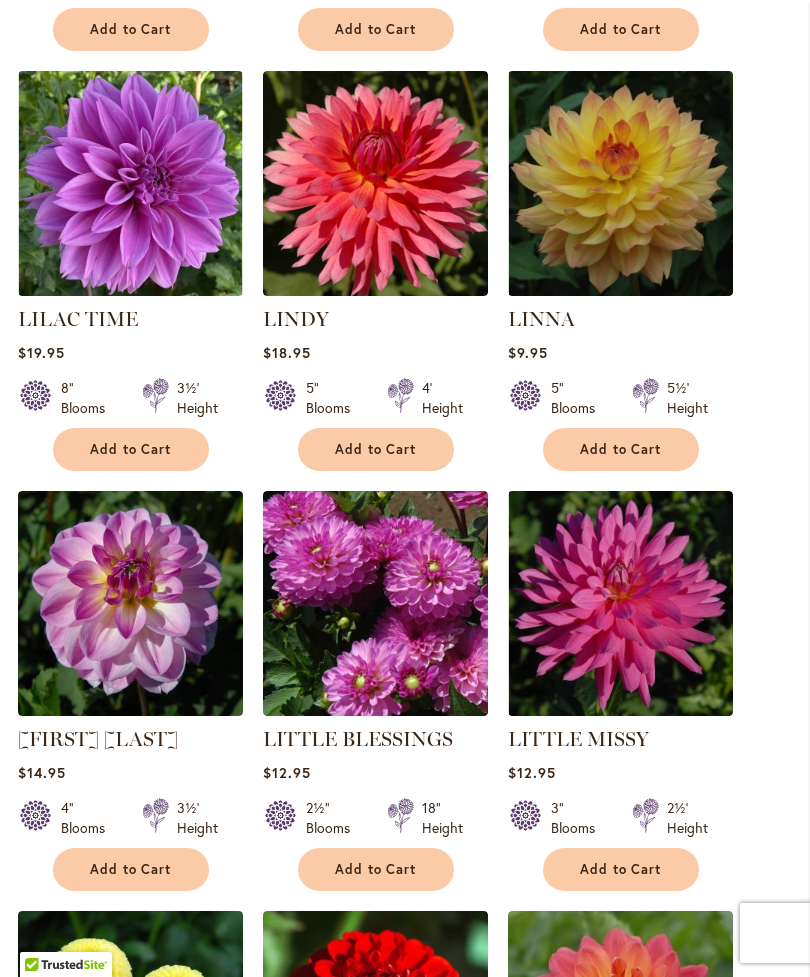 click on "Add to Cart" at bounding box center [376, 869] 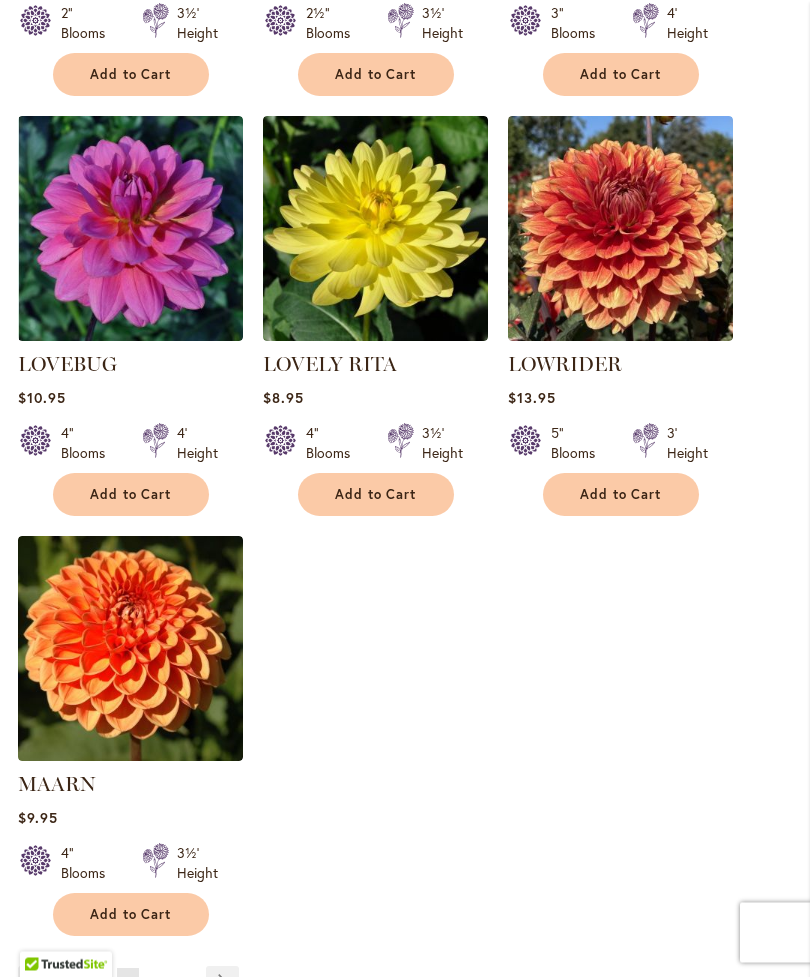 scroll, scrollTop: 2271, scrollLeft: 0, axis: vertical 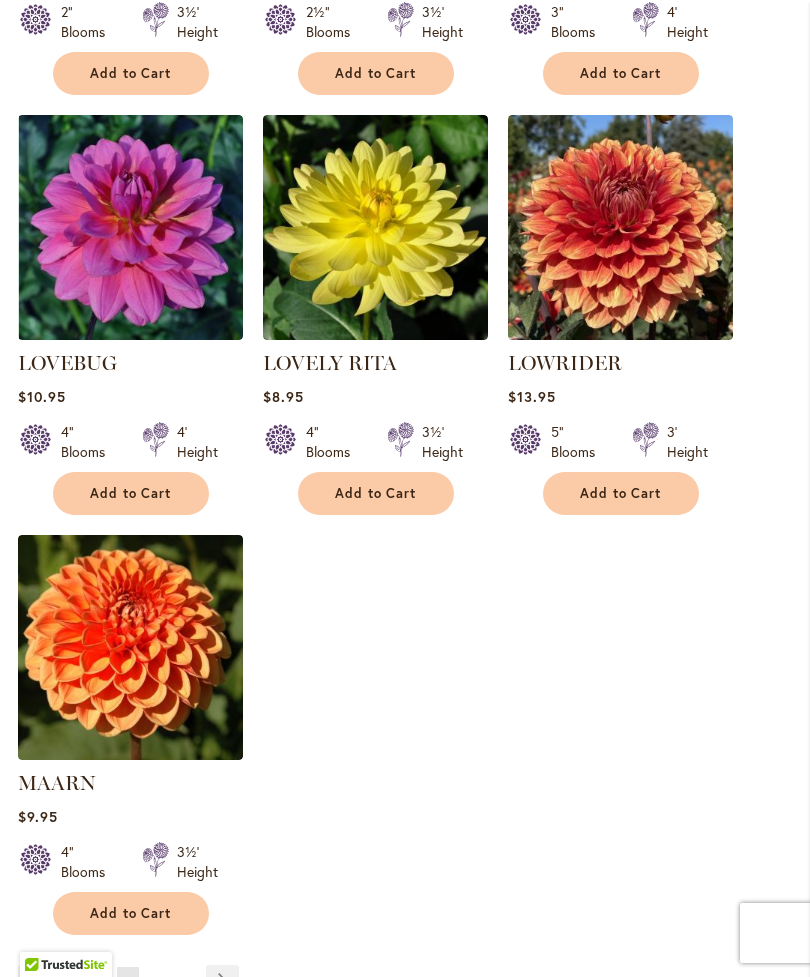 click on "Add to Cart" at bounding box center (131, 493) 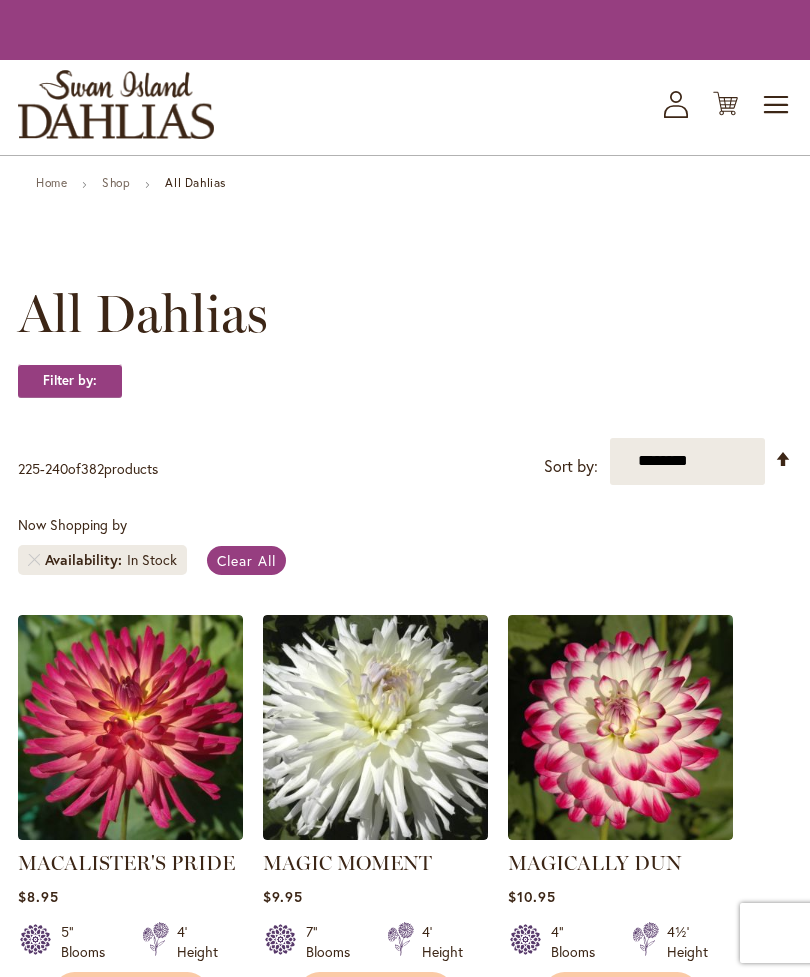 scroll, scrollTop: 0, scrollLeft: 0, axis: both 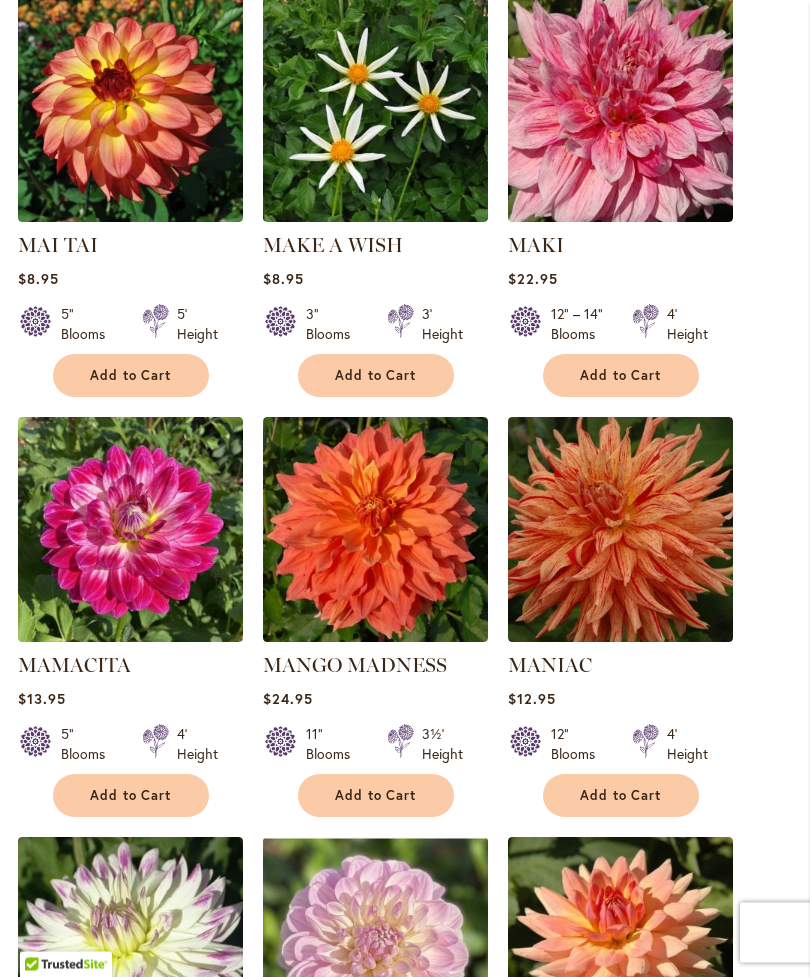 click on "Add to Cart" at bounding box center [376, 376] 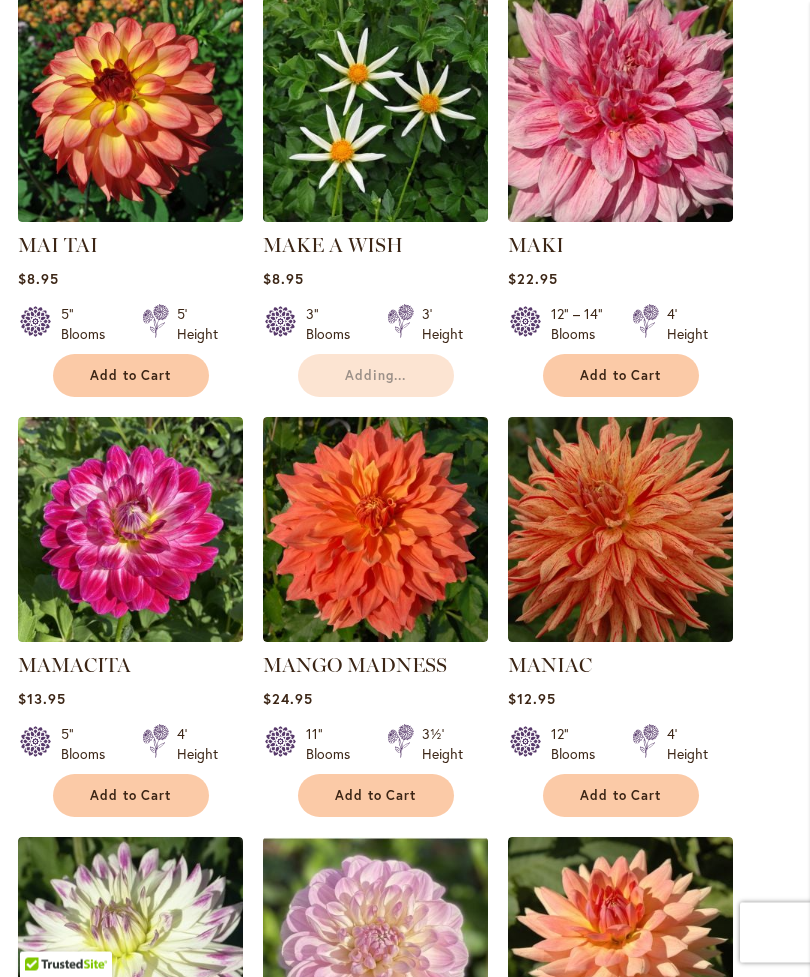 scroll, scrollTop: 1077, scrollLeft: 0, axis: vertical 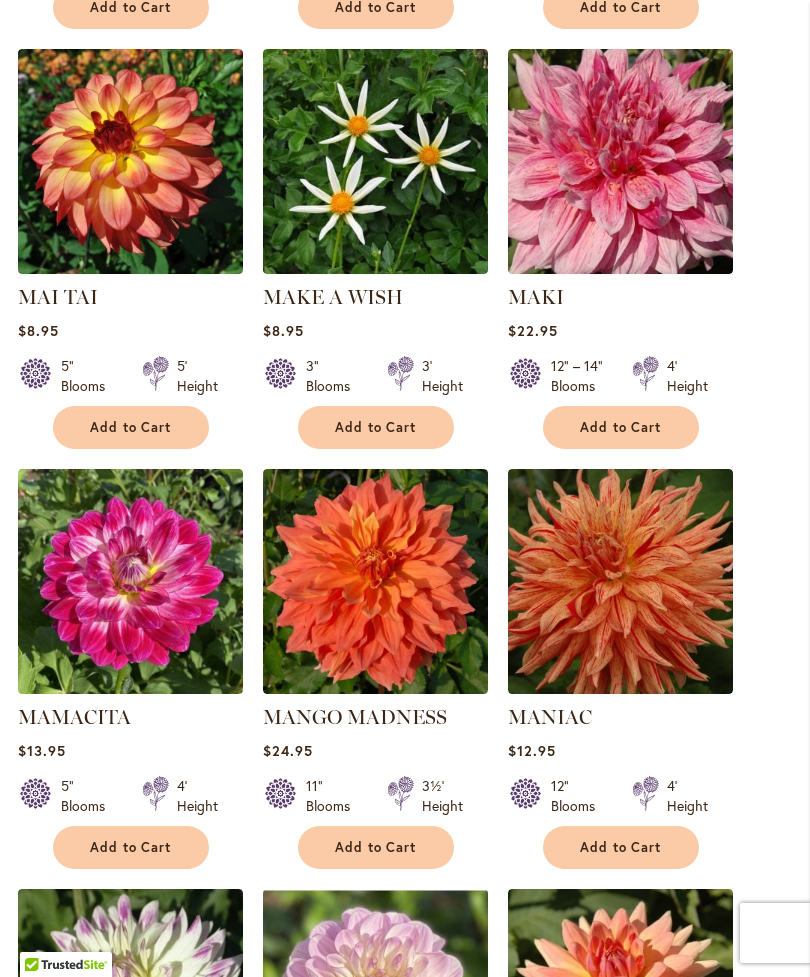 click on "Add to Cart" at bounding box center (376, 427) 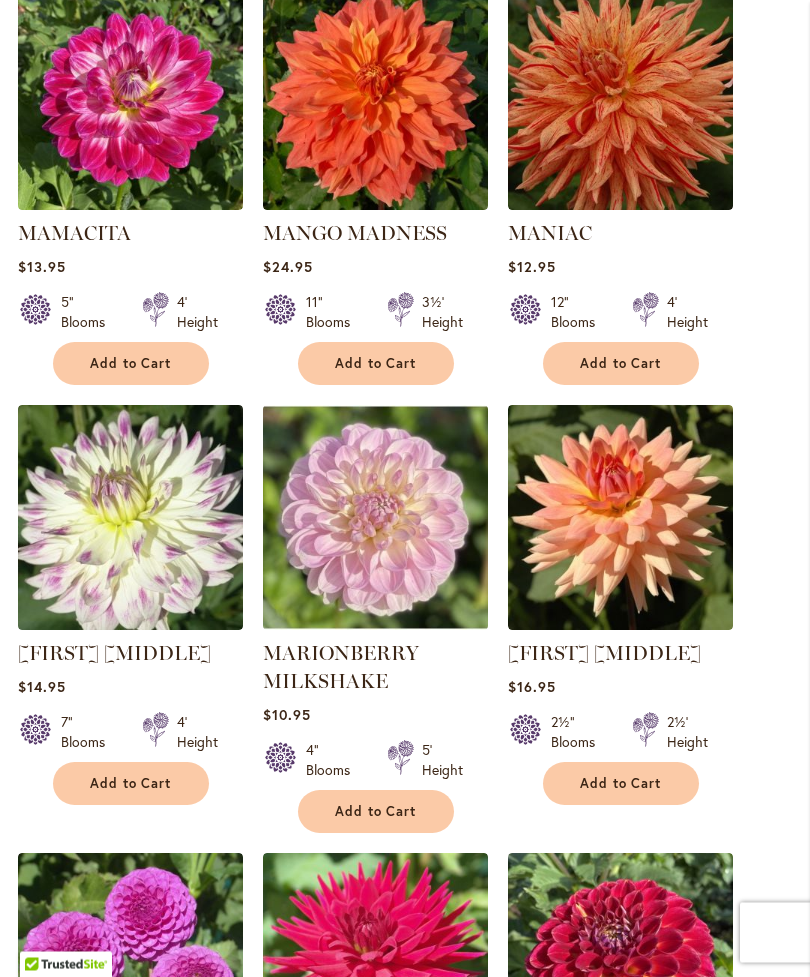 scroll, scrollTop: 1569, scrollLeft: 0, axis: vertical 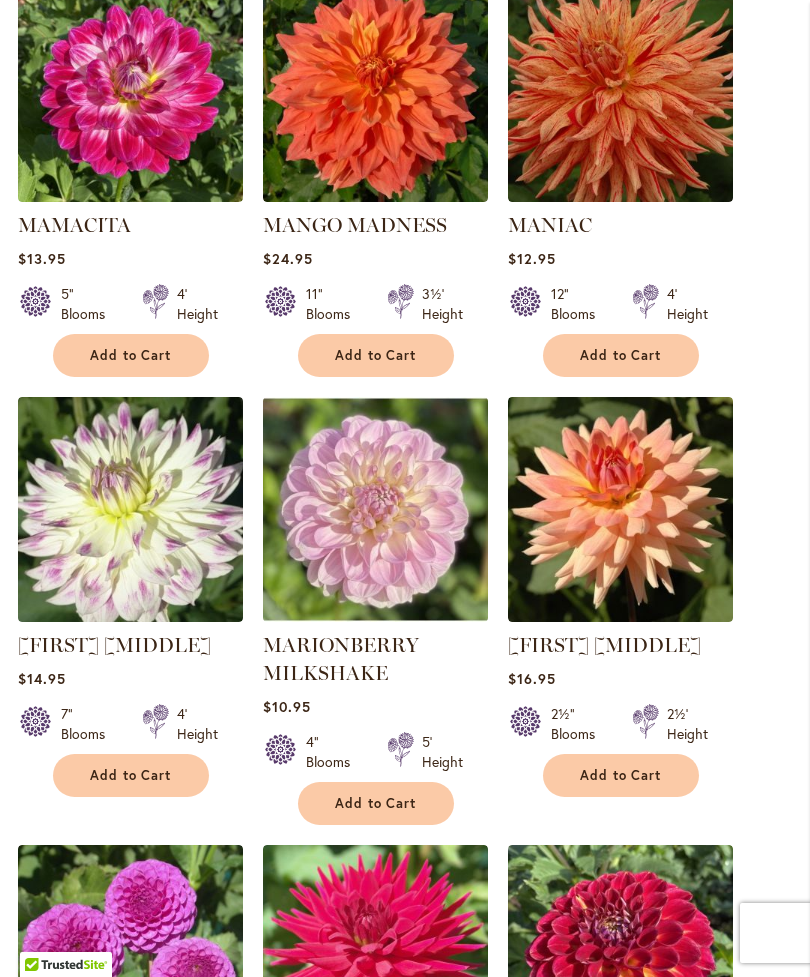 click on "Add to Cart" at bounding box center (376, 355) 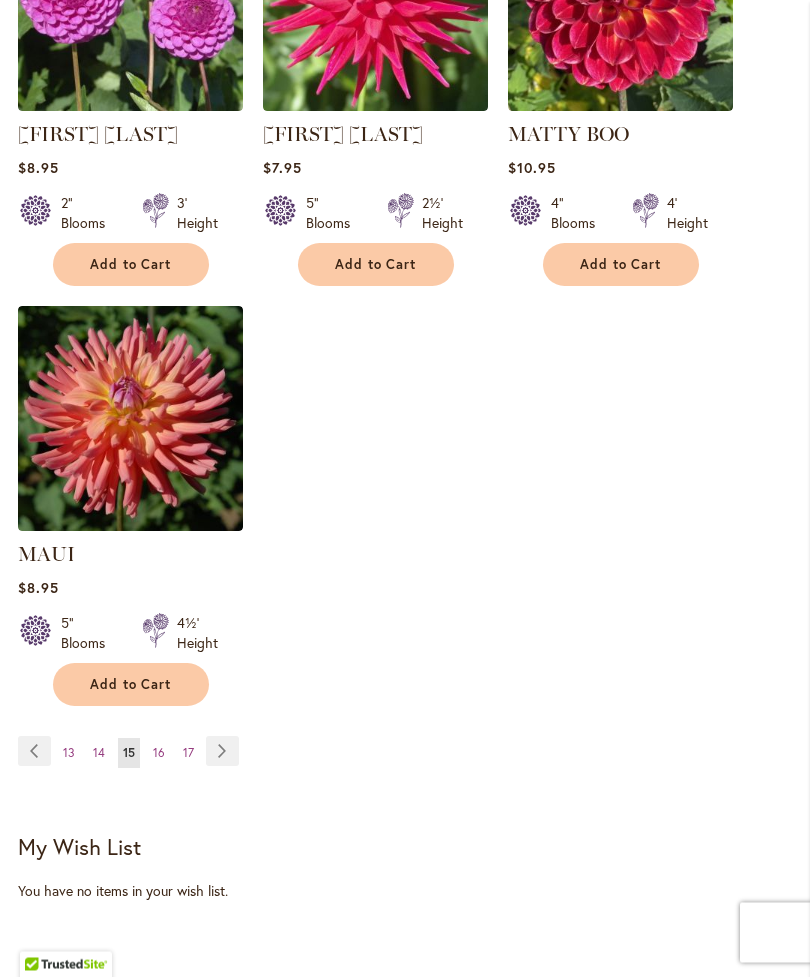 scroll, scrollTop: 2528, scrollLeft: 0, axis: vertical 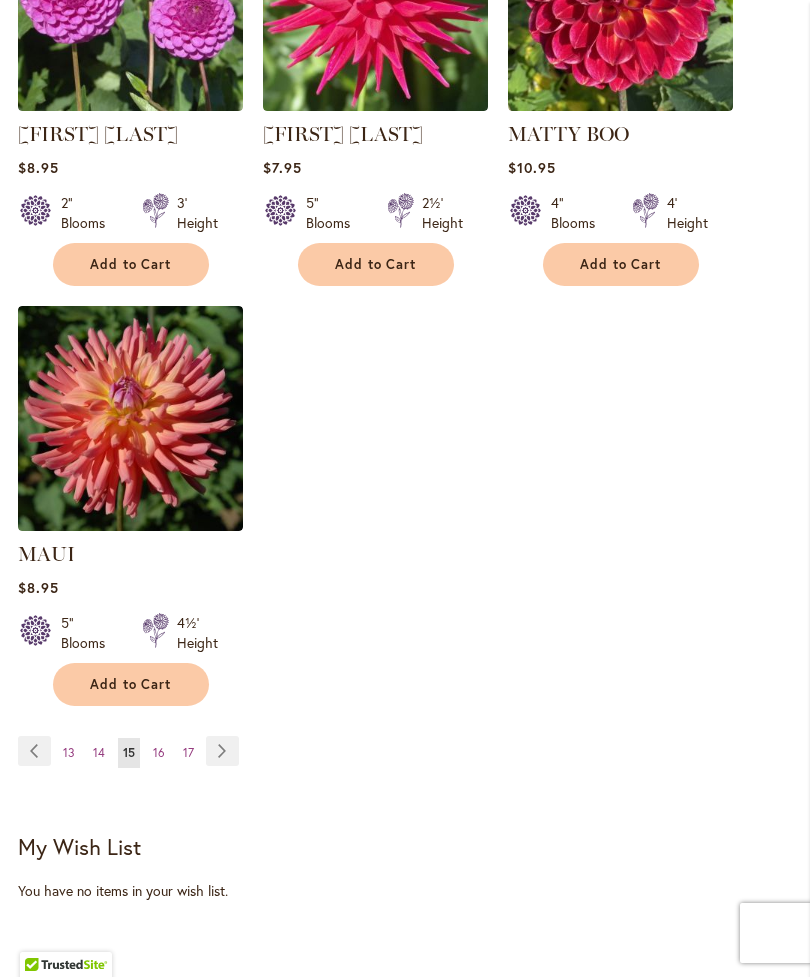 click on "Page
Next" at bounding box center (222, 751) 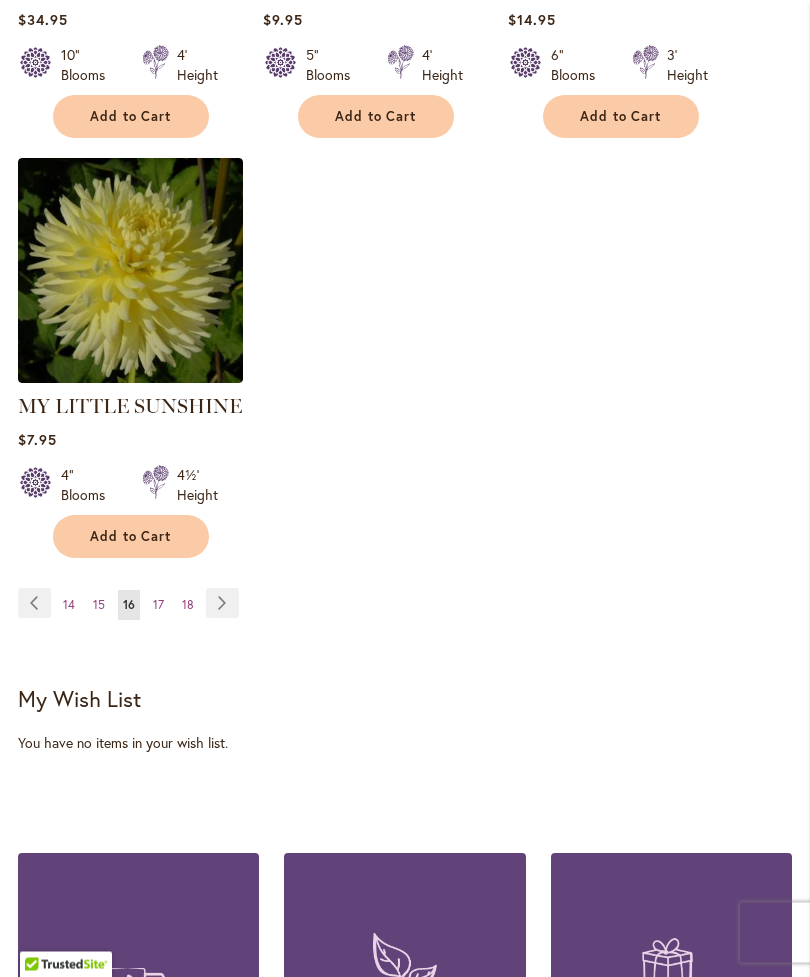 scroll, scrollTop: 2627, scrollLeft: 0, axis: vertical 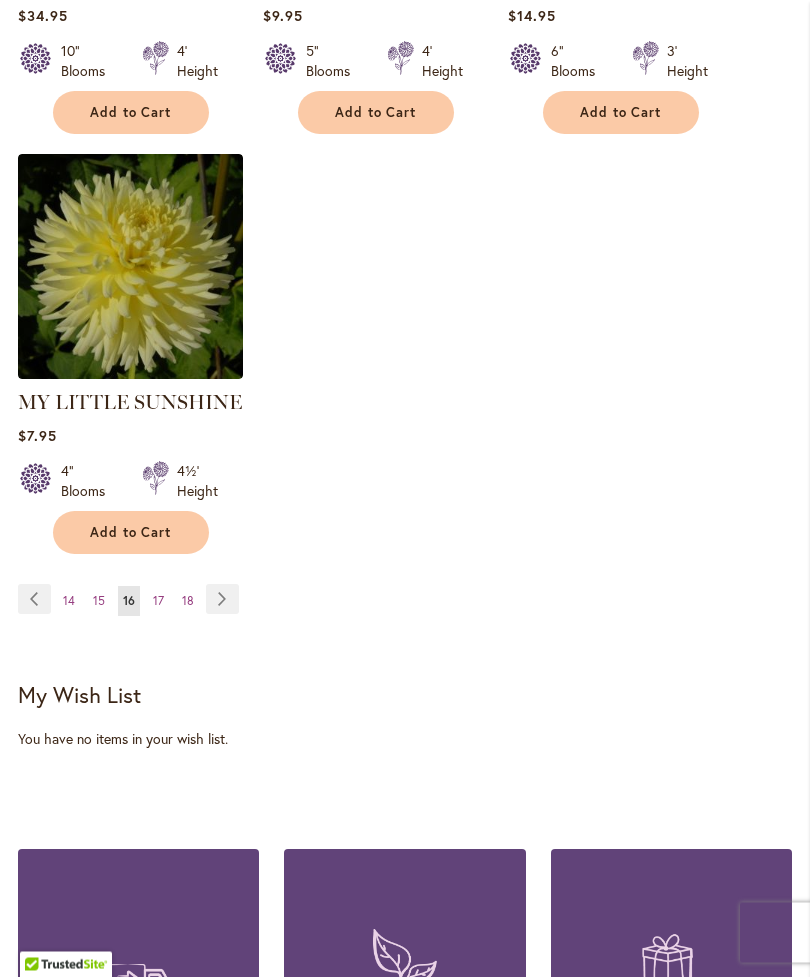 click on "Page
Next" at bounding box center (222, 600) 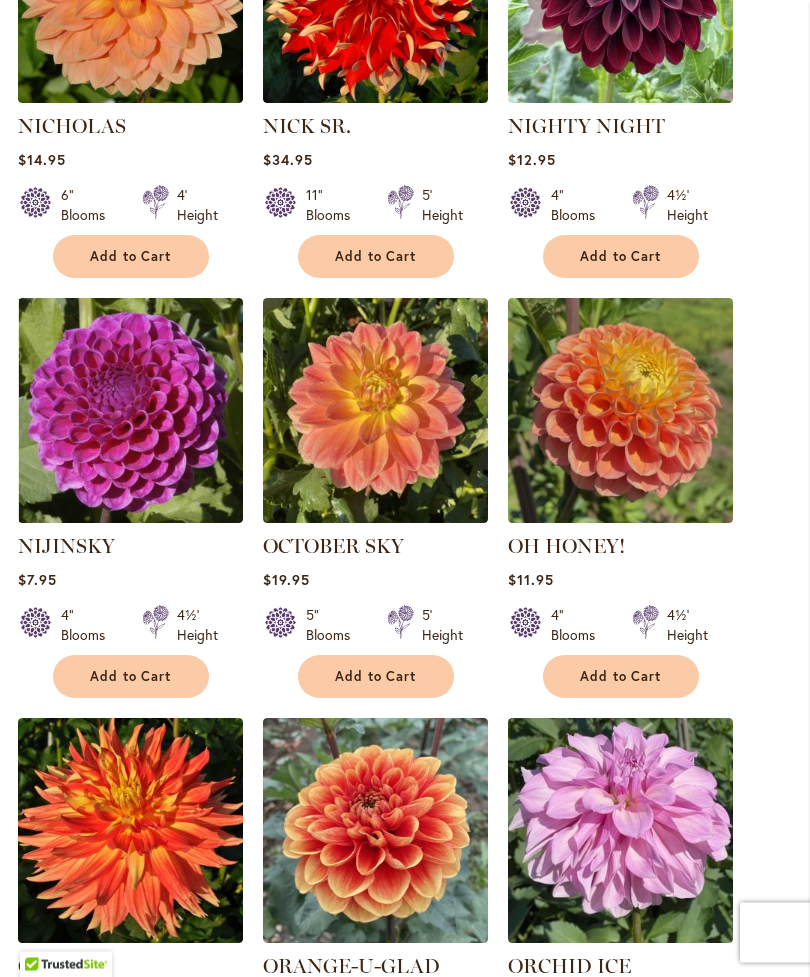 scroll, scrollTop: 1651, scrollLeft: 0, axis: vertical 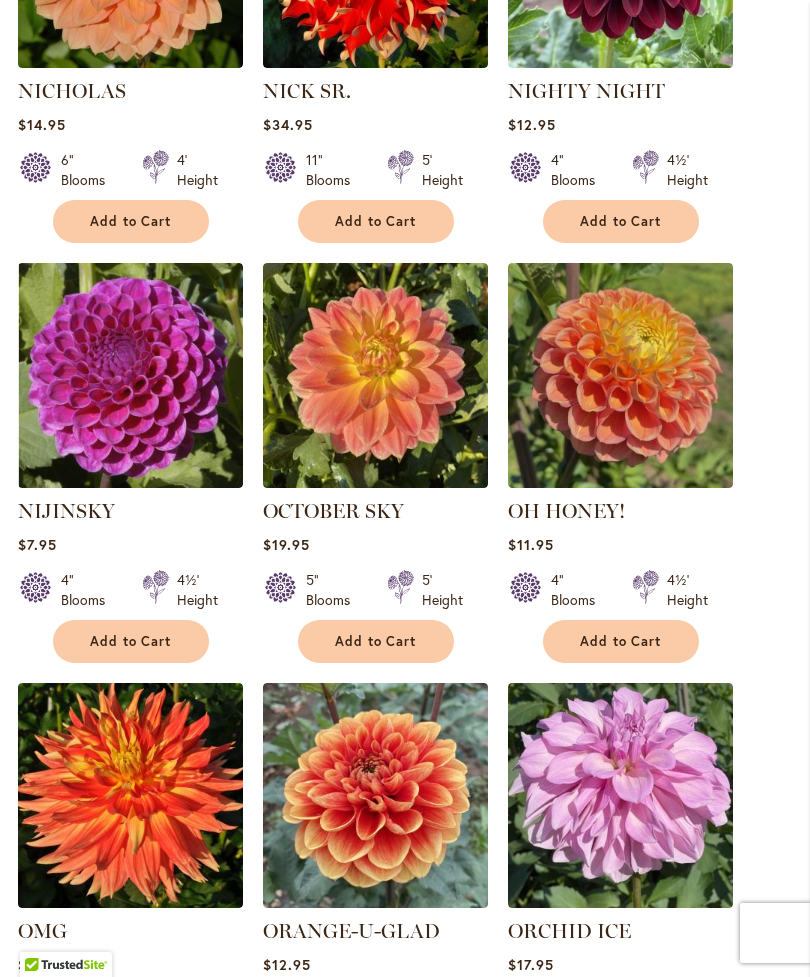 click on "Add to Cart" at bounding box center (376, 641) 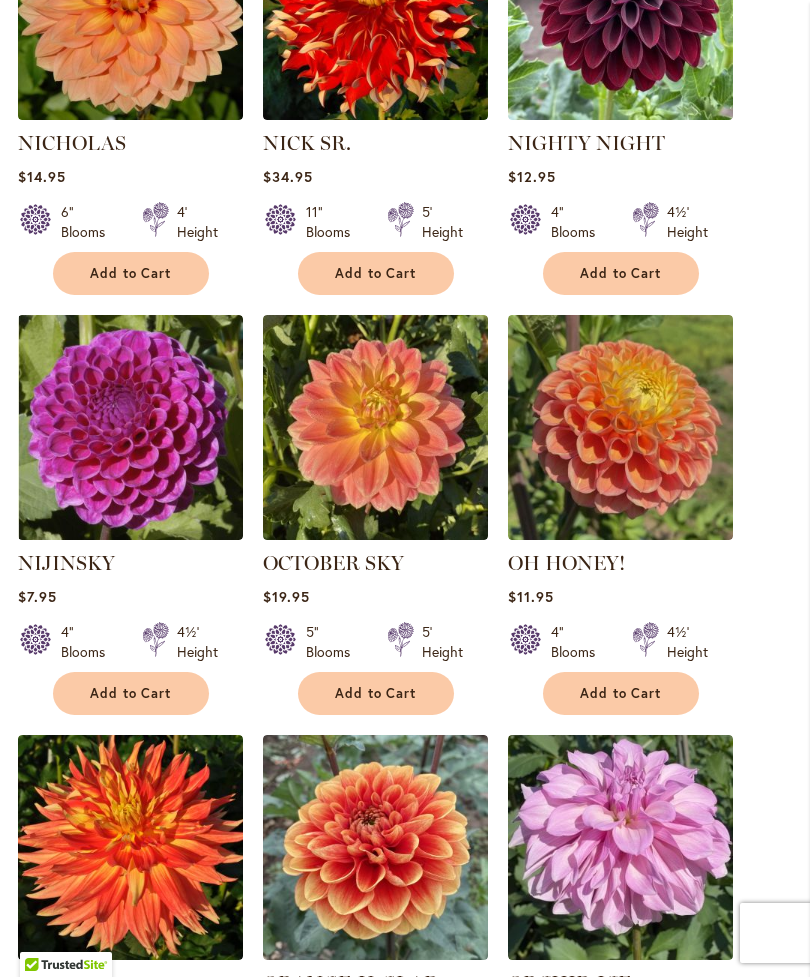 click on "Add to Cart" at bounding box center (376, 693) 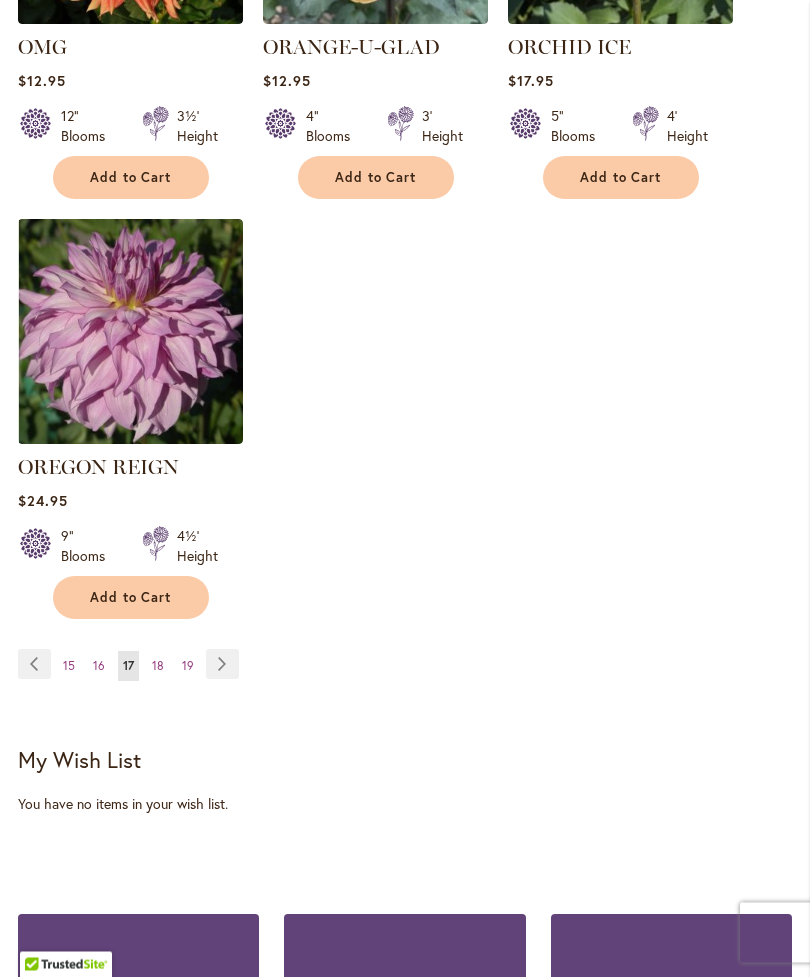 scroll, scrollTop: 2631, scrollLeft: 0, axis: vertical 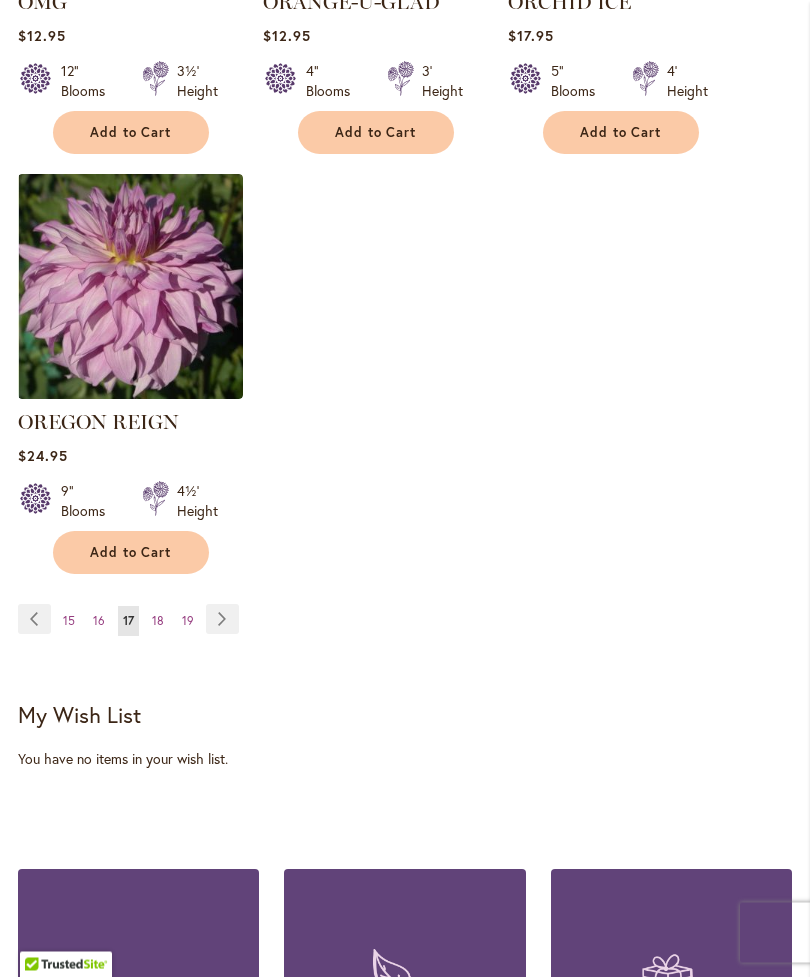 click on "Page
Next" at bounding box center [222, 620] 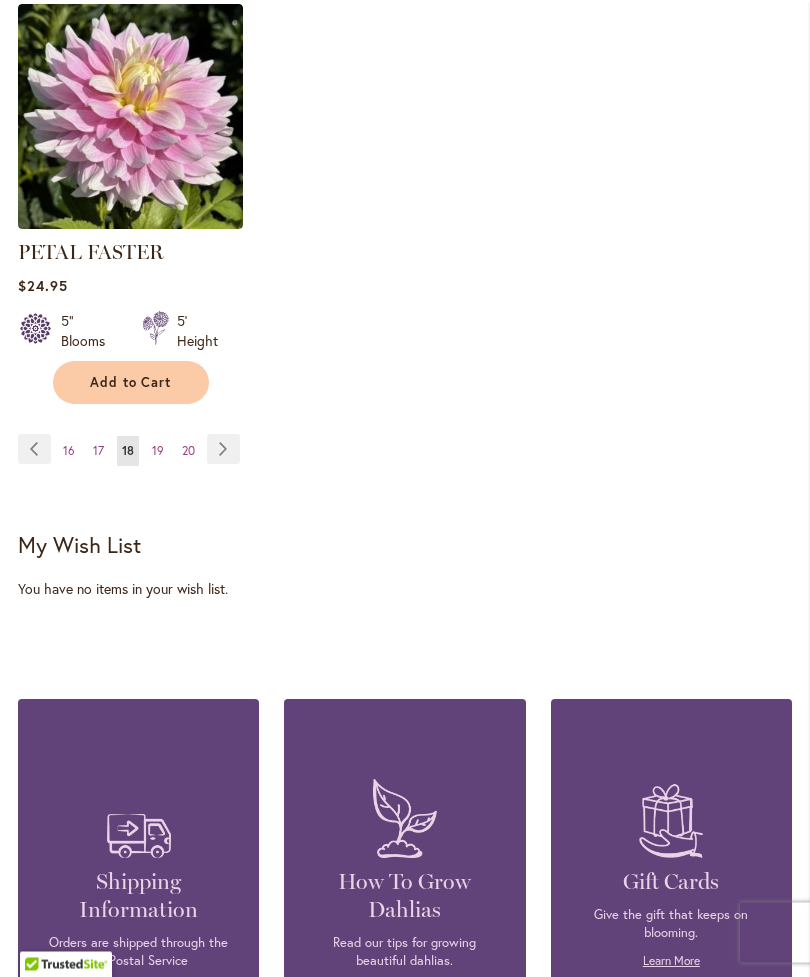 scroll, scrollTop: 2806, scrollLeft: 0, axis: vertical 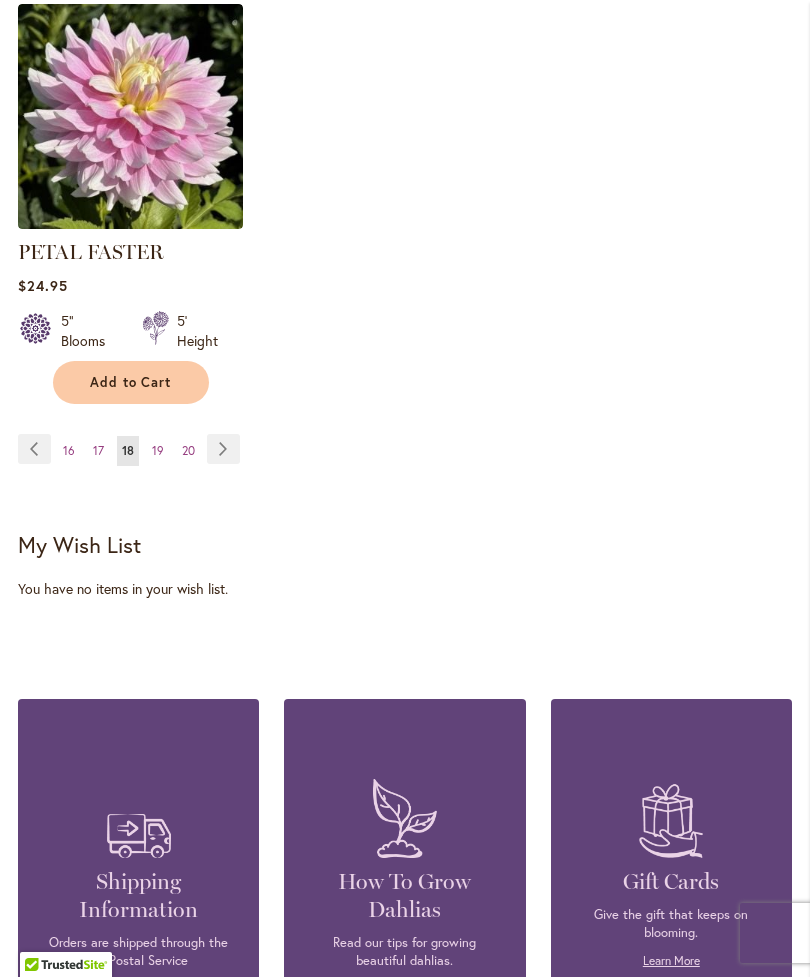 click on "Page
Next" at bounding box center (223, 449) 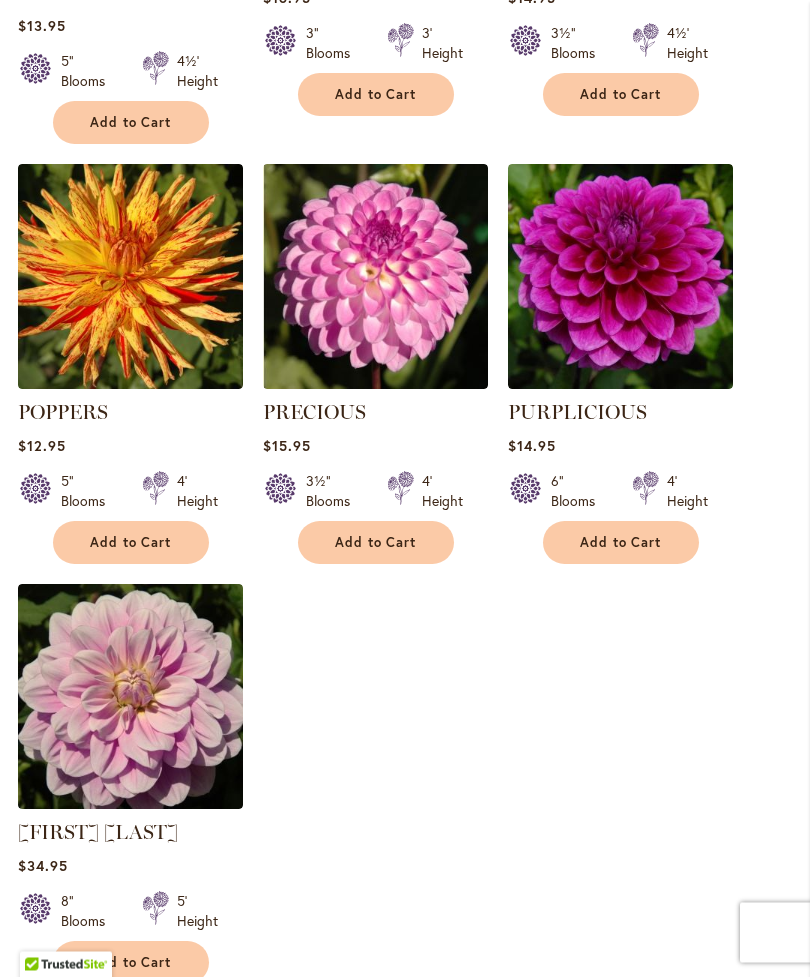scroll, scrollTop: 2198, scrollLeft: 0, axis: vertical 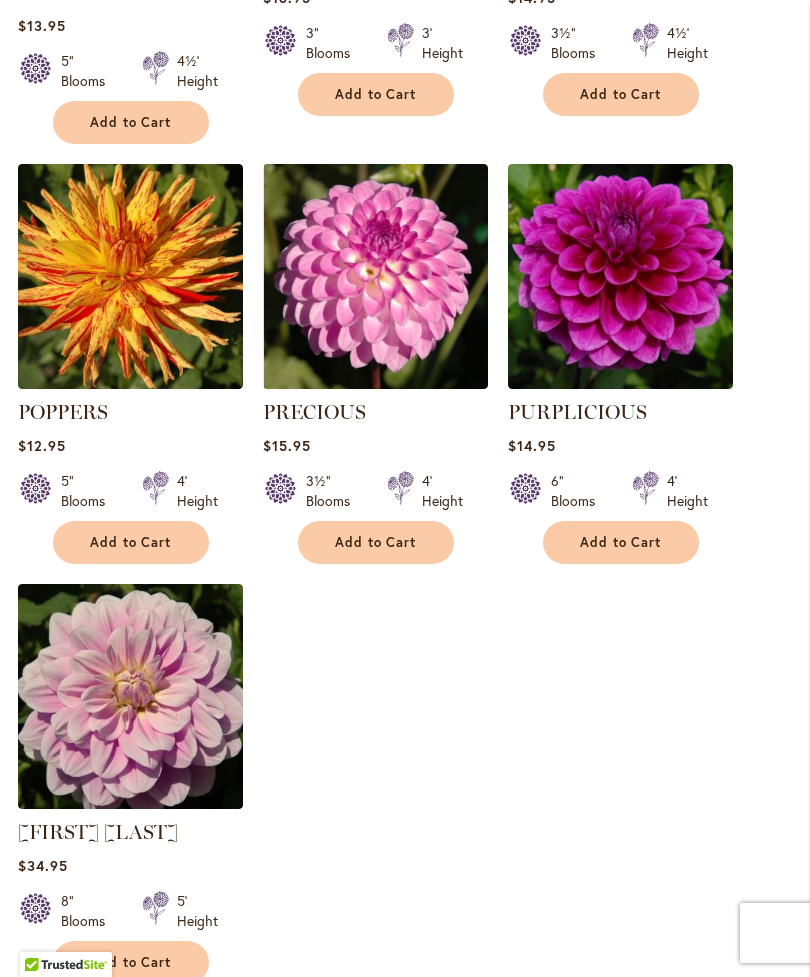 click on "Add to Cart" at bounding box center [376, 542] 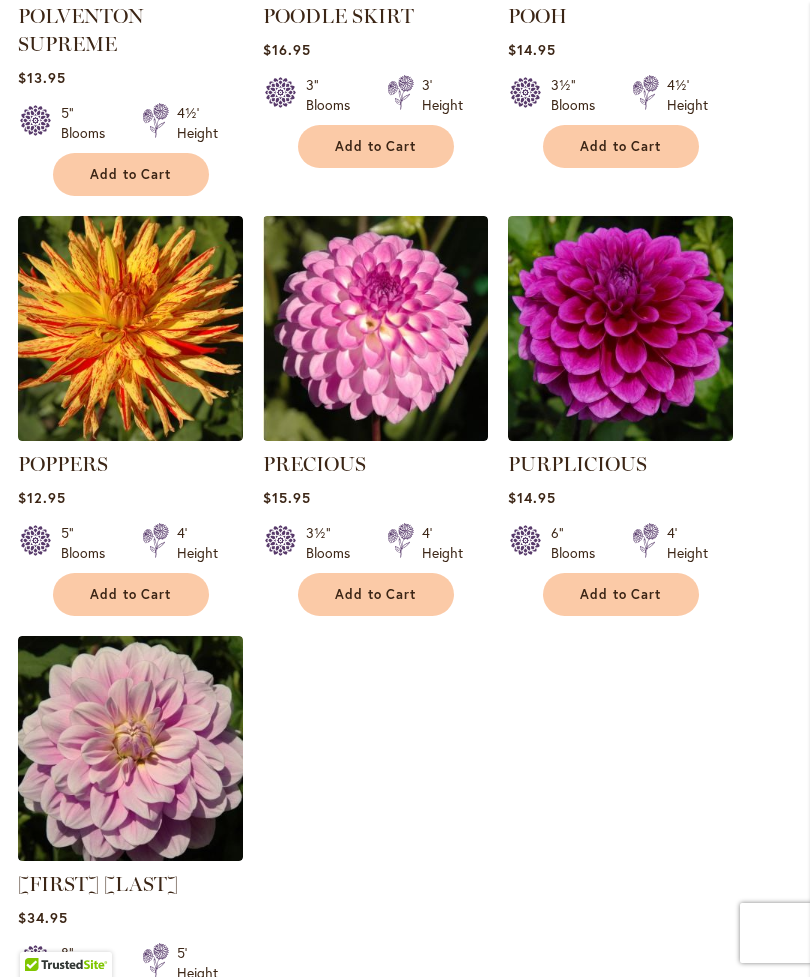 click on "Add to Cart" at bounding box center (376, 594) 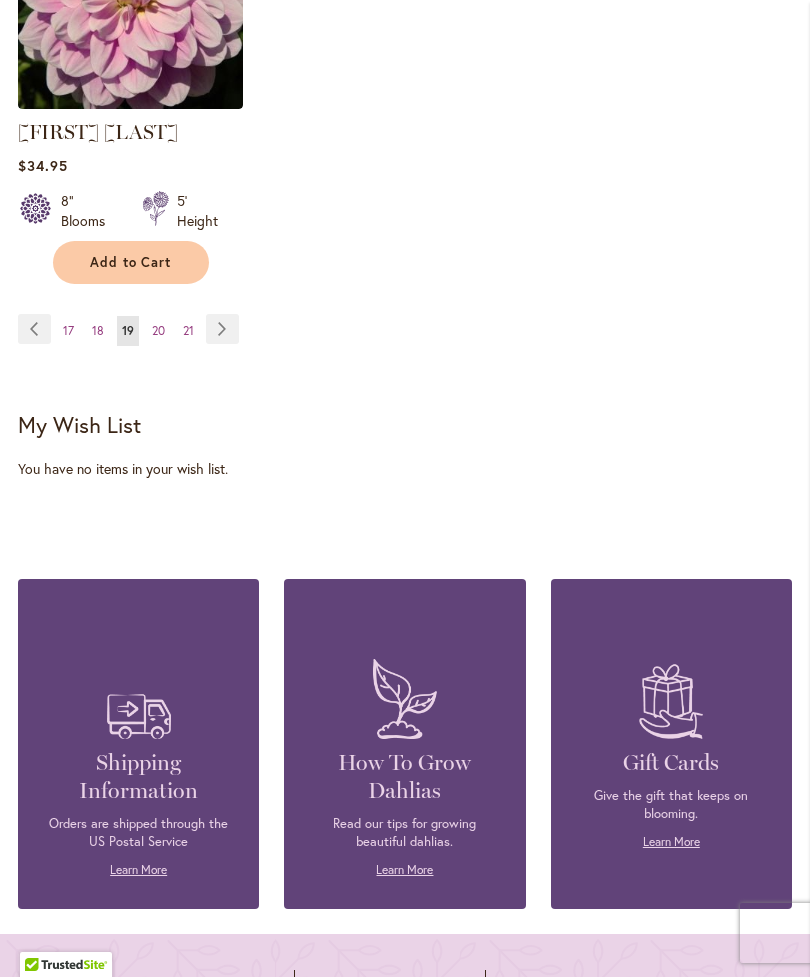 scroll, scrollTop: 2944, scrollLeft: 0, axis: vertical 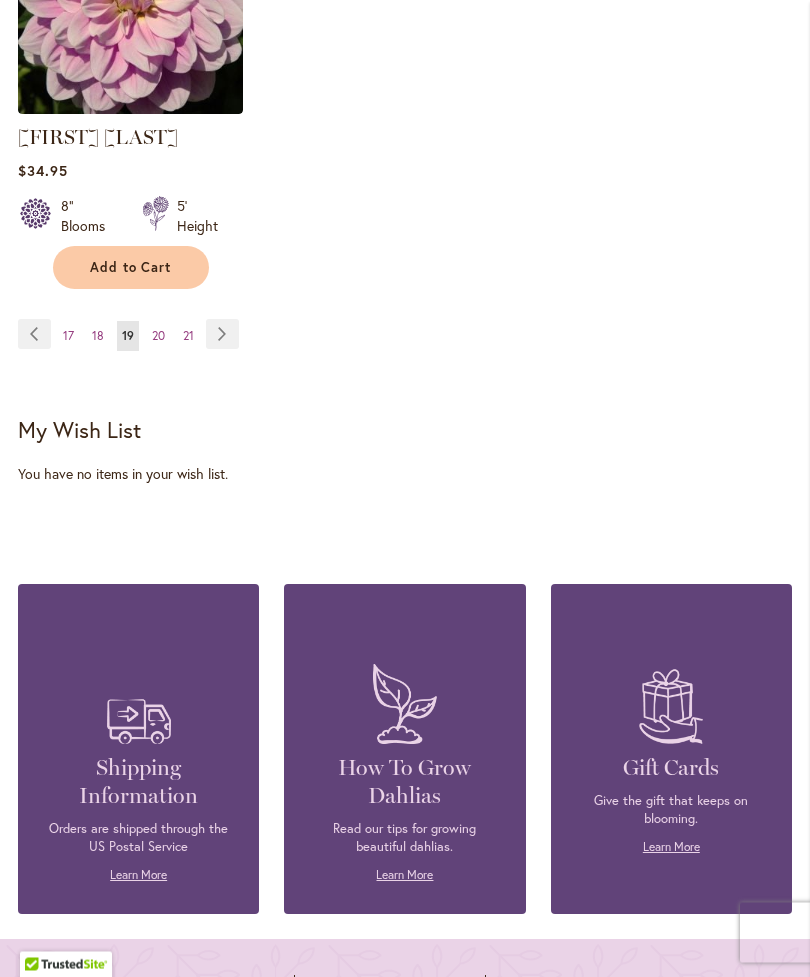click on "Page
Next" at bounding box center (222, 335) 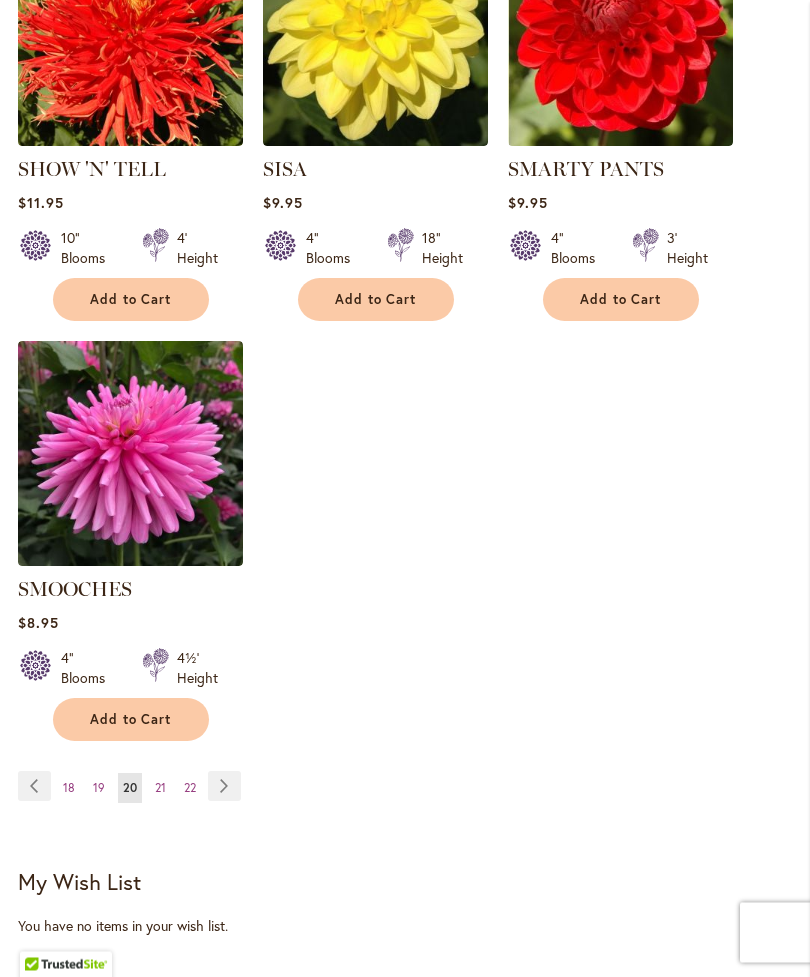 scroll, scrollTop: 2415, scrollLeft: 0, axis: vertical 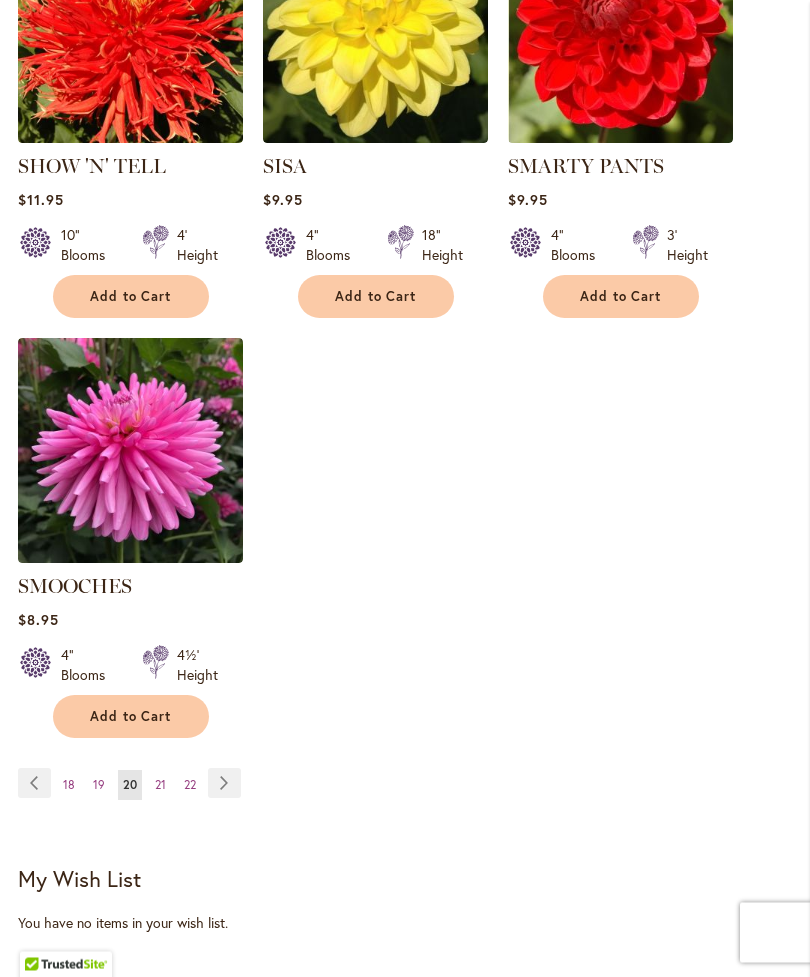 click on "Add to Cart" at bounding box center (131, 717) 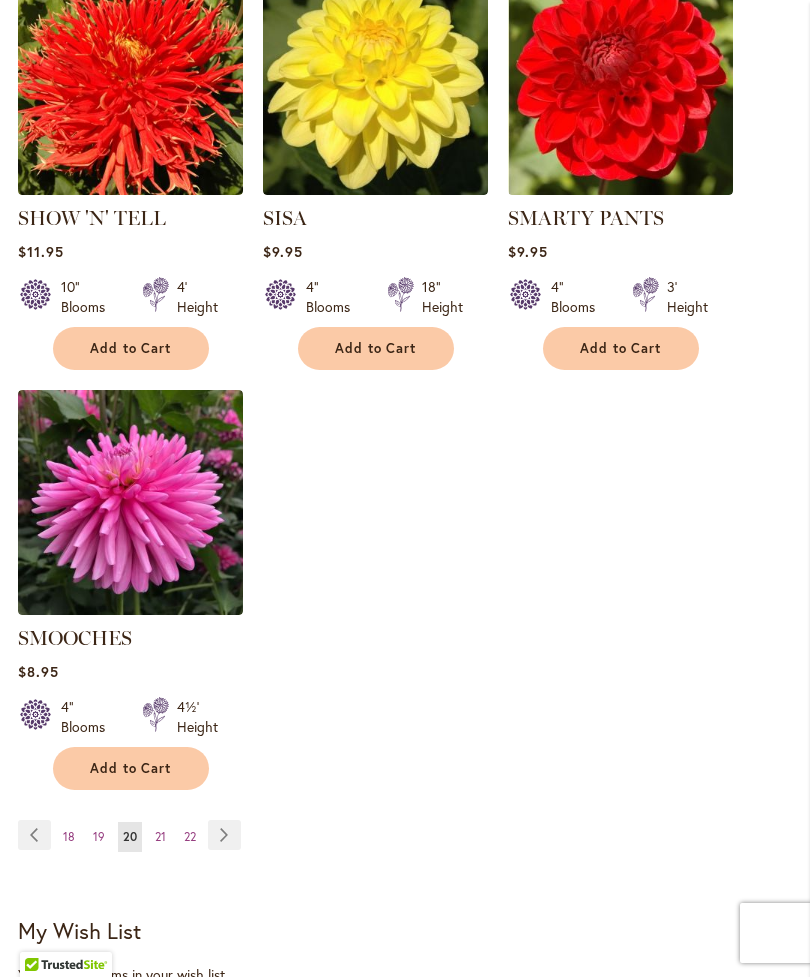 click on "Add to Cart" at bounding box center (131, 768) 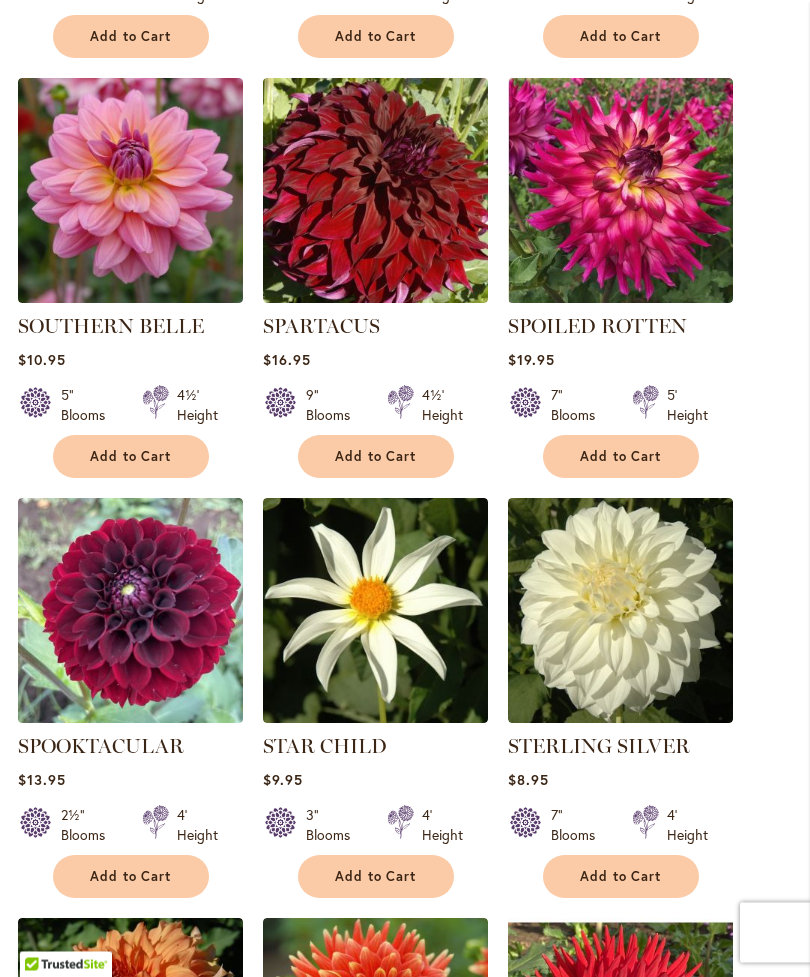scroll, scrollTop: 996, scrollLeft: 0, axis: vertical 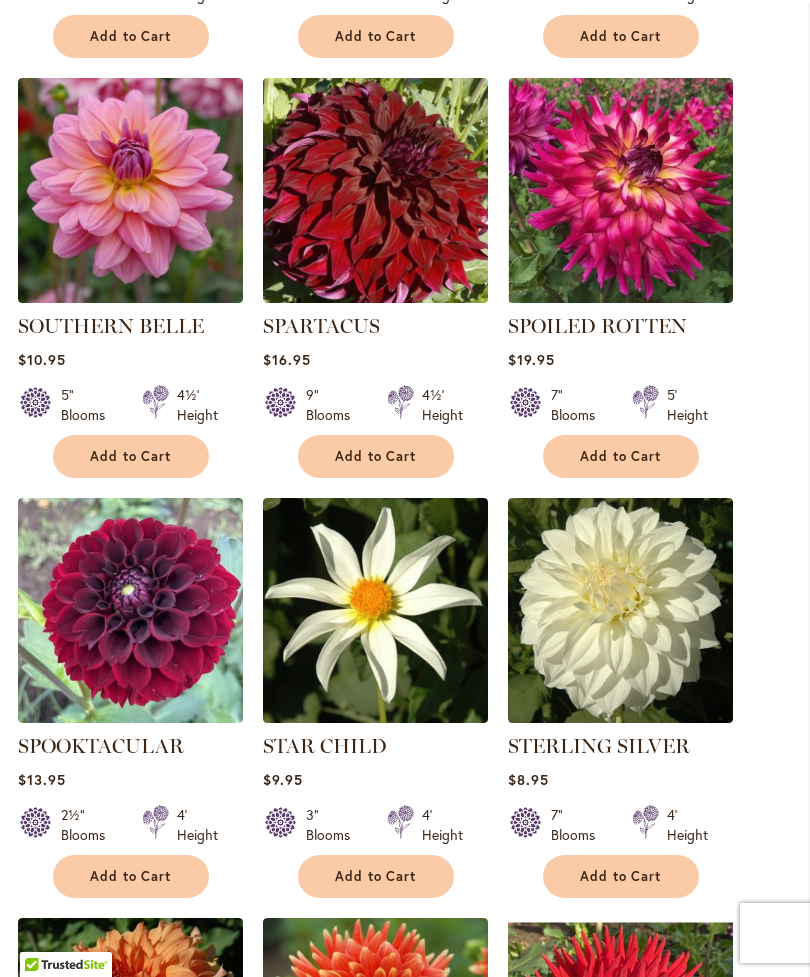 click on "Add to Cart" at bounding box center [621, 456] 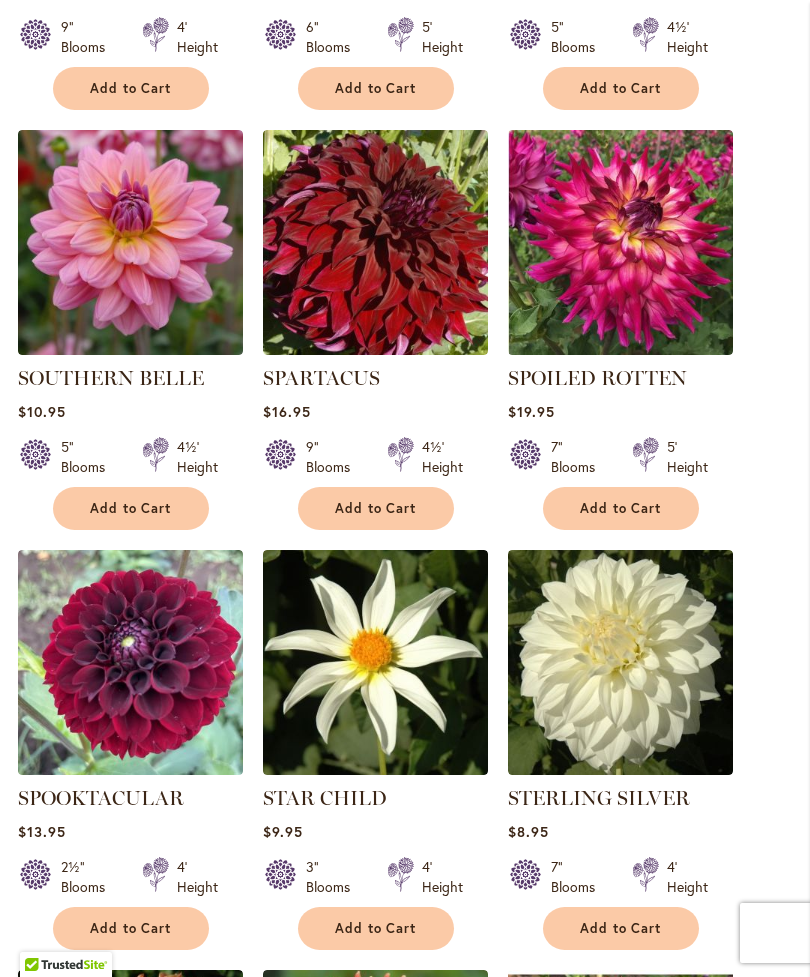 click on "Add to Cart" at bounding box center (621, 508) 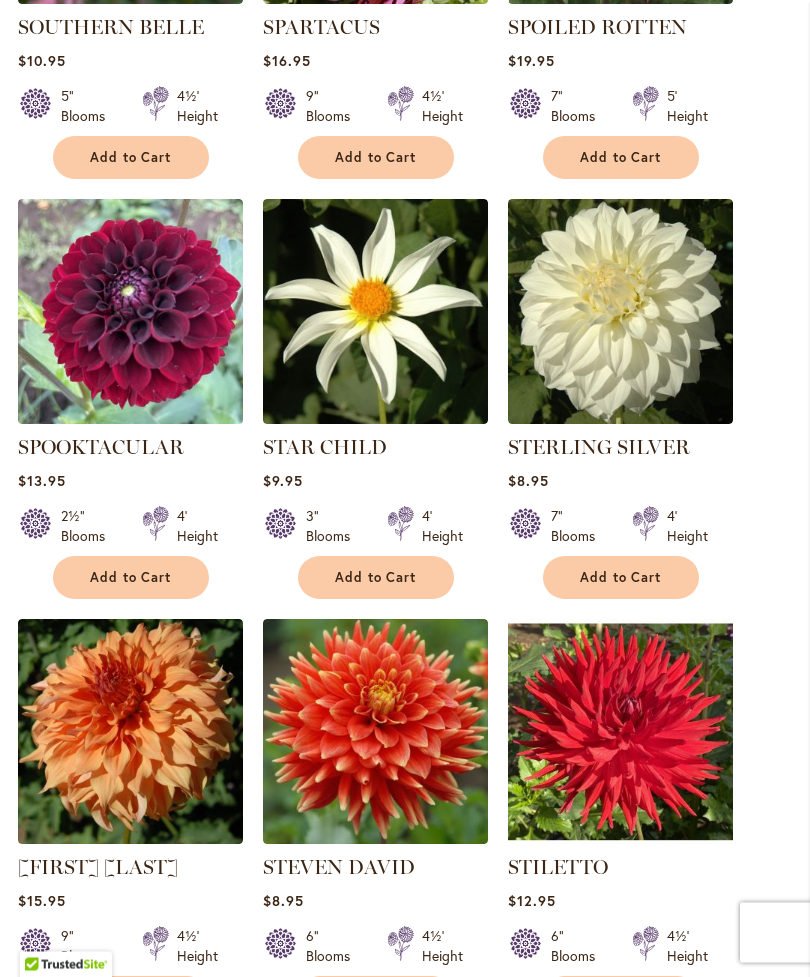 scroll, scrollTop: 1405, scrollLeft: 0, axis: vertical 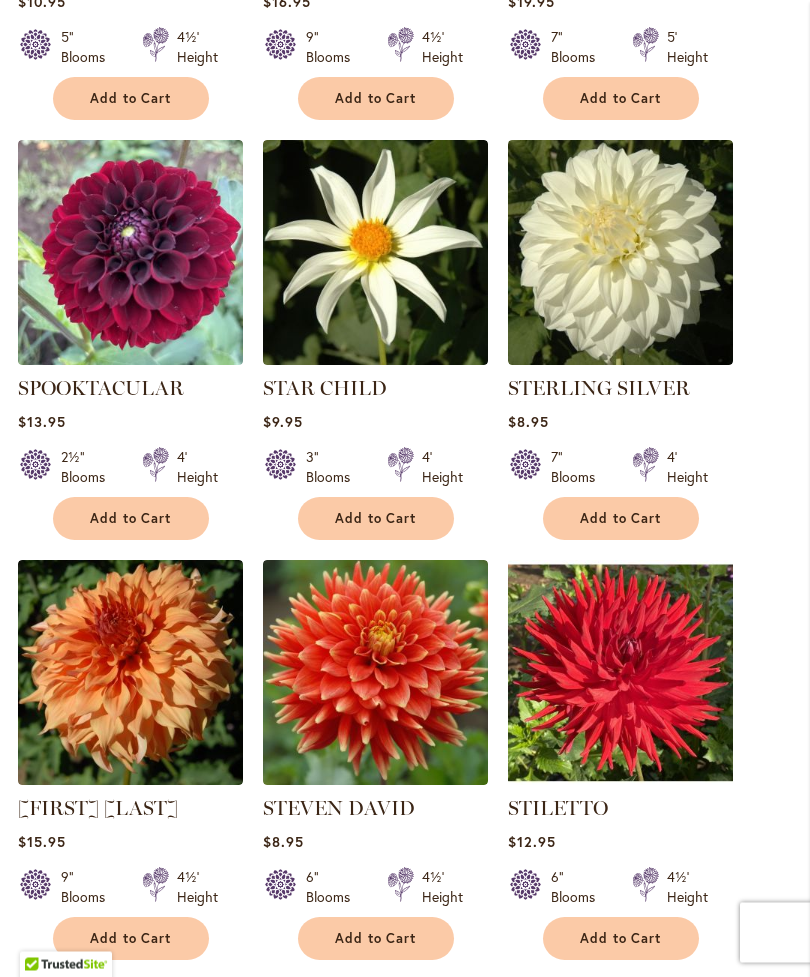 click on "Add to Cart" at bounding box center [376, 519] 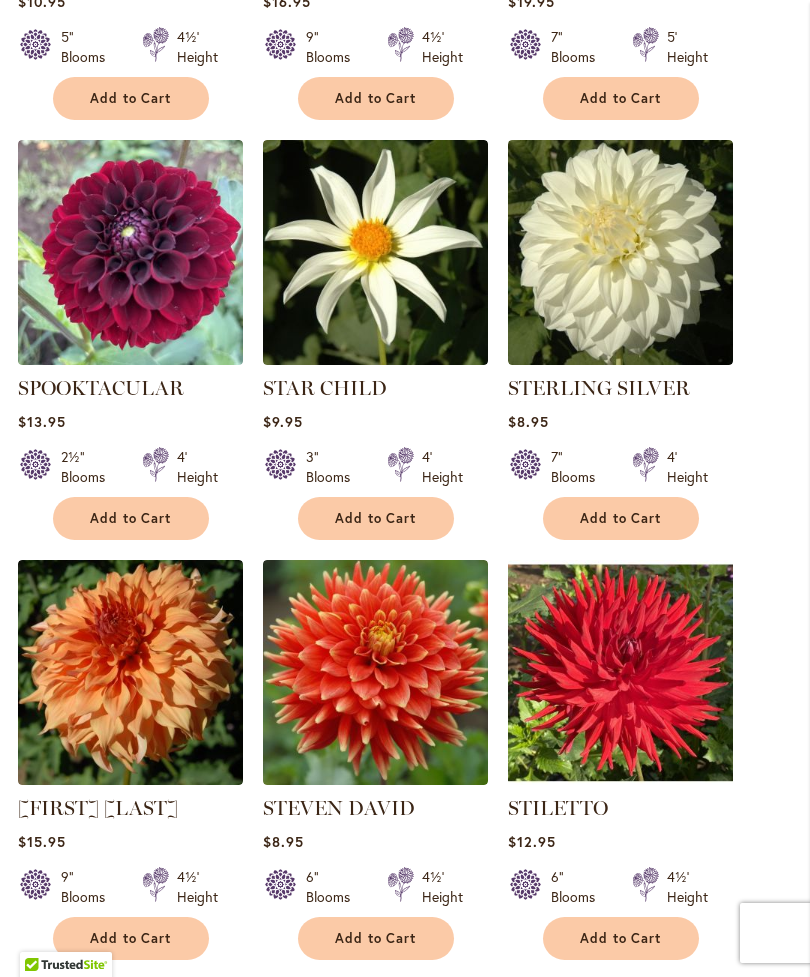 click on "Add to Cart" at bounding box center (376, 518) 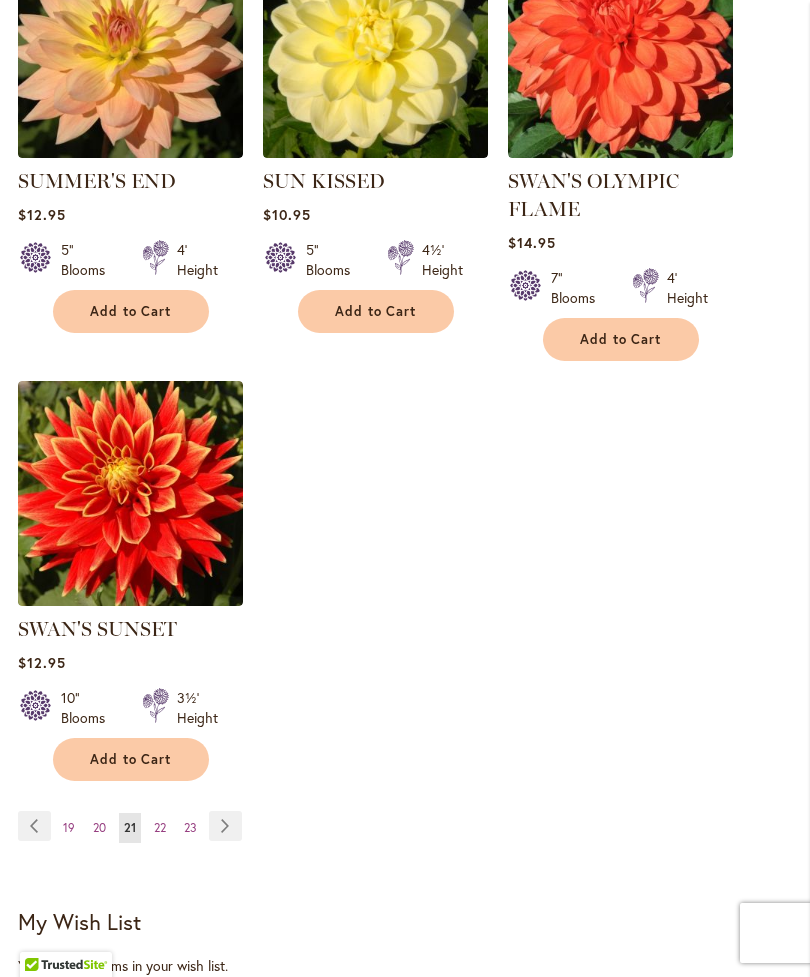 scroll, scrollTop: 2504, scrollLeft: 0, axis: vertical 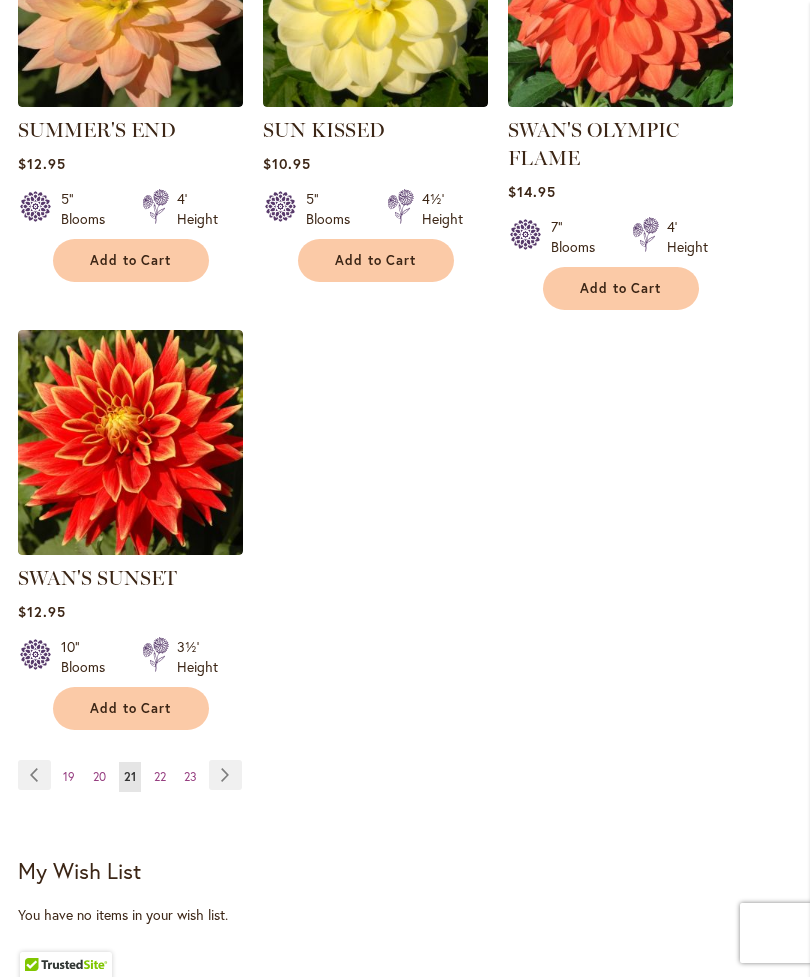 click on "Page
Next" at bounding box center (225, 775) 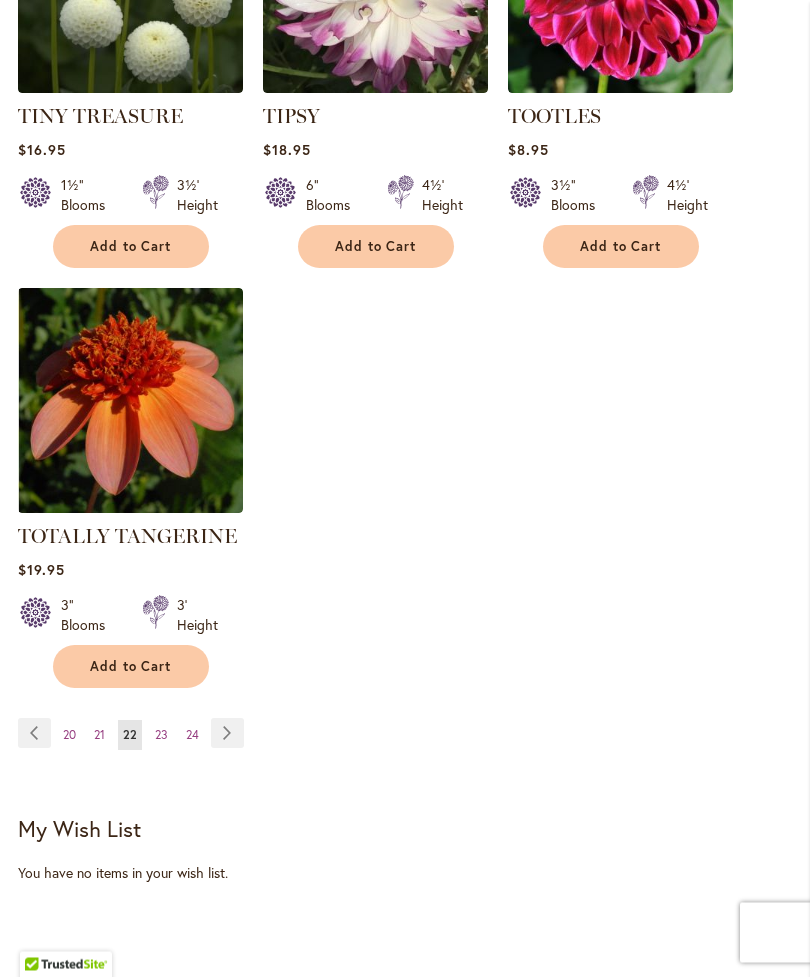 scroll, scrollTop: 2576, scrollLeft: 0, axis: vertical 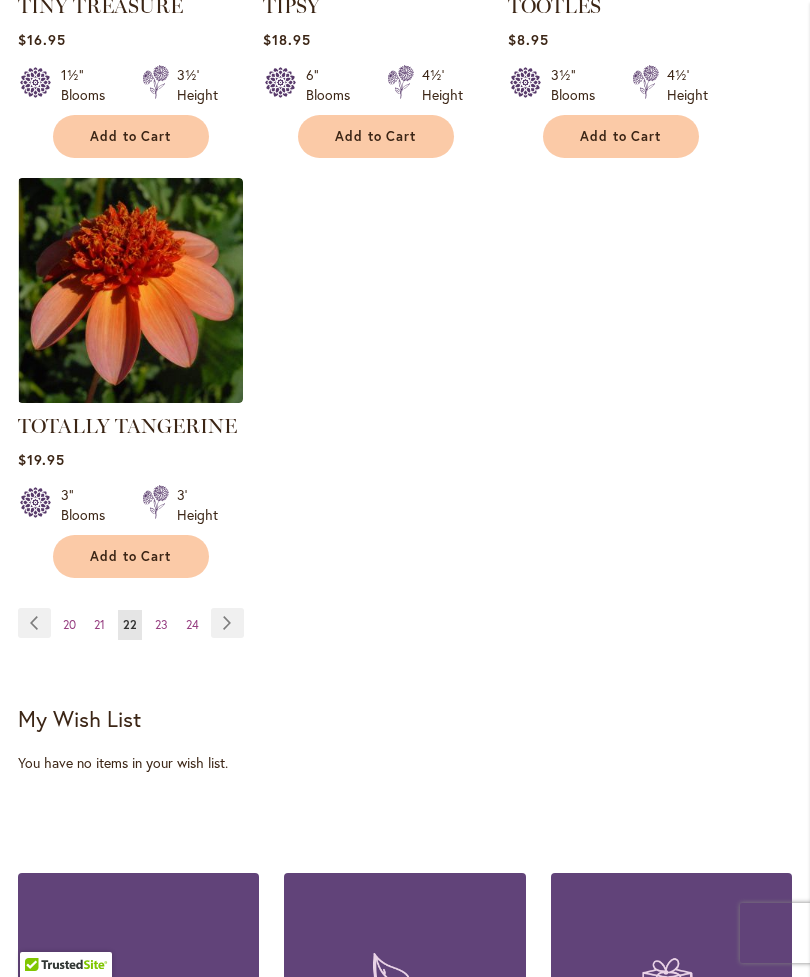 click on "Page
Next" at bounding box center [227, 623] 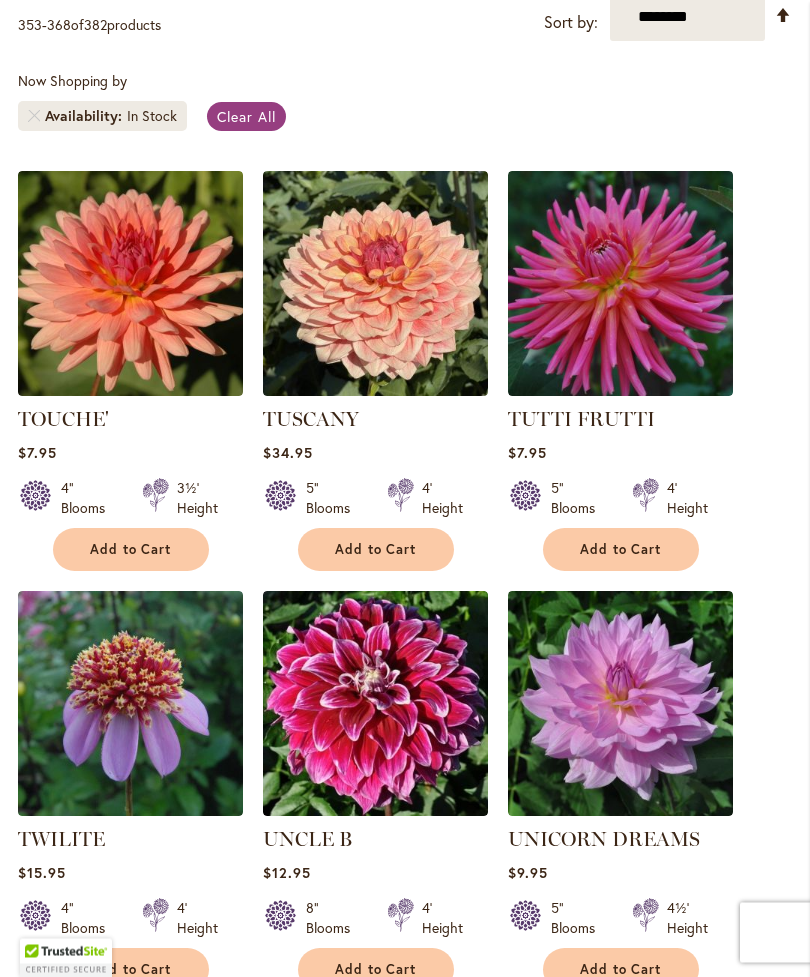 scroll, scrollTop: 483, scrollLeft: 0, axis: vertical 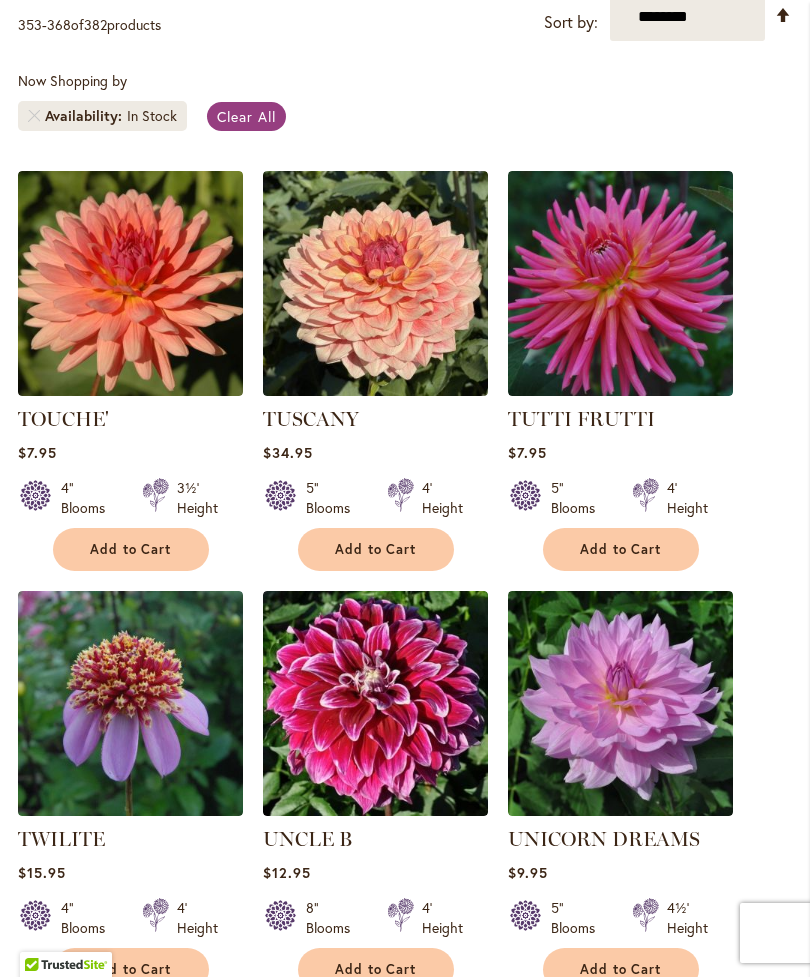 click on "Add to Cart" at bounding box center (376, 549) 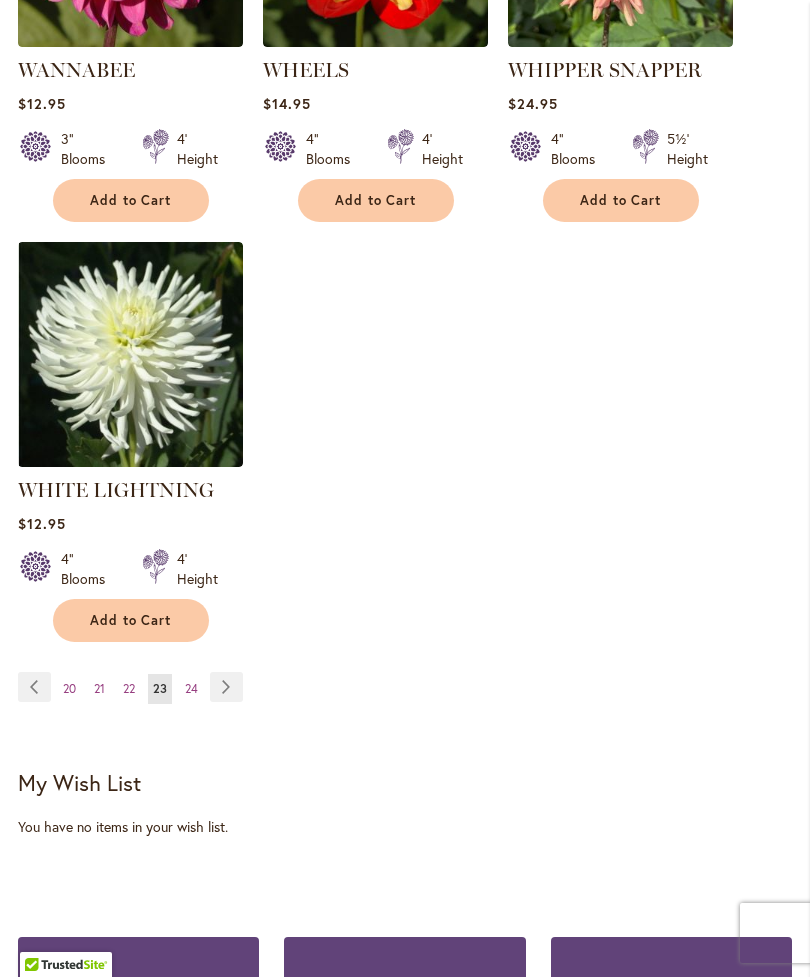 scroll, scrollTop: 2588, scrollLeft: 0, axis: vertical 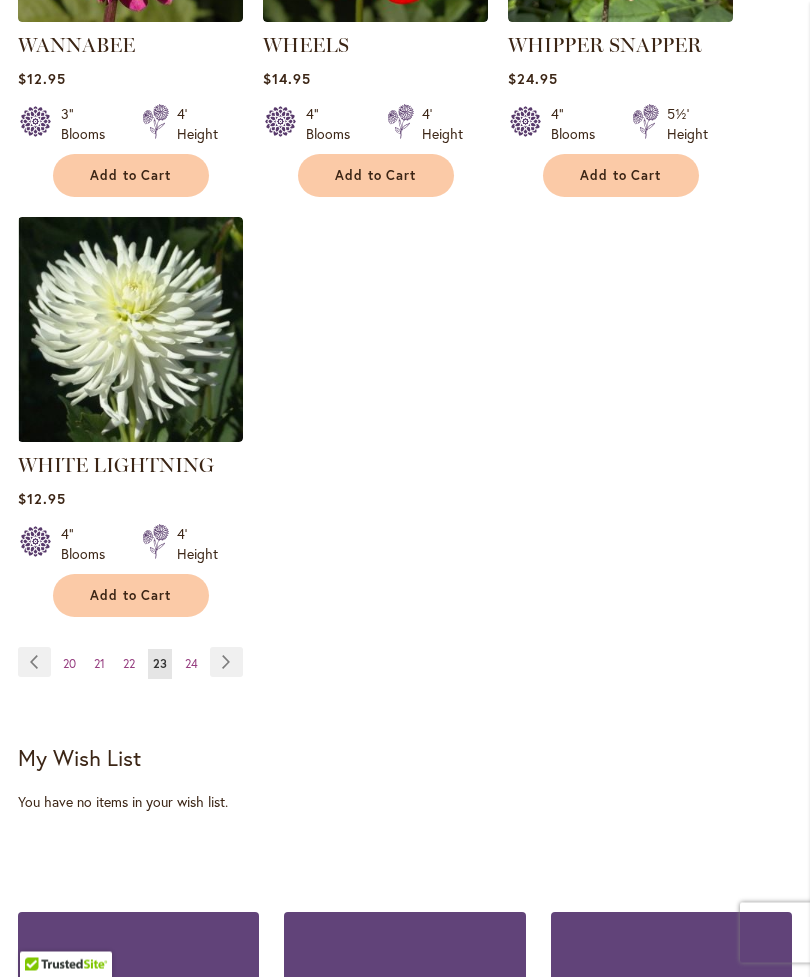 click on "Page
Next" at bounding box center (226, 663) 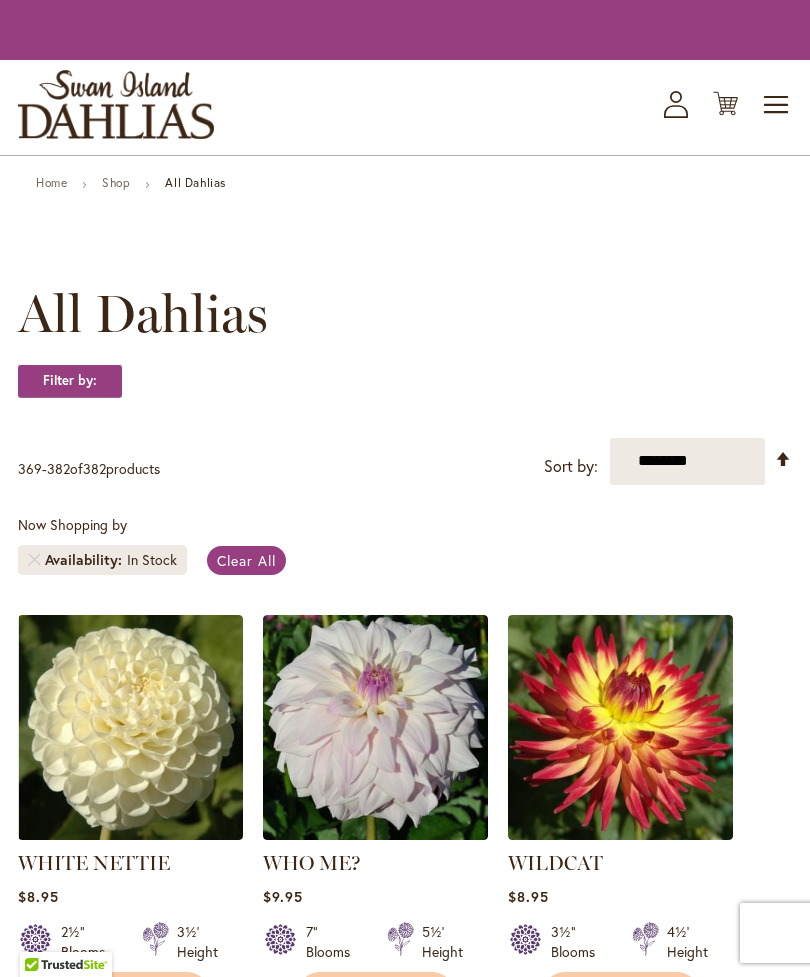 scroll, scrollTop: 0, scrollLeft: 0, axis: both 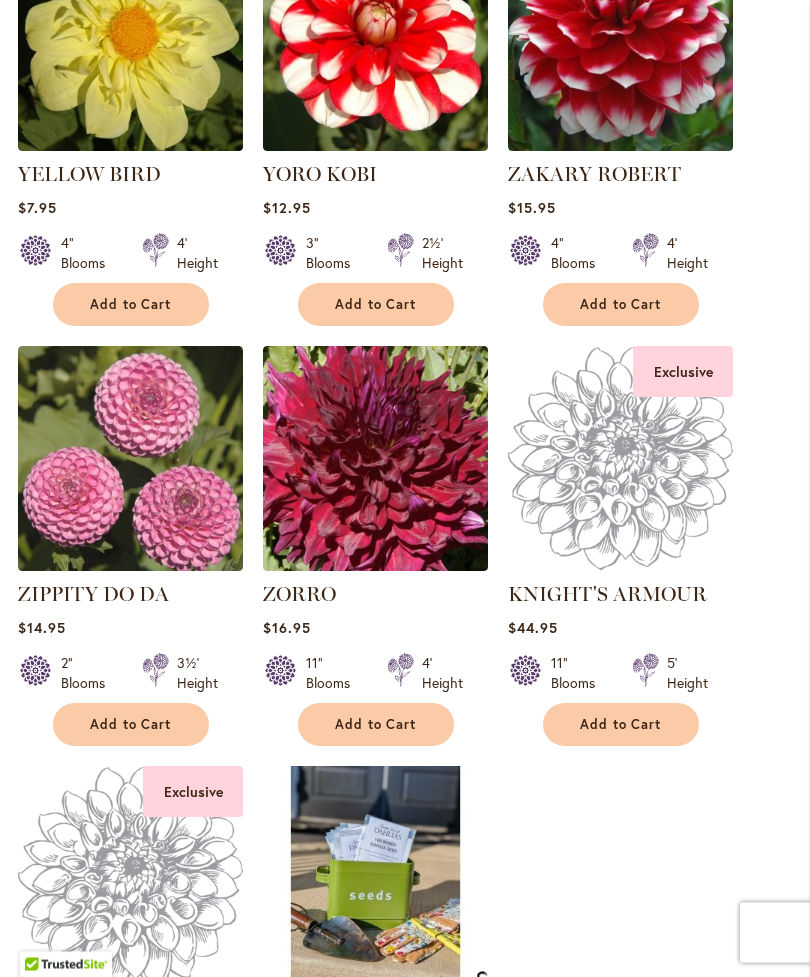 click on "WHITE NETTIE
$8.95
2½" Blooms
3½' Height" at bounding box center [405, 127] 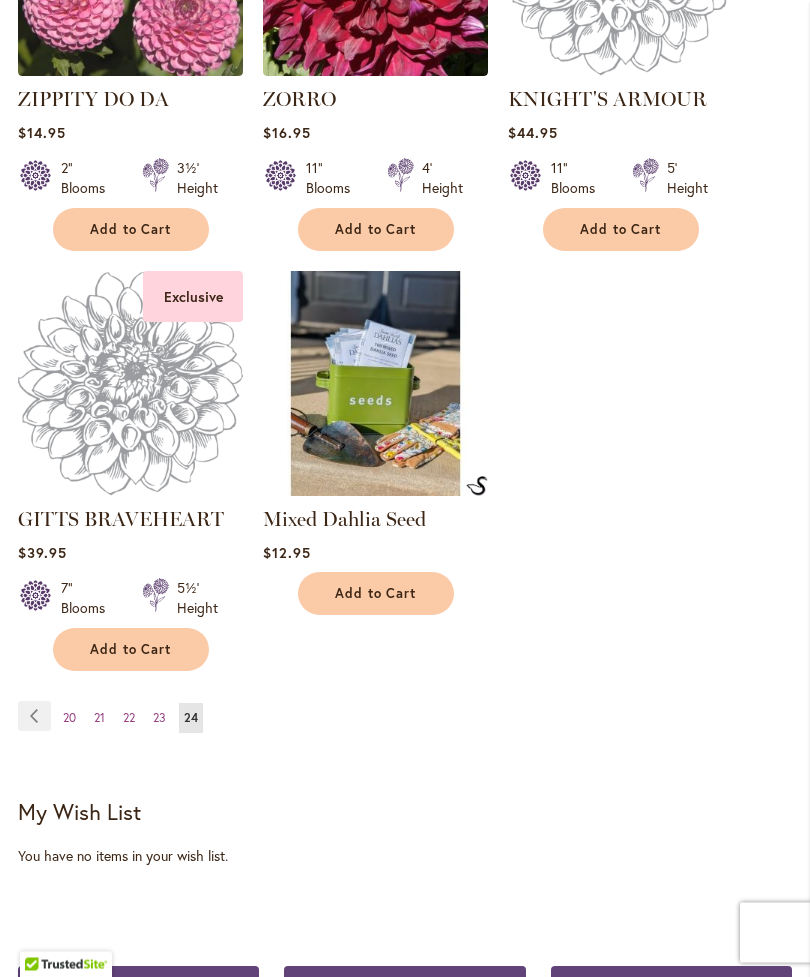 scroll, scrollTop: 2040, scrollLeft: 0, axis: vertical 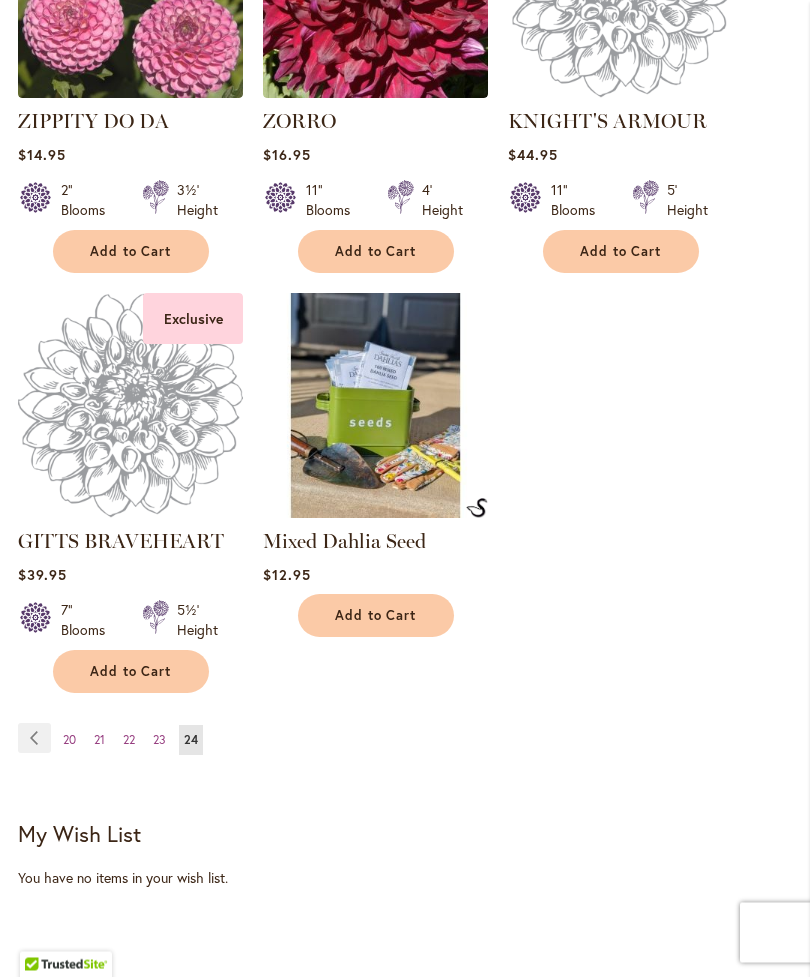 click on "23" at bounding box center (159, 740) 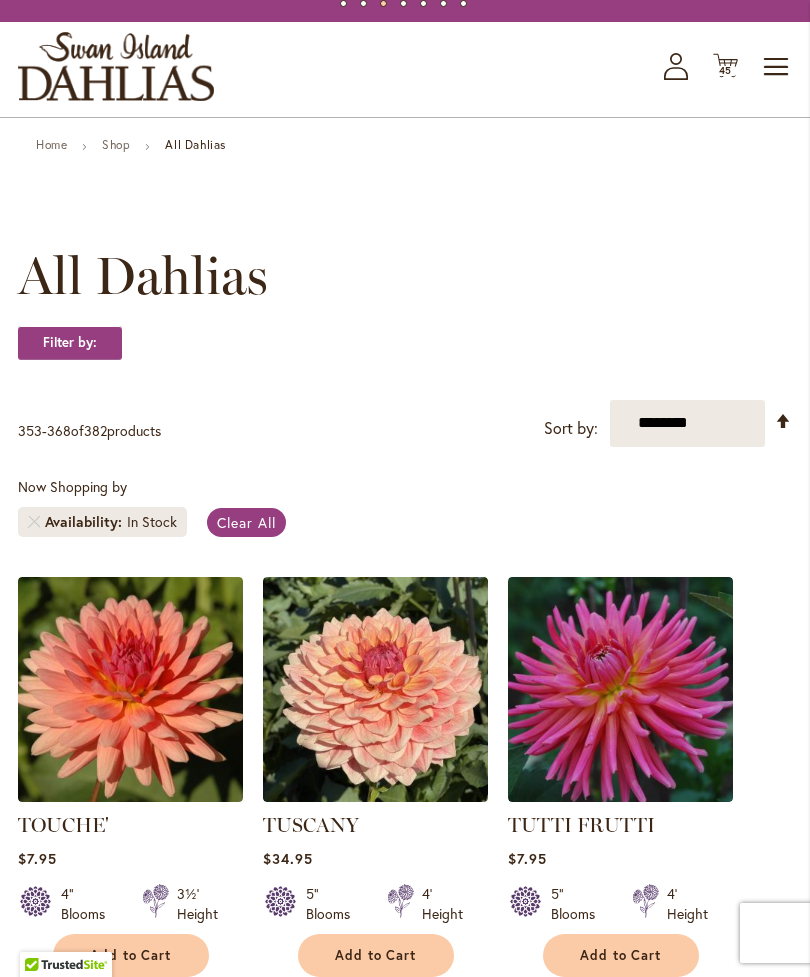 scroll, scrollTop: 0, scrollLeft: 0, axis: both 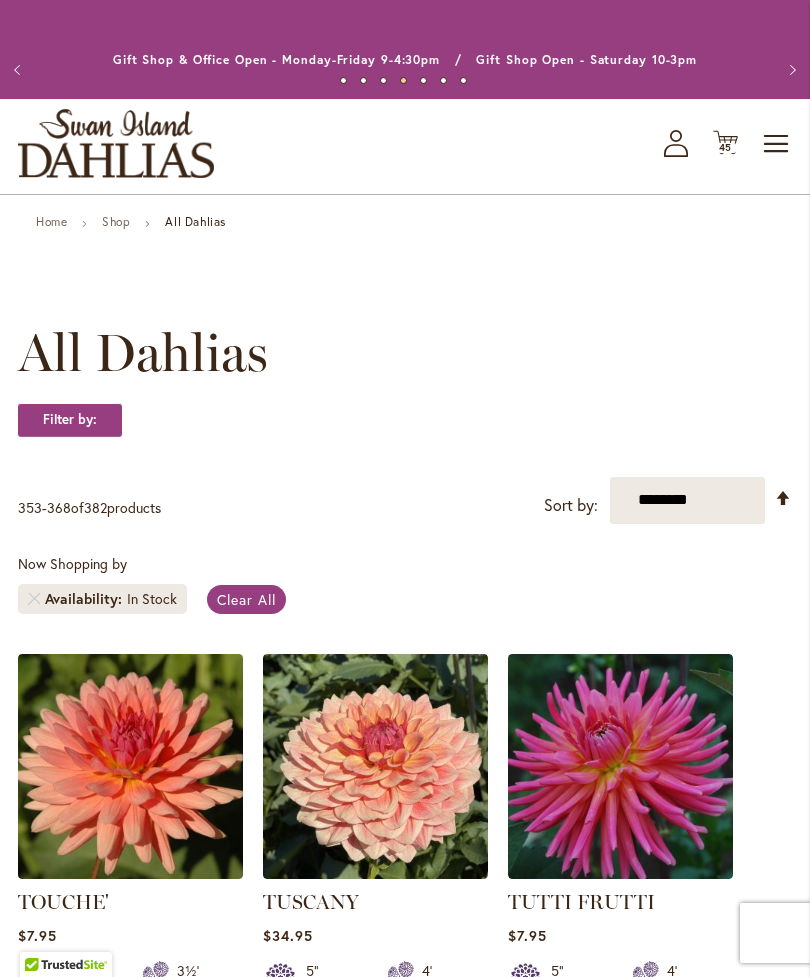 click on "45" at bounding box center [726, 147] 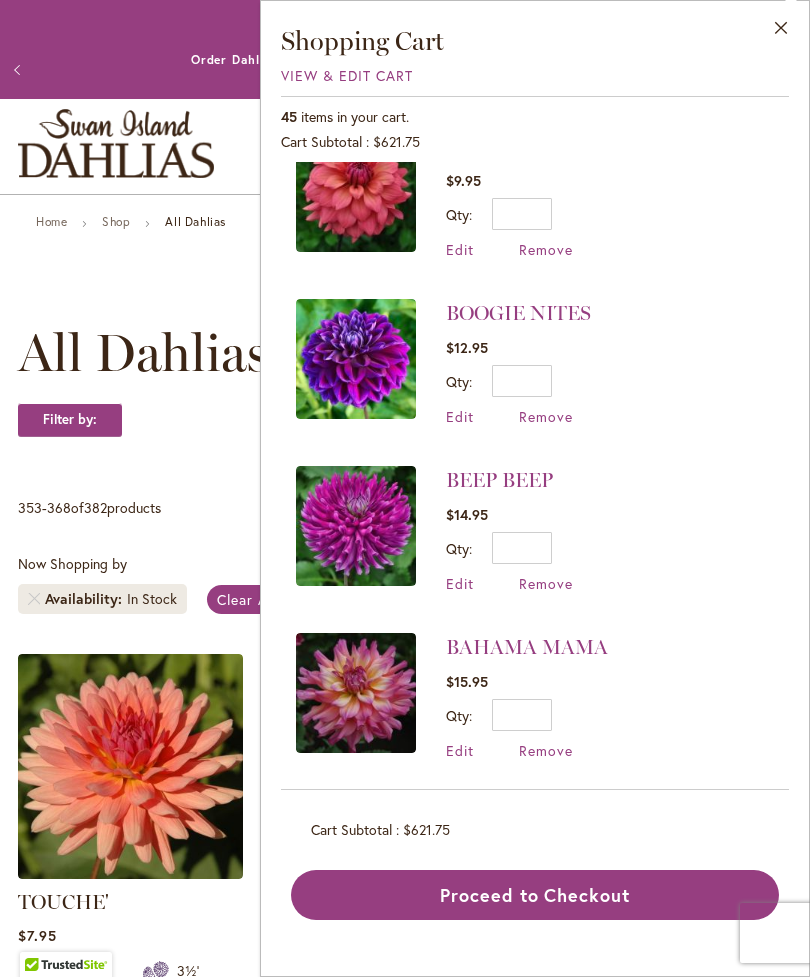 scroll, scrollTop: 3380, scrollLeft: 0, axis: vertical 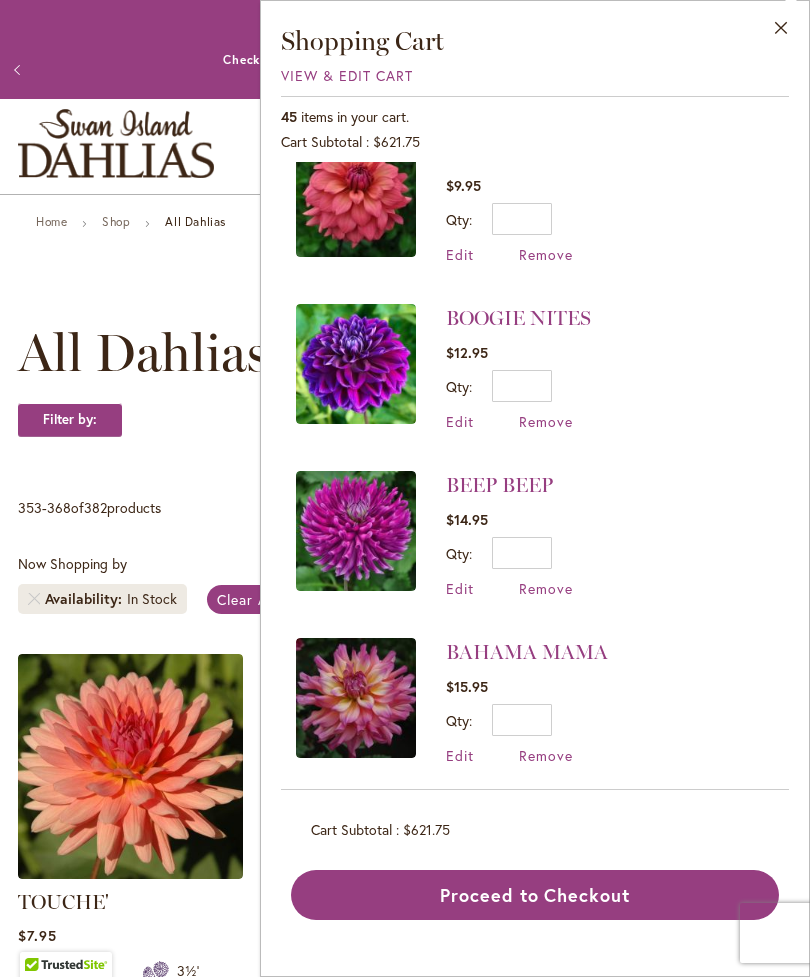 click on "Remove" at bounding box center [546, 588] 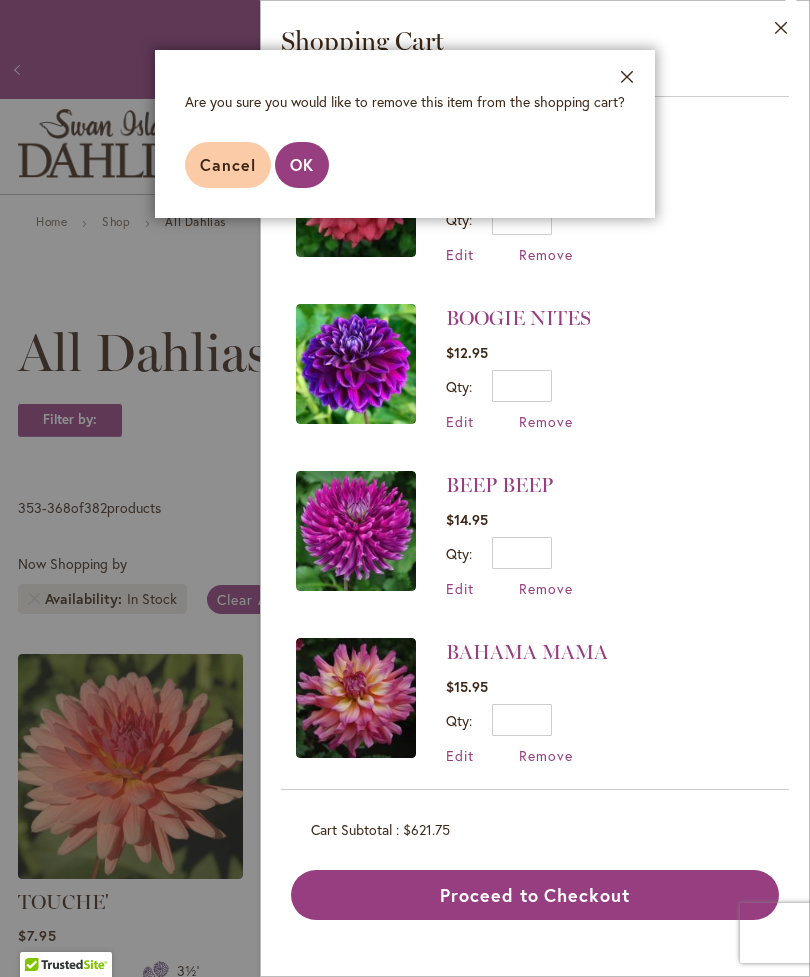 click on "OK" at bounding box center [302, 164] 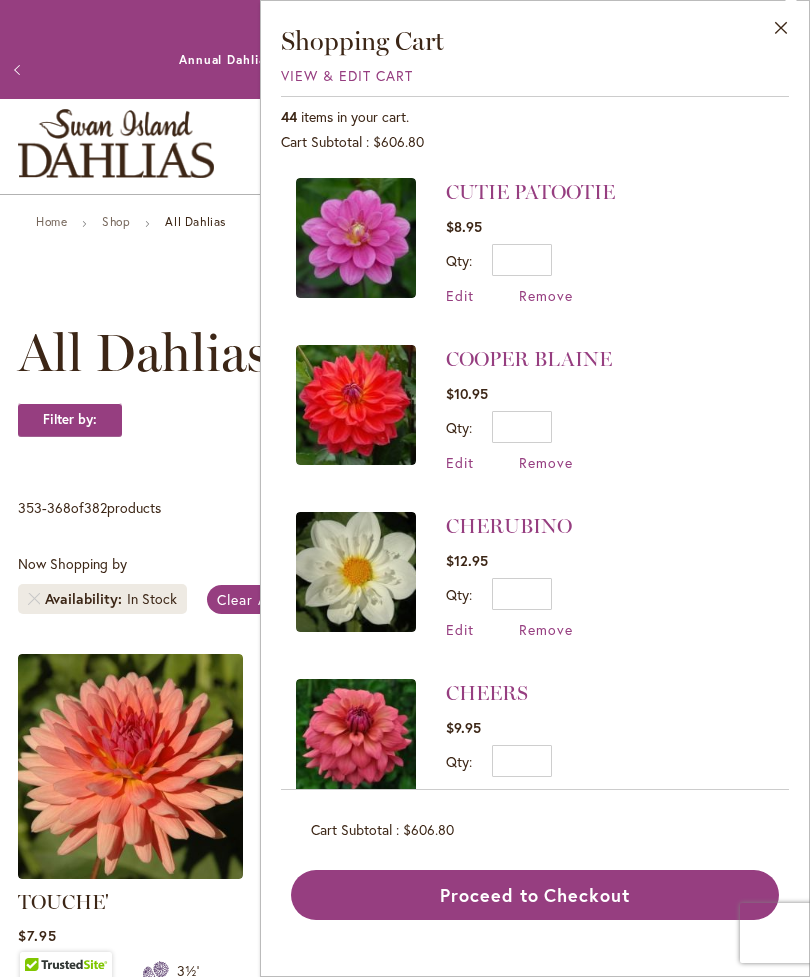 scroll, scrollTop: 2884, scrollLeft: 0, axis: vertical 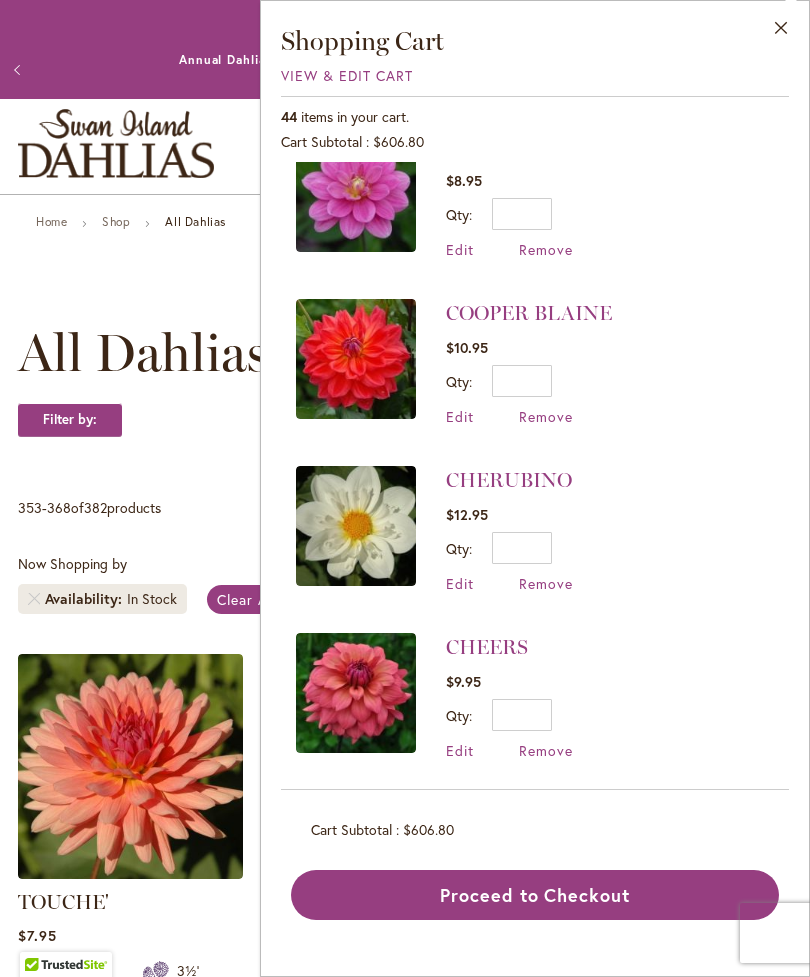 click on "Remove" at bounding box center [546, 416] 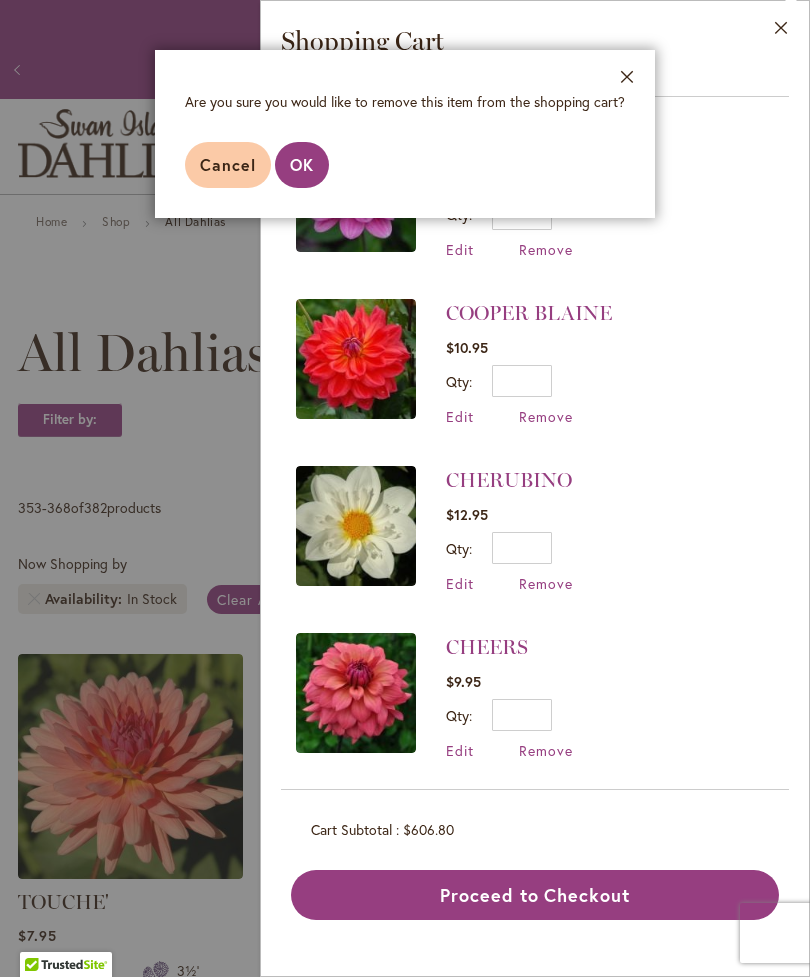 click on "OK" at bounding box center [302, 165] 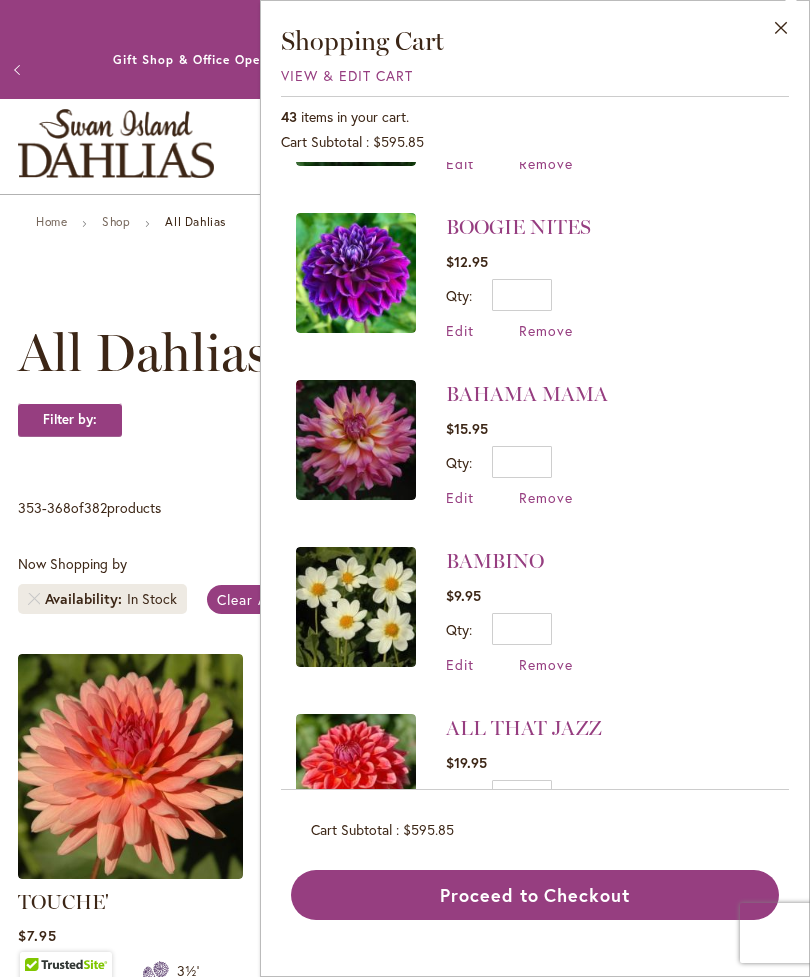 scroll, scrollTop: 3303, scrollLeft: 0, axis: vertical 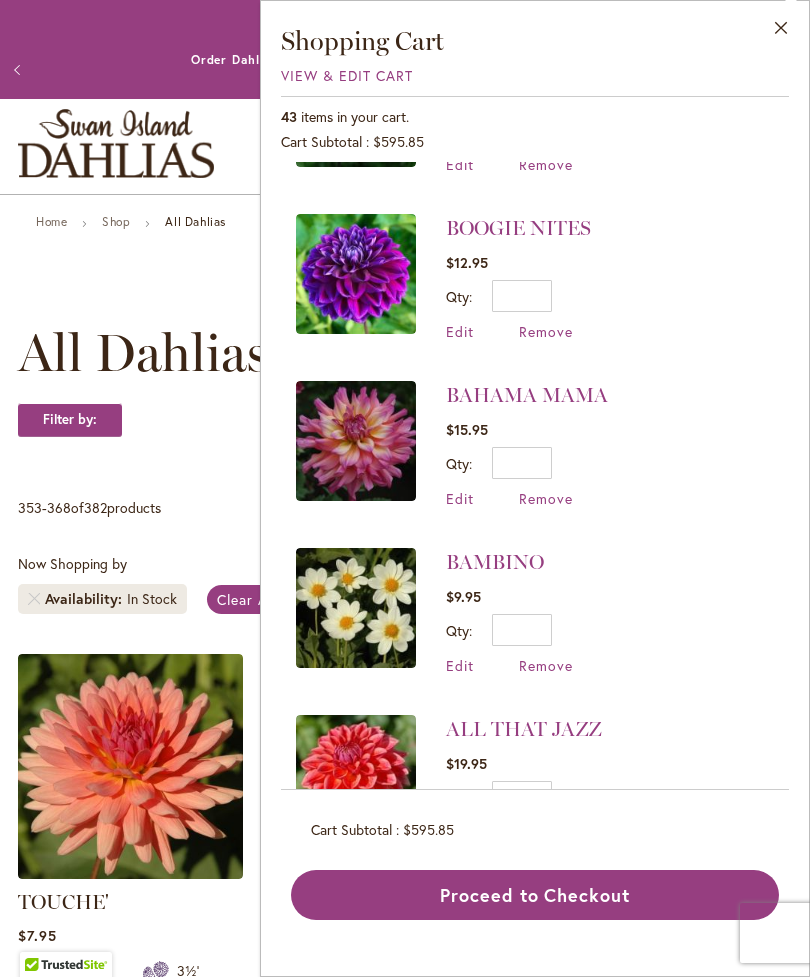 click on "Remove" at bounding box center [546, 832] 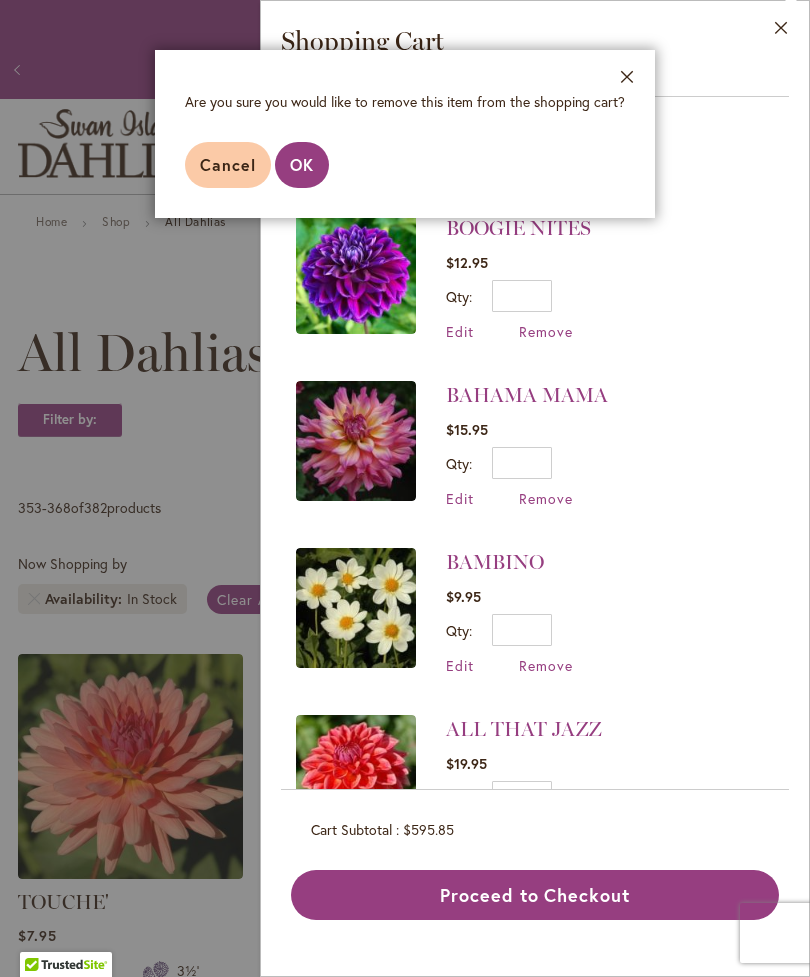 click on "OK" at bounding box center [302, 164] 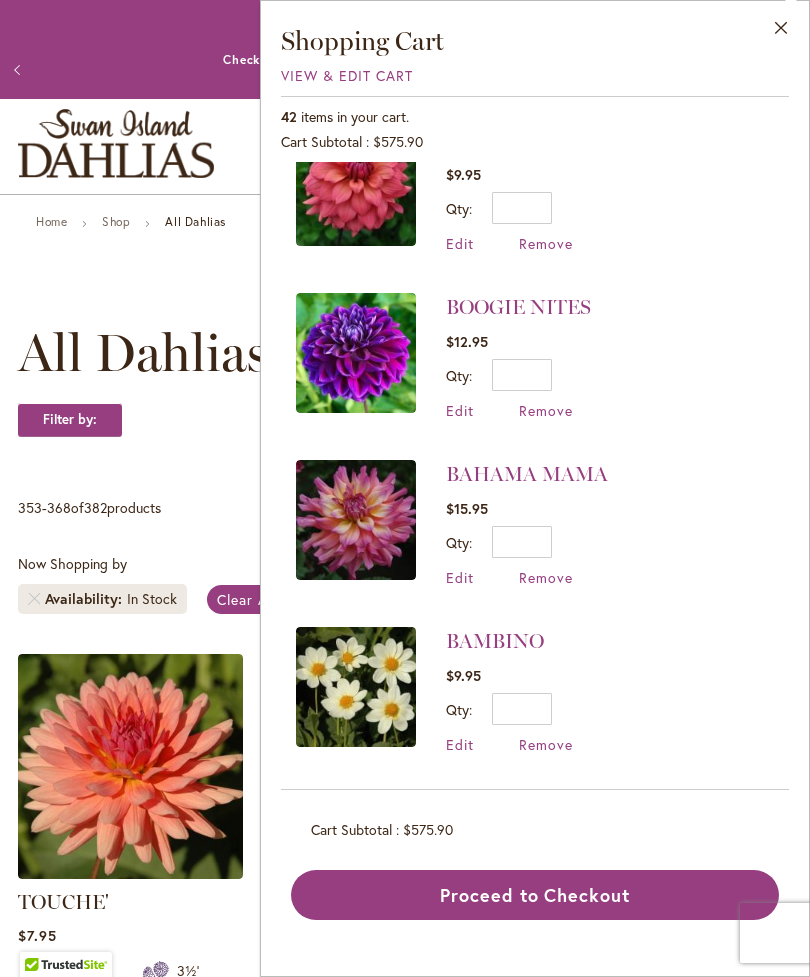 scroll, scrollTop: 0, scrollLeft: 0, axis: both 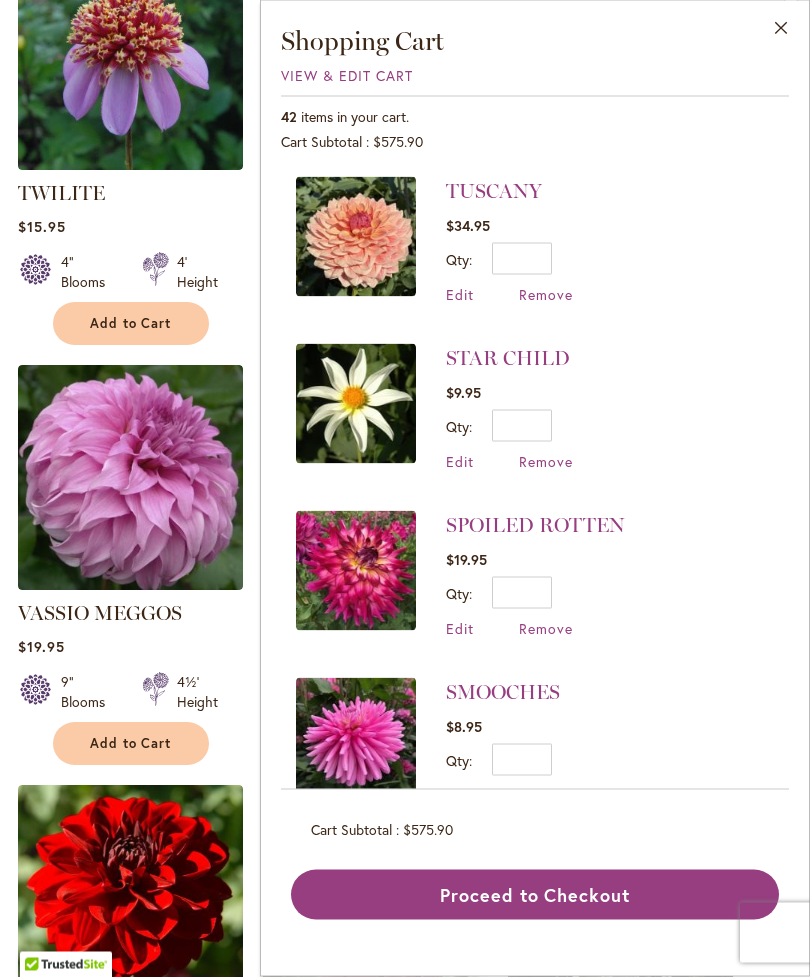 click on "Proceed to Checkout" at bounding box center (535, 895) 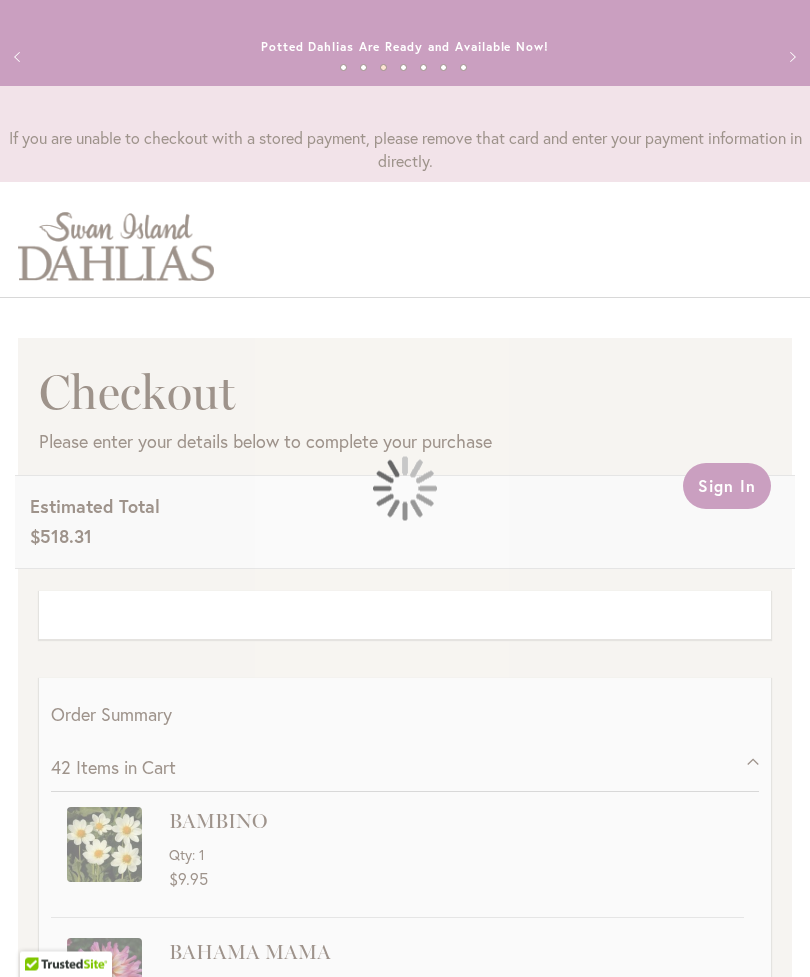 scroll, scrollTop: 16, scrollLeft: 0, axis: vertical 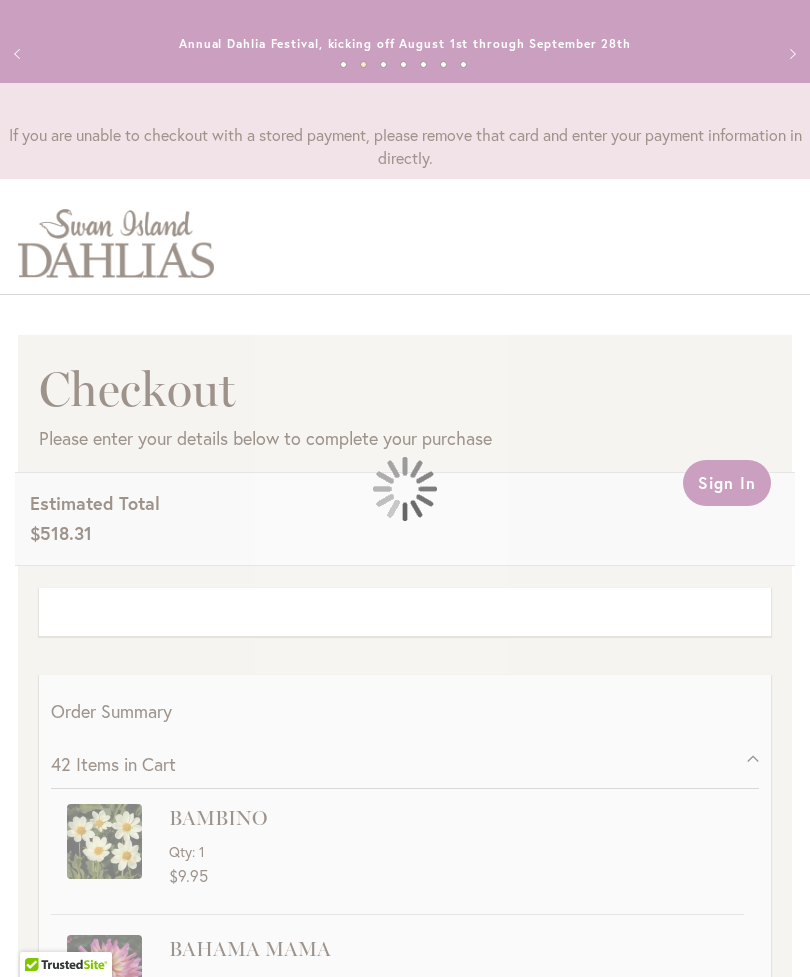 click at bounding box center [405, 488] 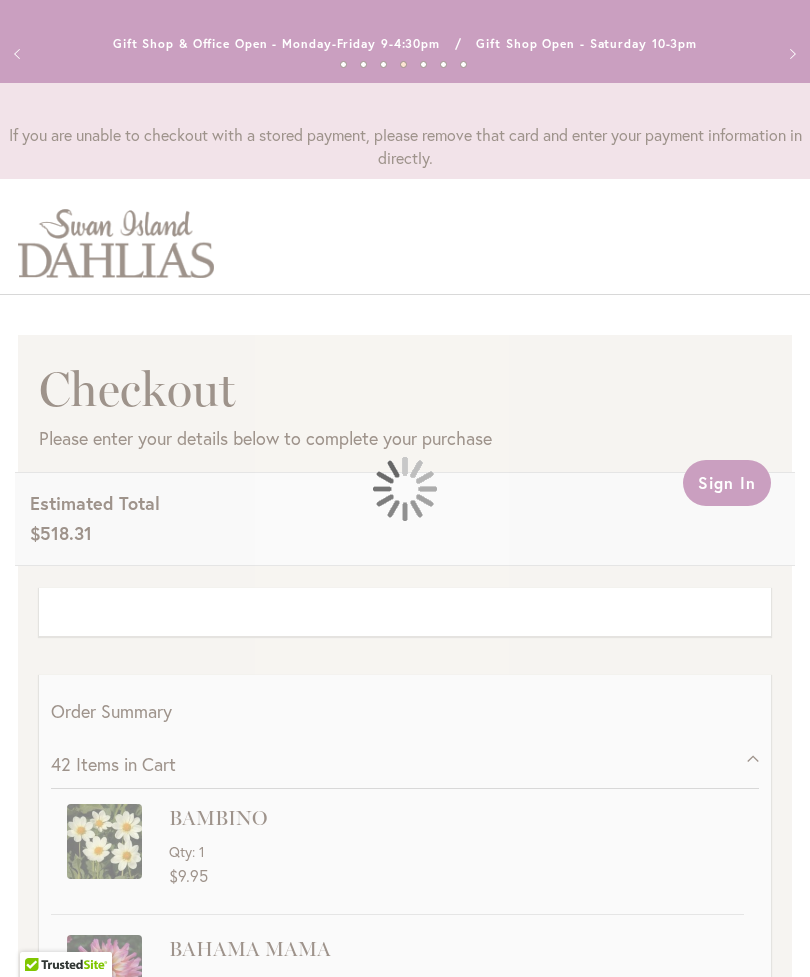 click at bounding box center (405, 488) 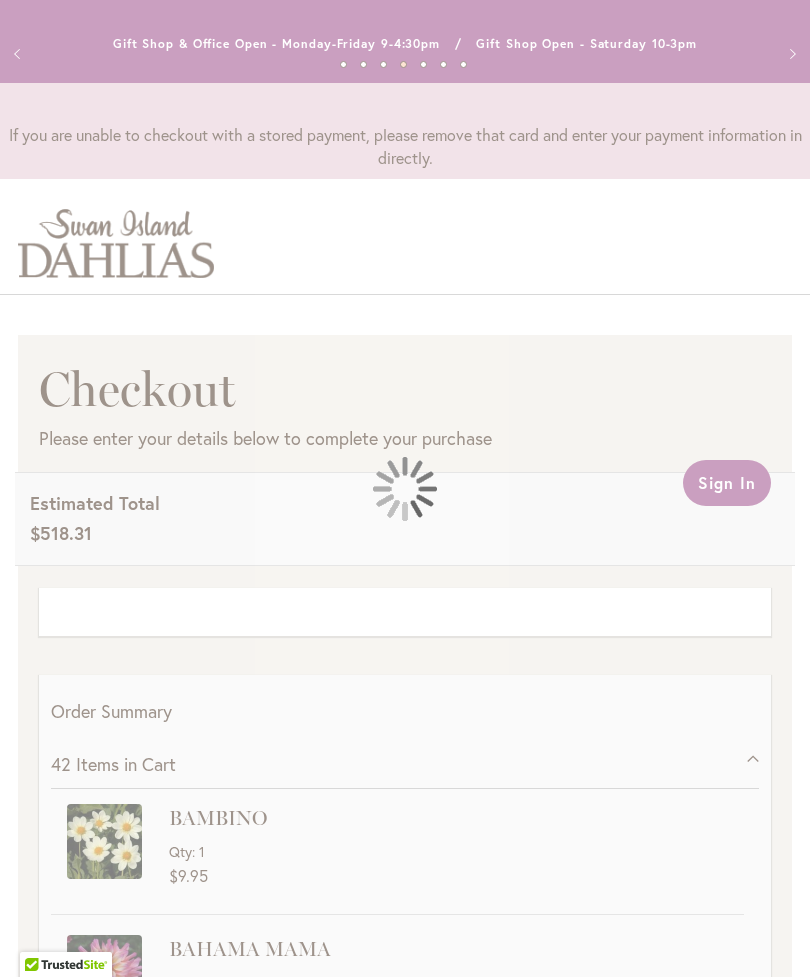 scroll, scrollTop: 0, scrollLeft: 0, axis: both 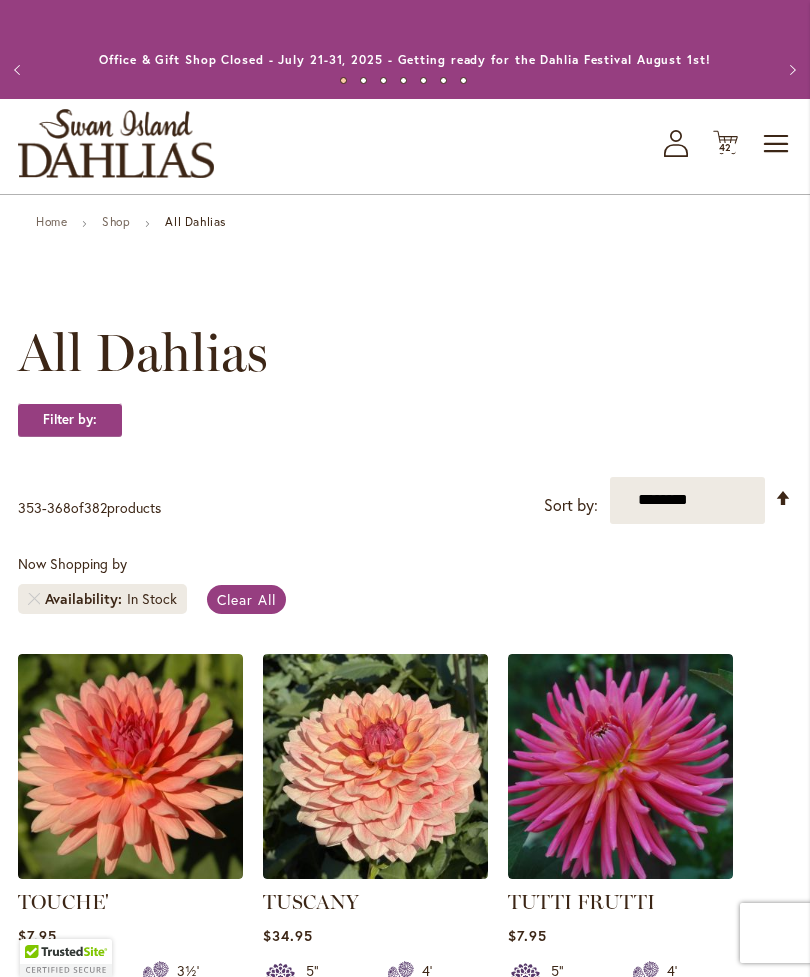 click on "42" at bounding box center (726, 147) 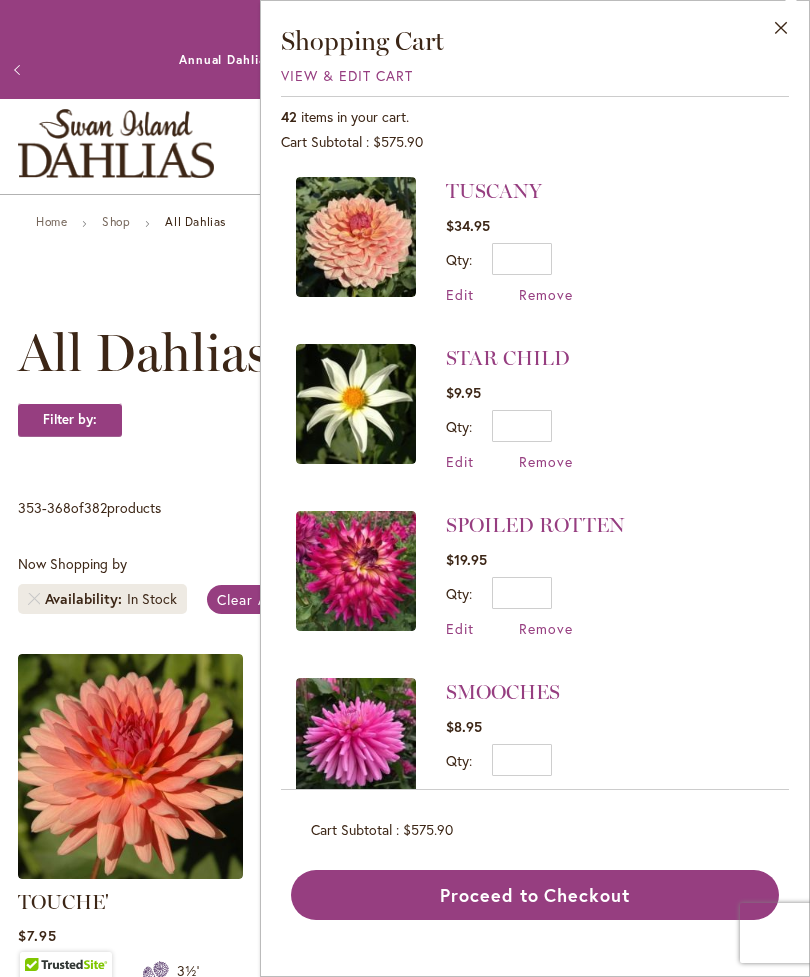 scroll, scrollTop: 0, scrollLeft: 0, axis: both 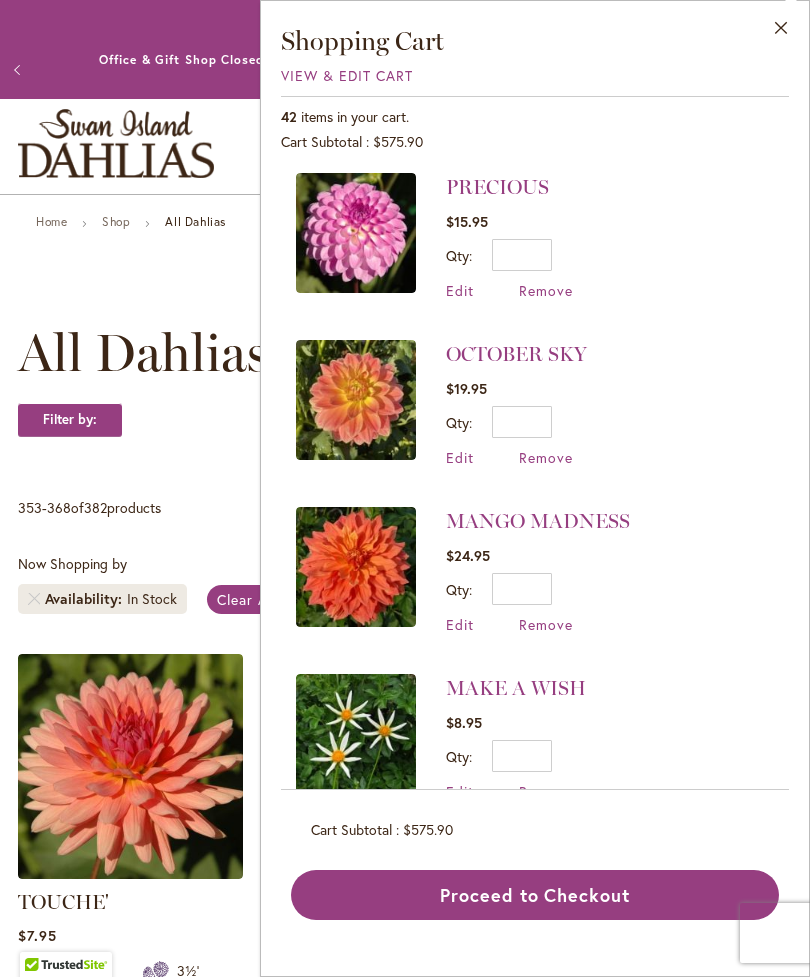click on "Proceed to Checkout" at bounding box center (535, 895) 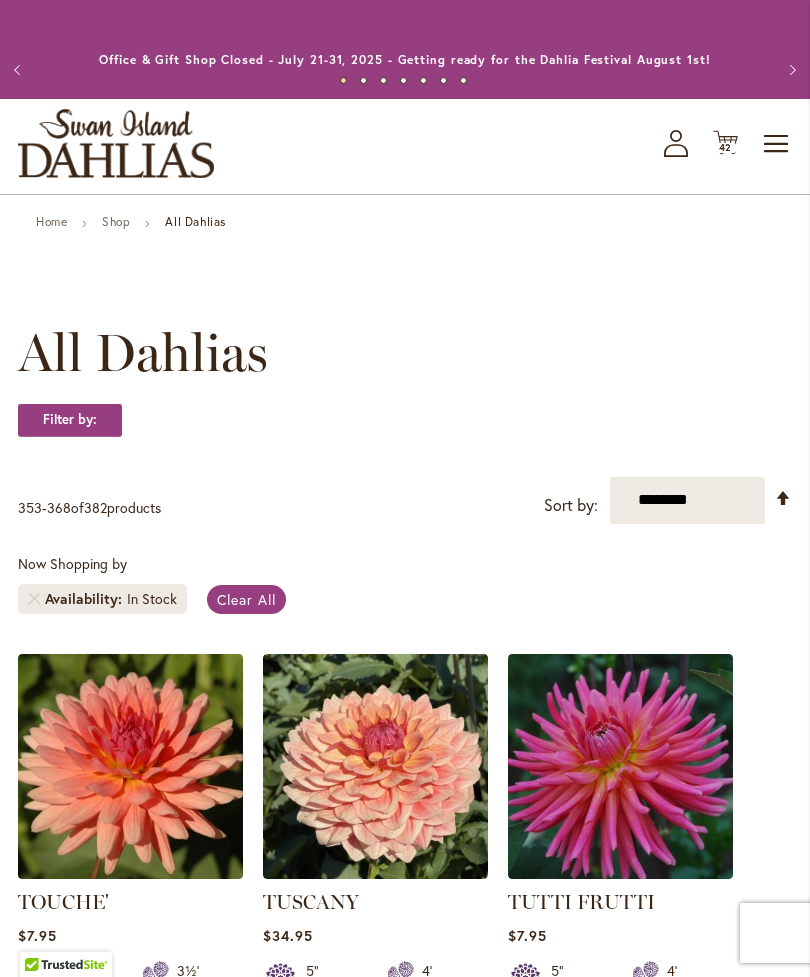 scroll, scrollTop: 686, scrollLeft: 0, axis: vertical 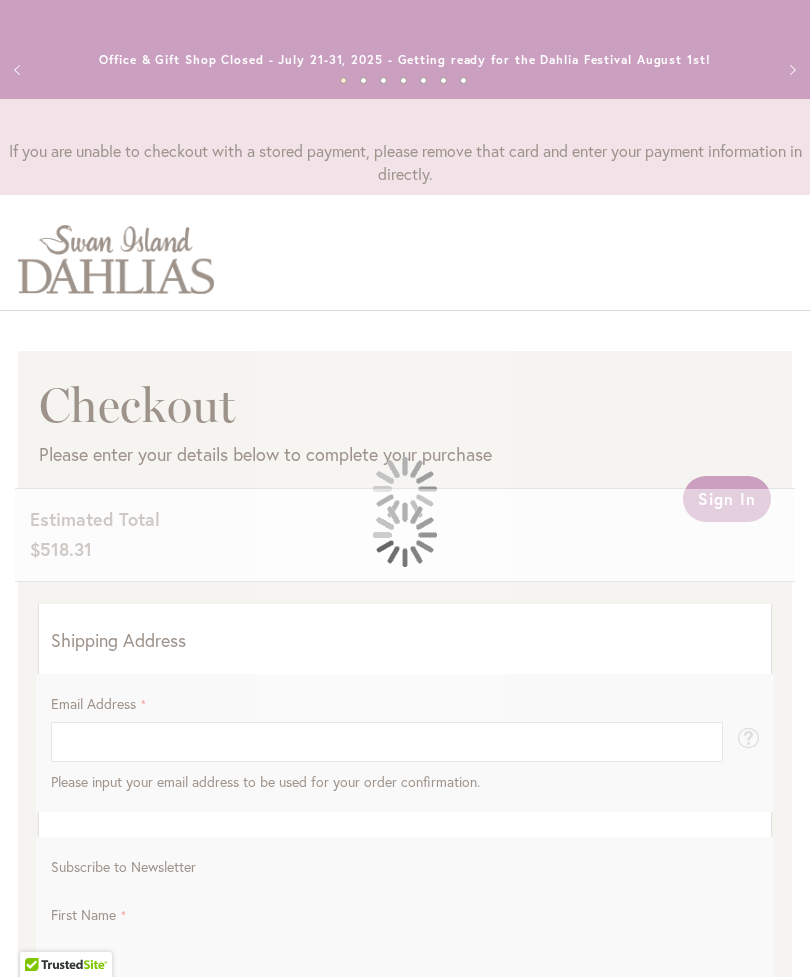 select on "**" 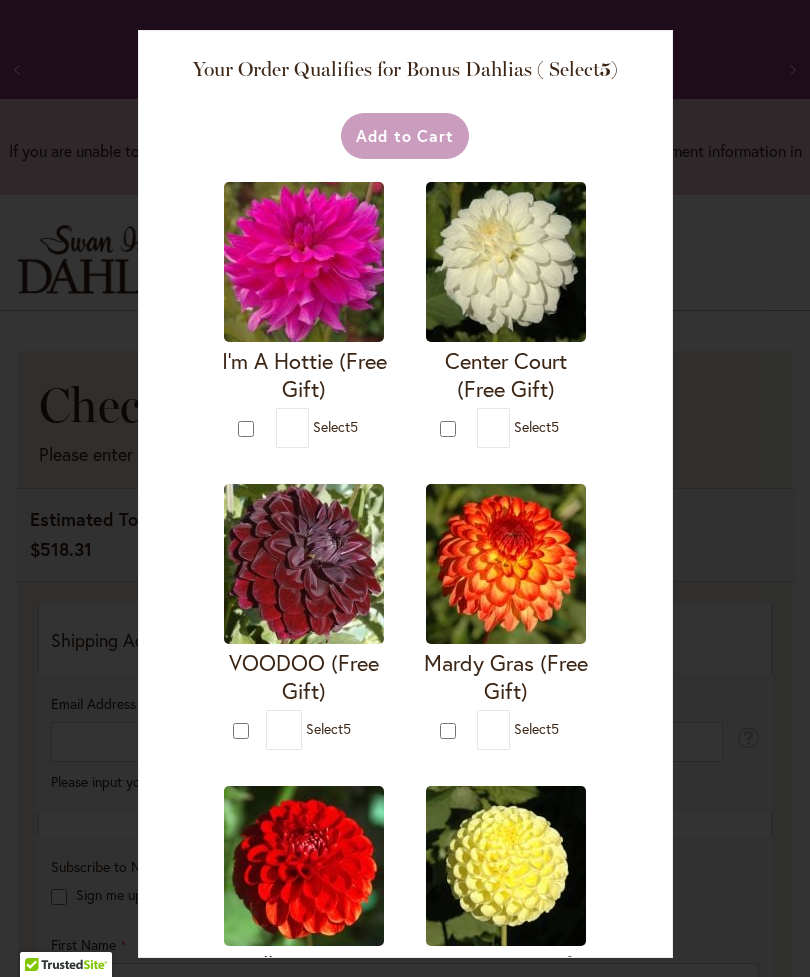 scroll, scrollTop: 0, scrollLeft: 0, axis: both 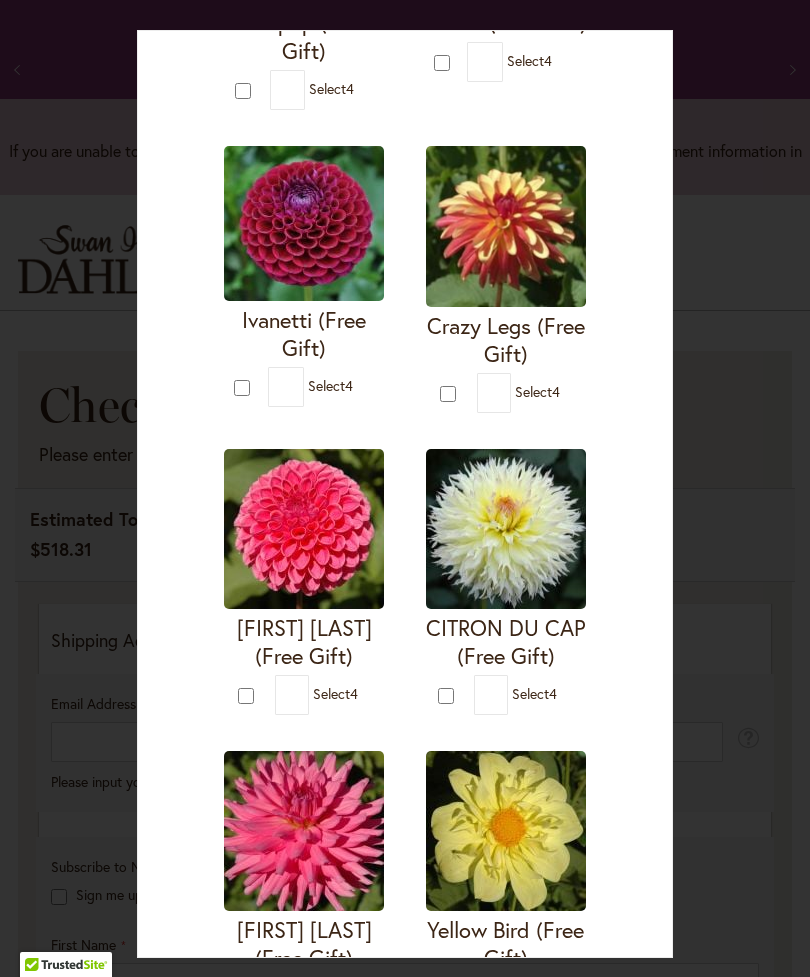 click on "Mardy Gras (Free Gift)
* 4" at bounding box center [506, -325] 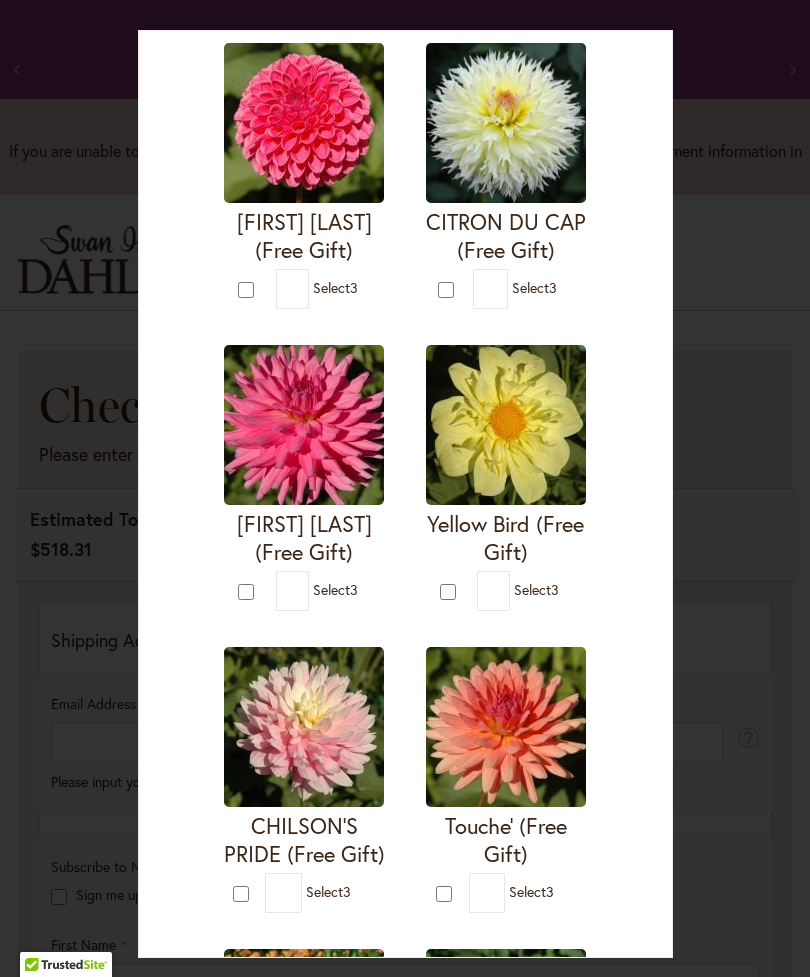 scroll, scrollTop: 1383, scrollLeft: 0, axis: vertical 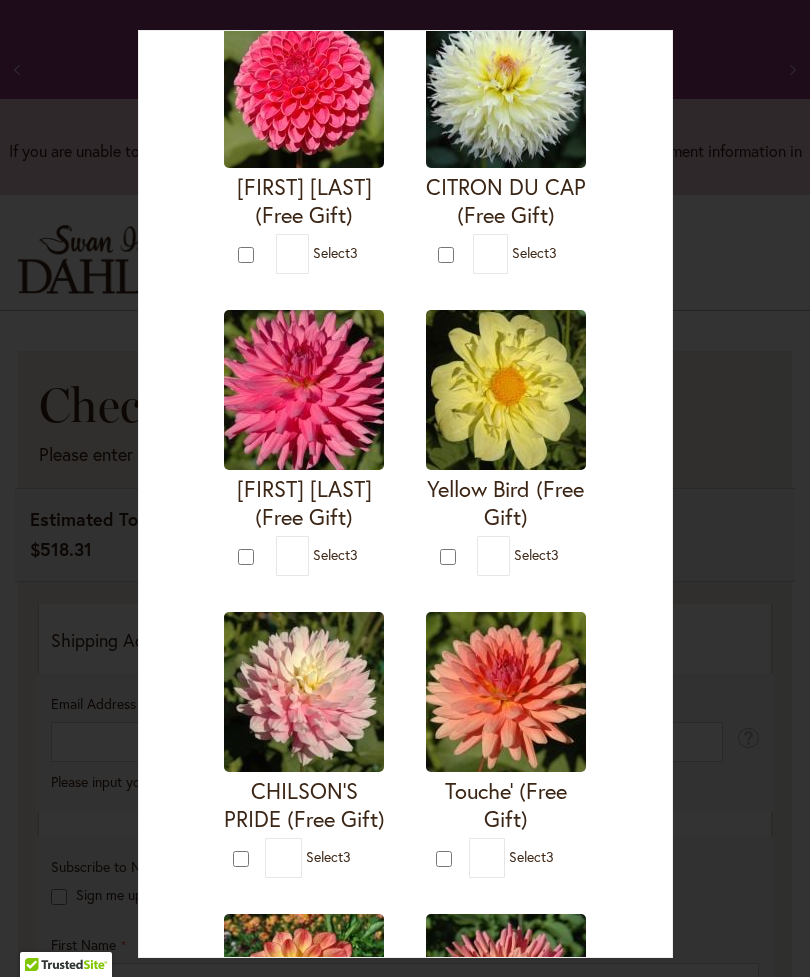 type on "*" 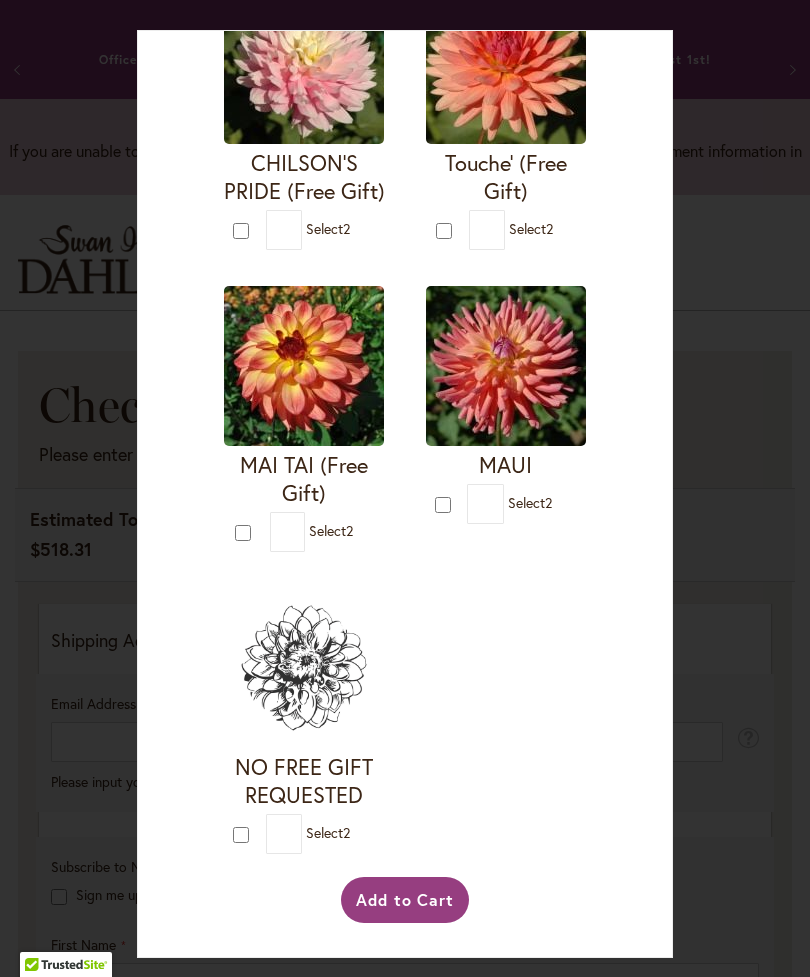scroll, scrollTop: 2079, scrollLeft: 0, axis: vertical 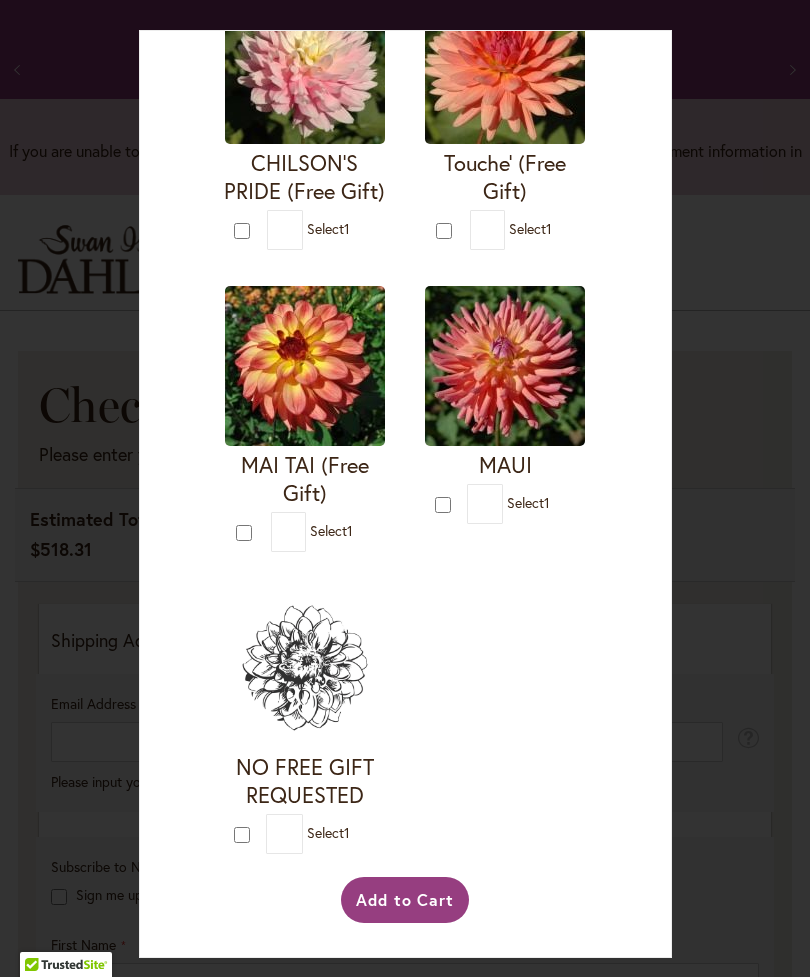 type on "*" 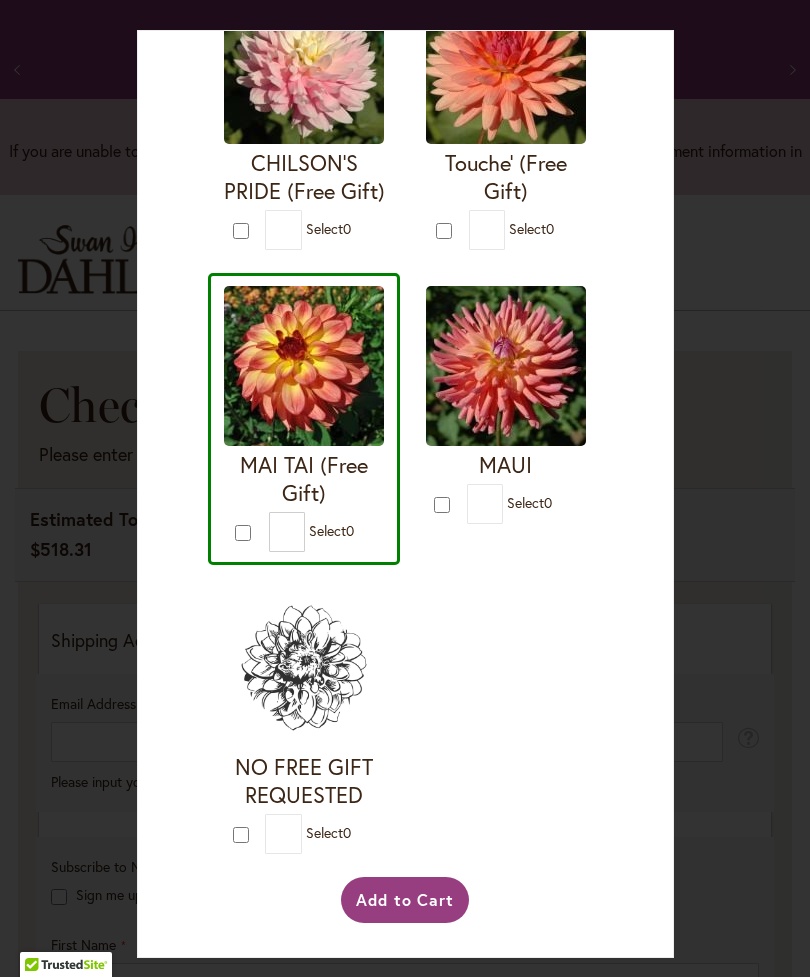 click on "Add to Cart" at bounding box center [405, 900] 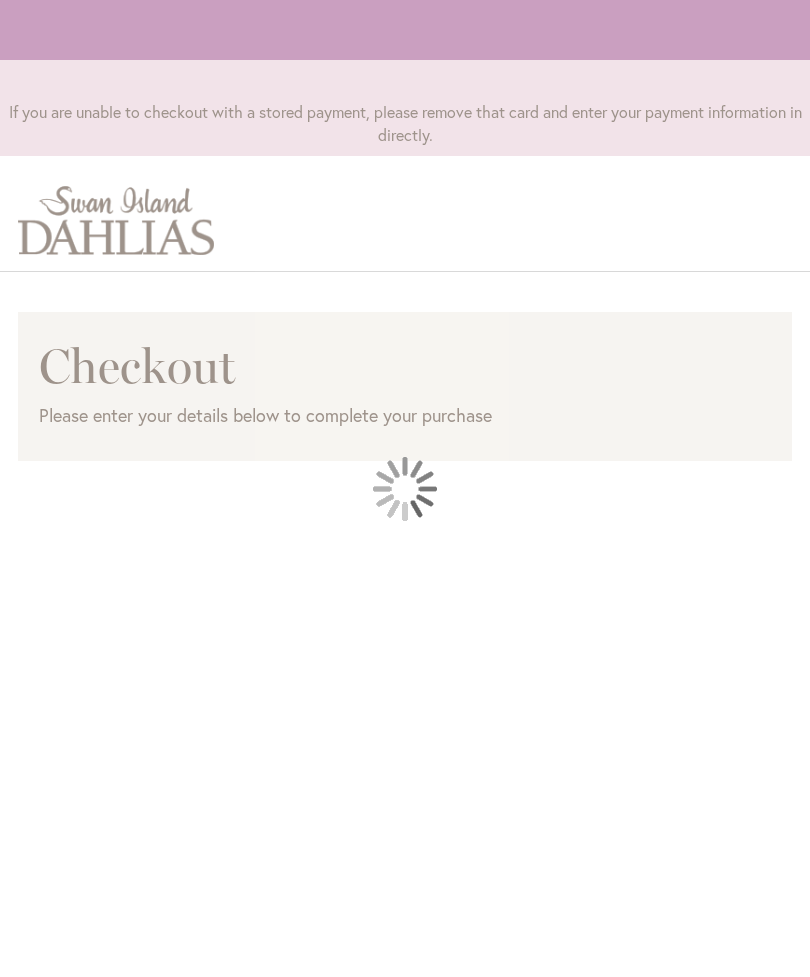 scroll, scrollTop: 0, scrollLeft: 0, axis: both 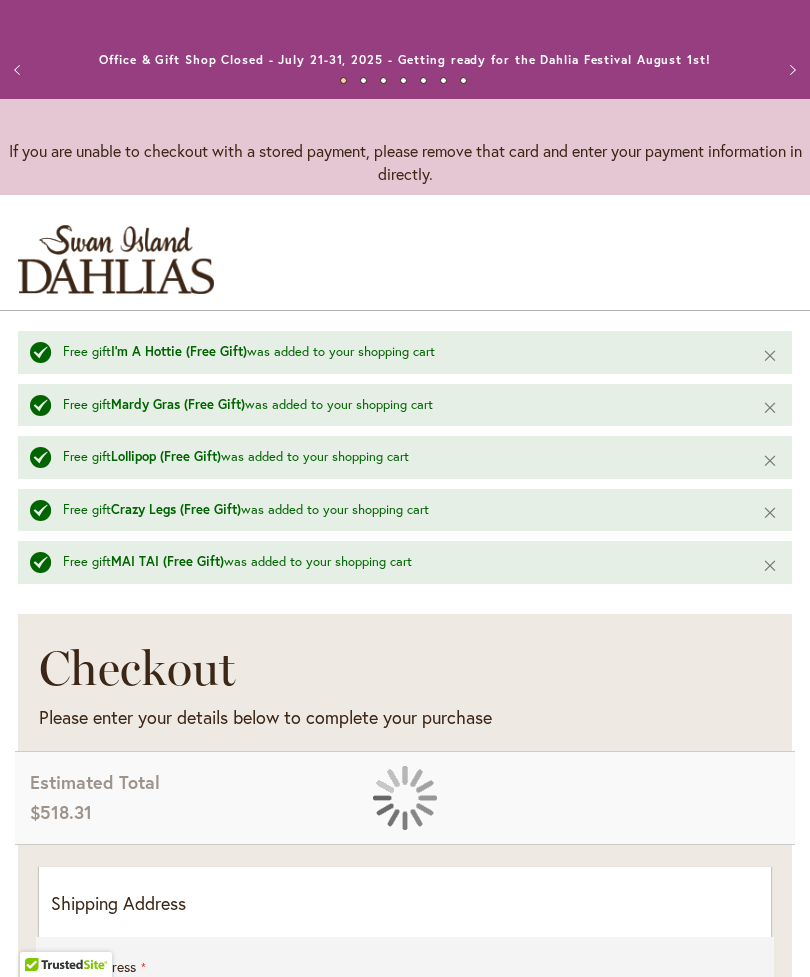 select on "**" 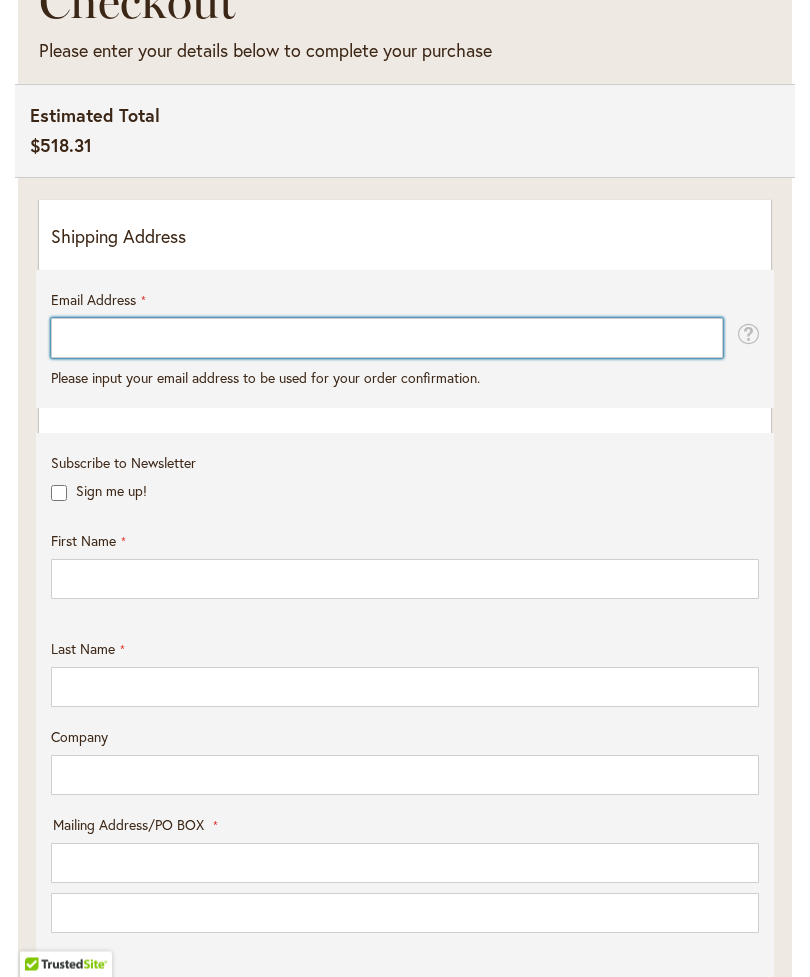 click on "Email Address" at bounding box center (387, 339) 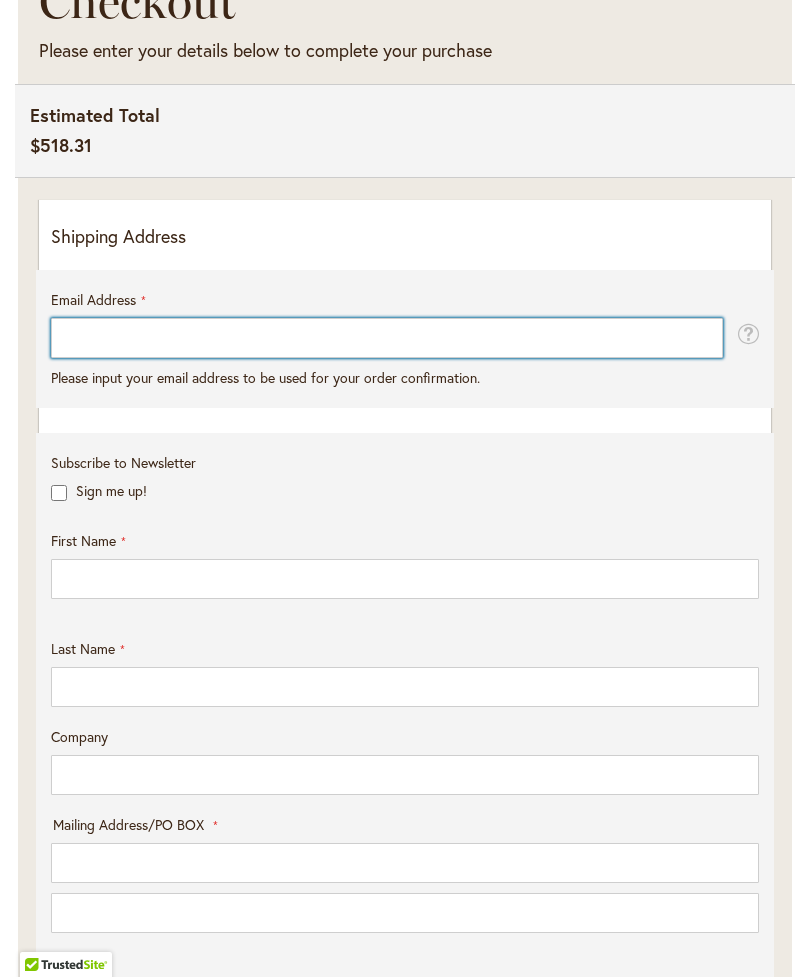 scroll, scrollTop: 666, scrollLeft: 0, axis: vertical 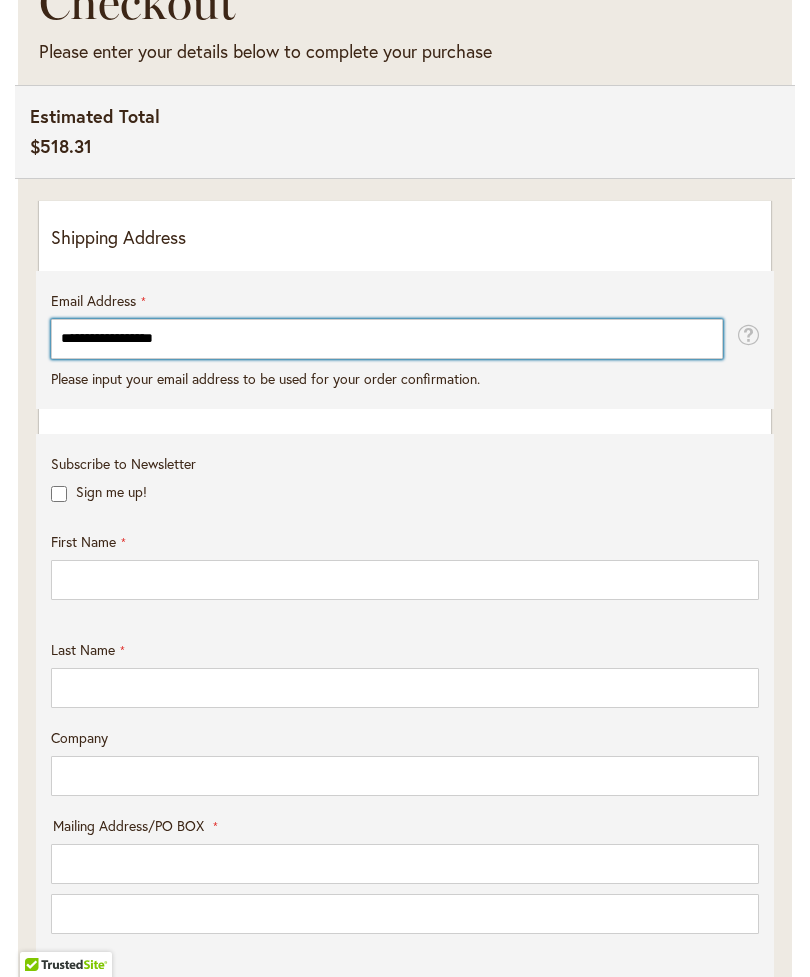 type on "**********" 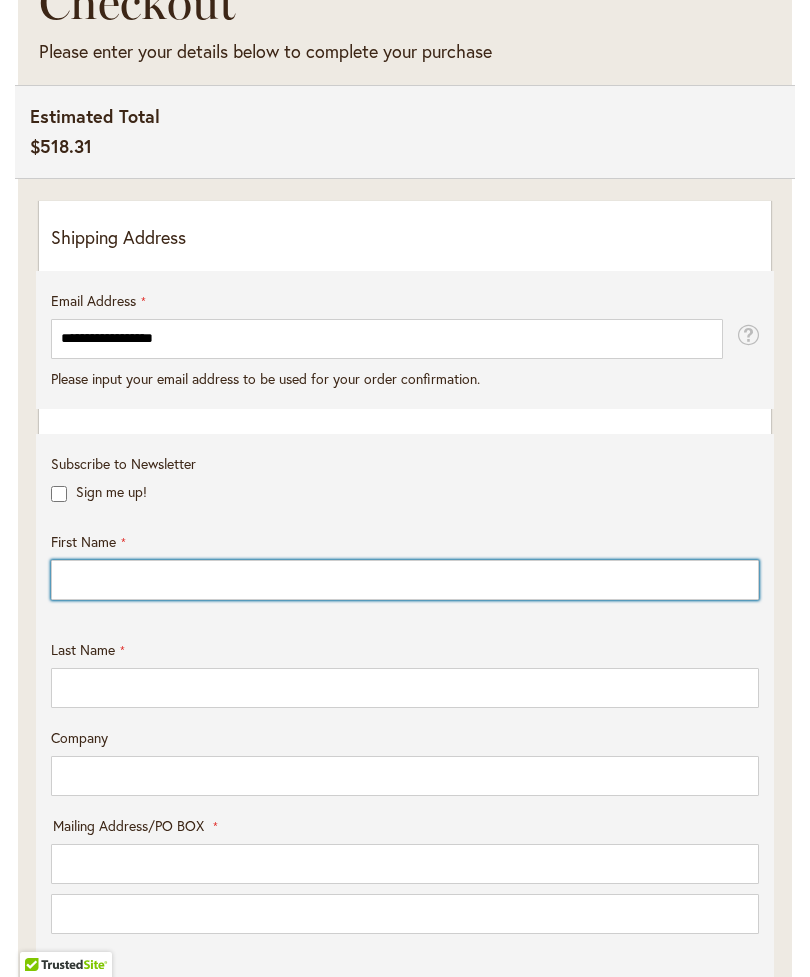 click on "First Name" at bounding box center [405, 580] 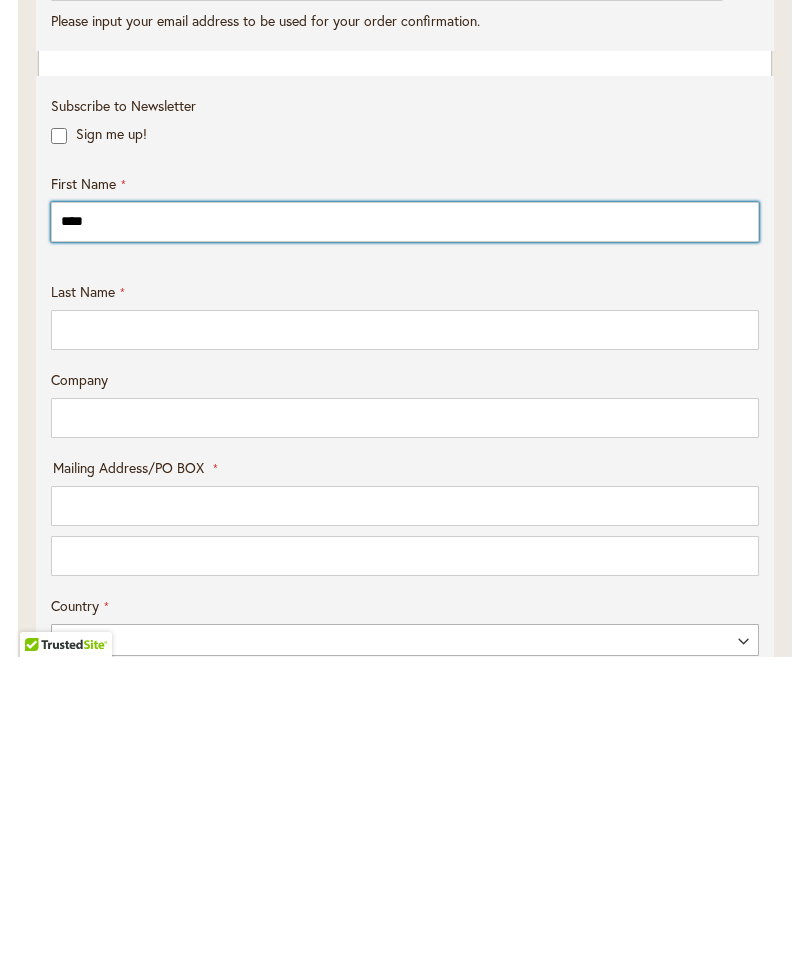 scroll, scrollTop: 721, scrollLeft: 0, axis: vertical 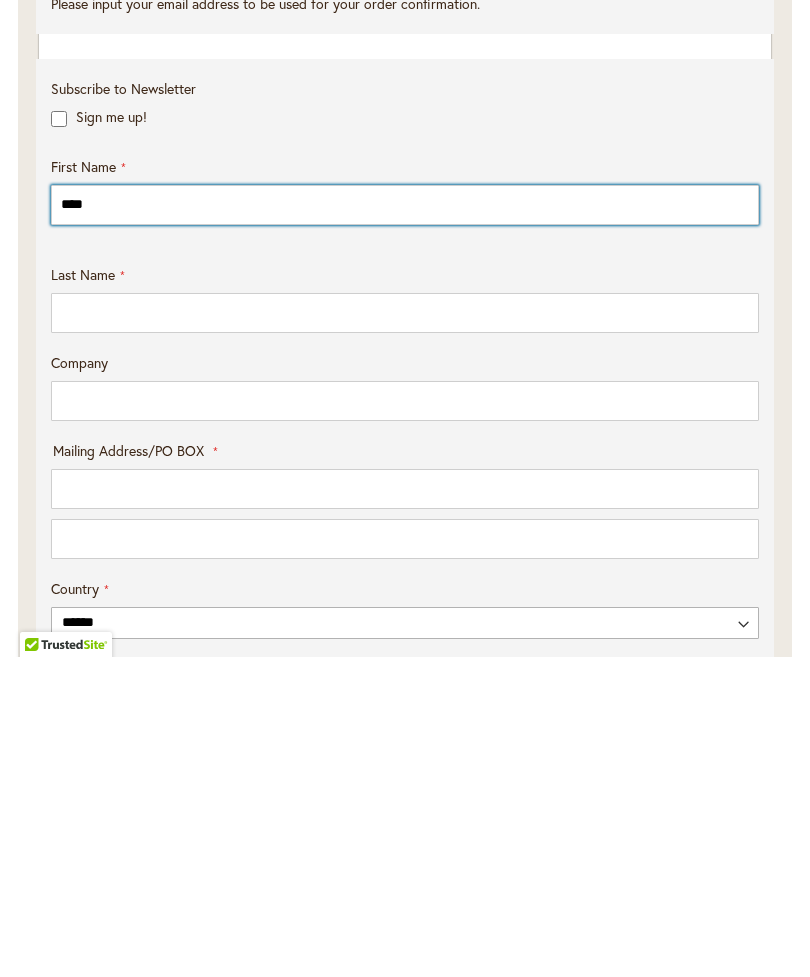 type on "****" 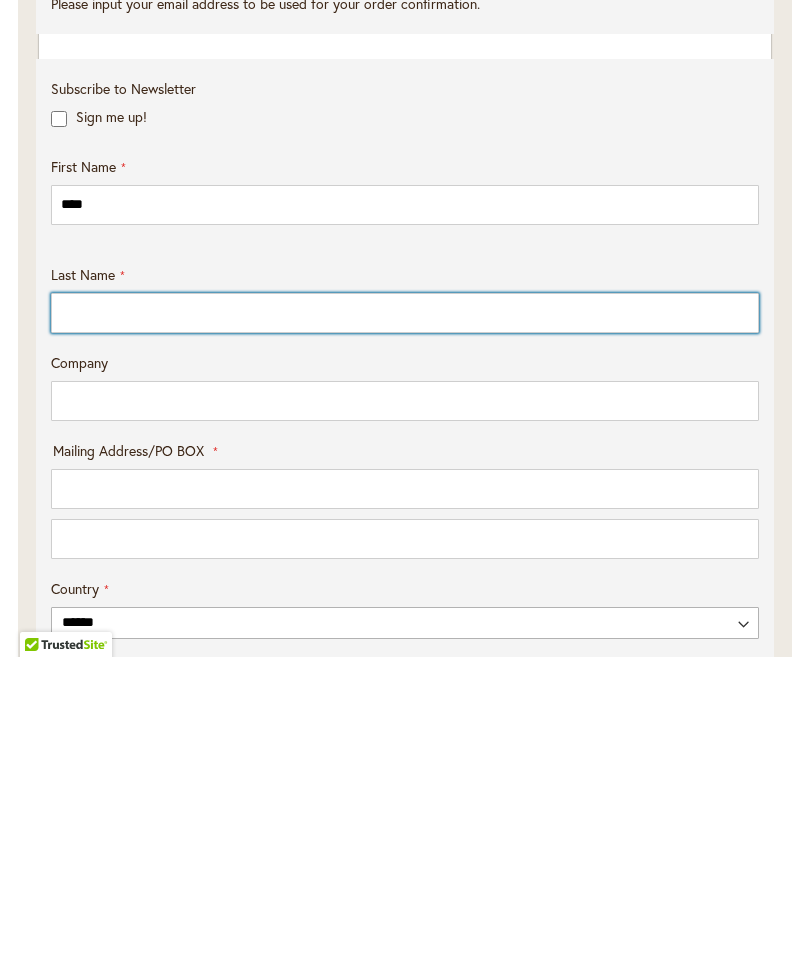 click on "Last Name" at bounding box center (405, 633) 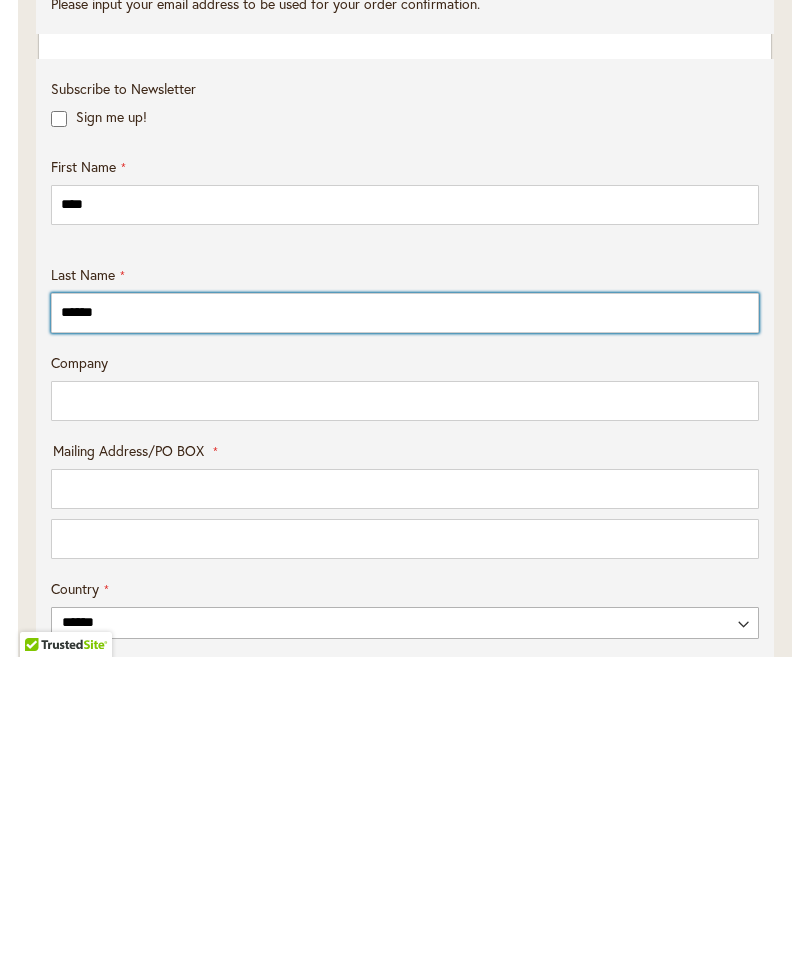 type on "******" 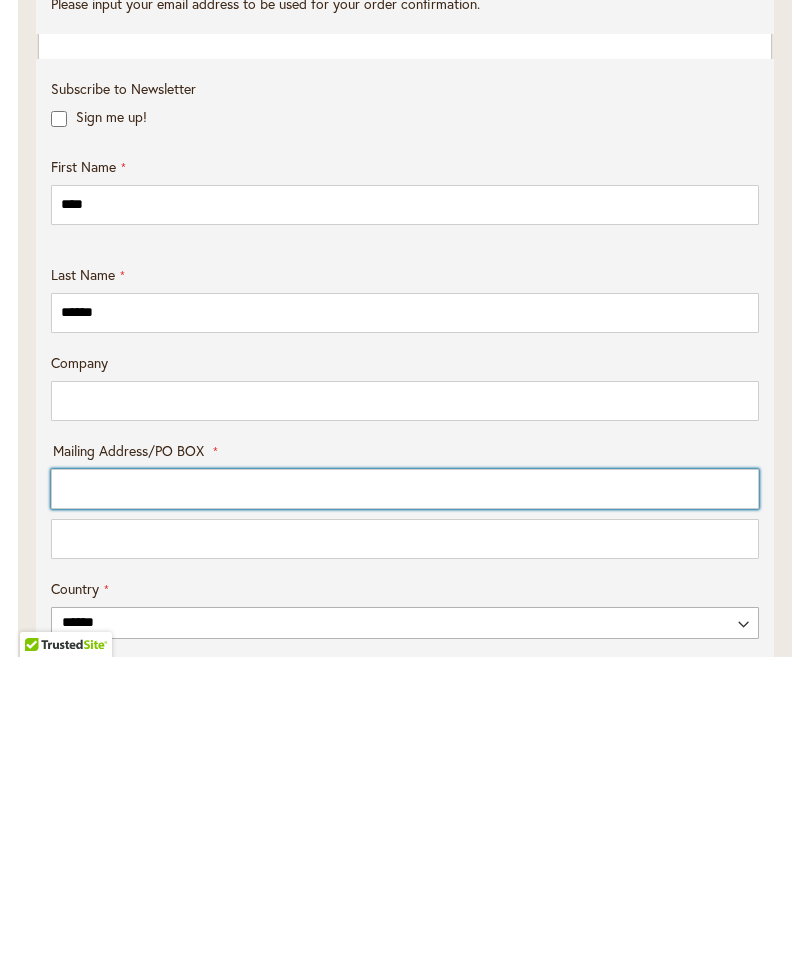 click on "Mailing Address/PO BOX: Line 1" at bounding box center [405, 809] 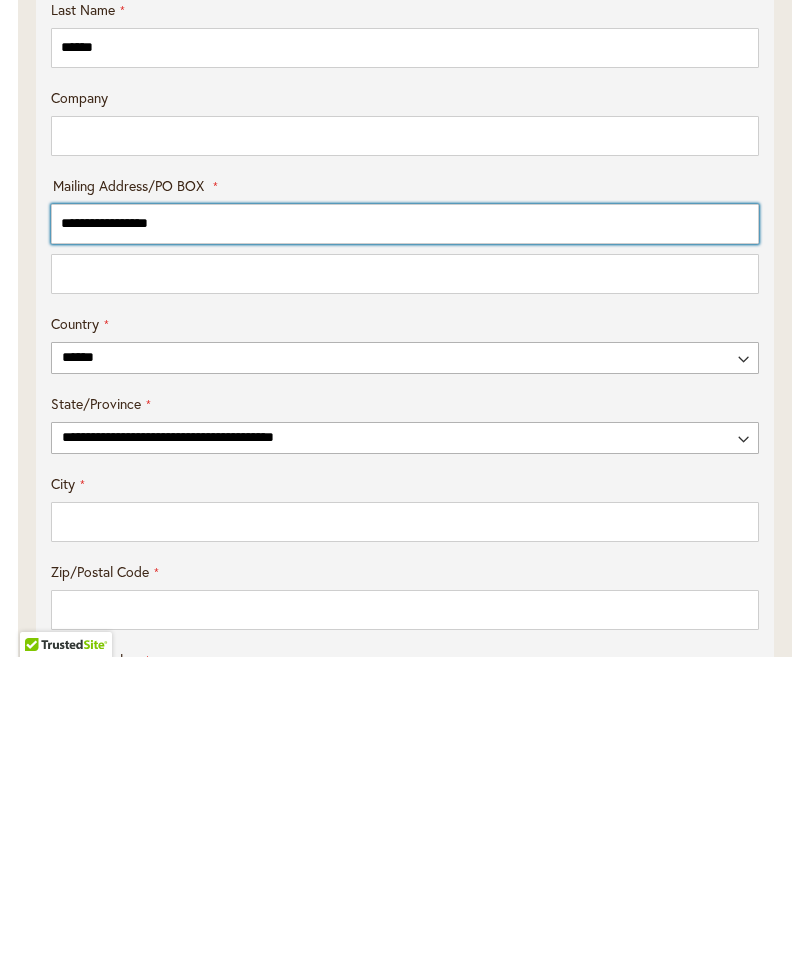 scroll, scrollTop: 996, scrollLeft: 0, axis: vertical 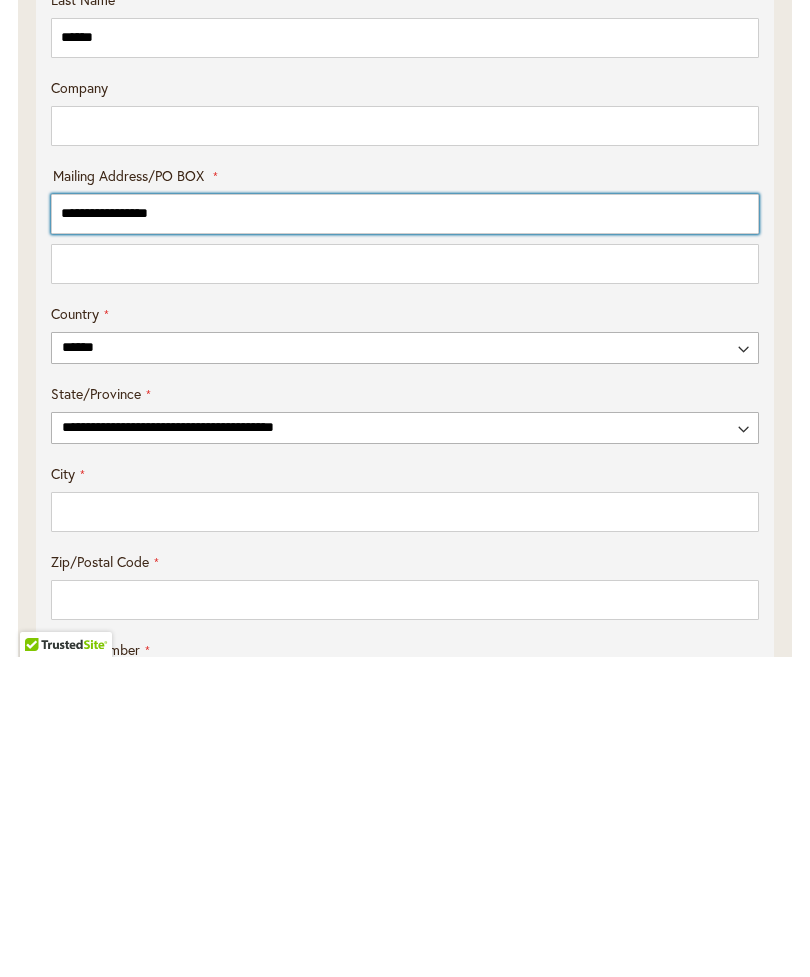 type on "**********" 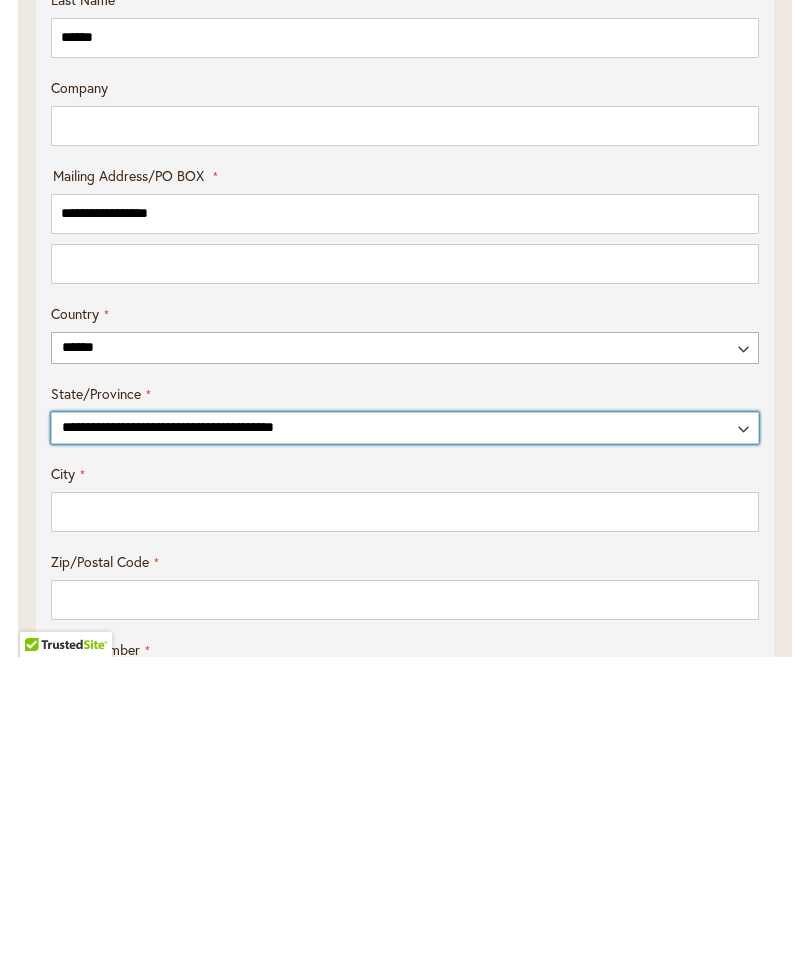 click on "**********" at bounding box center [405, 748] 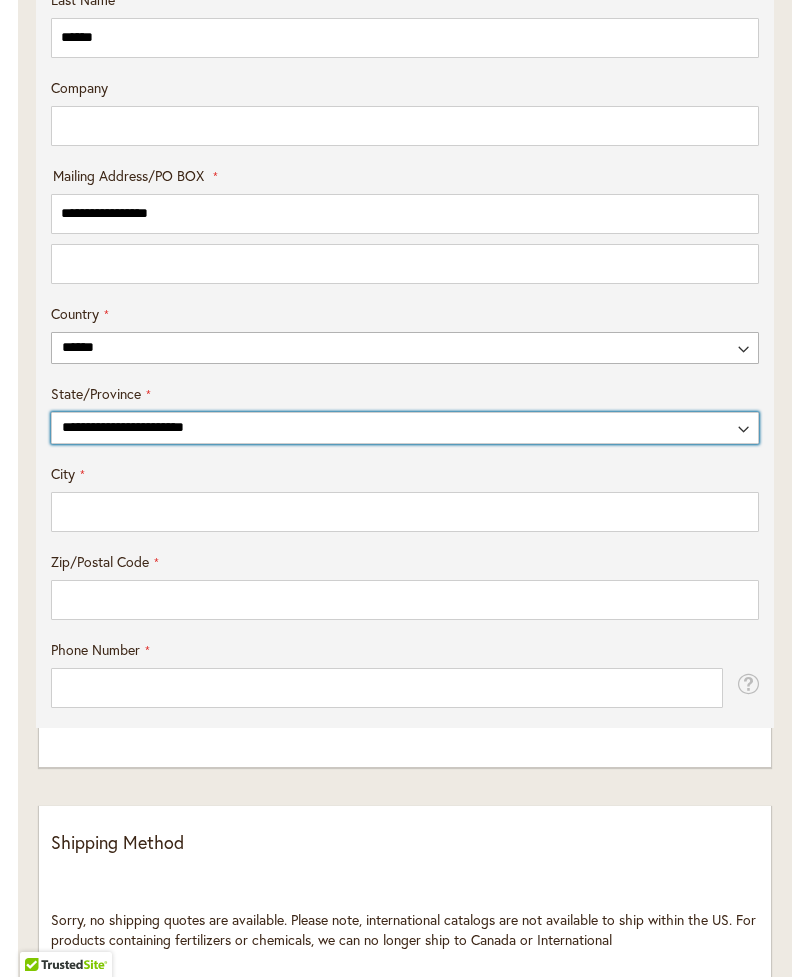 click on "**********" at bounding box center (405, 428) 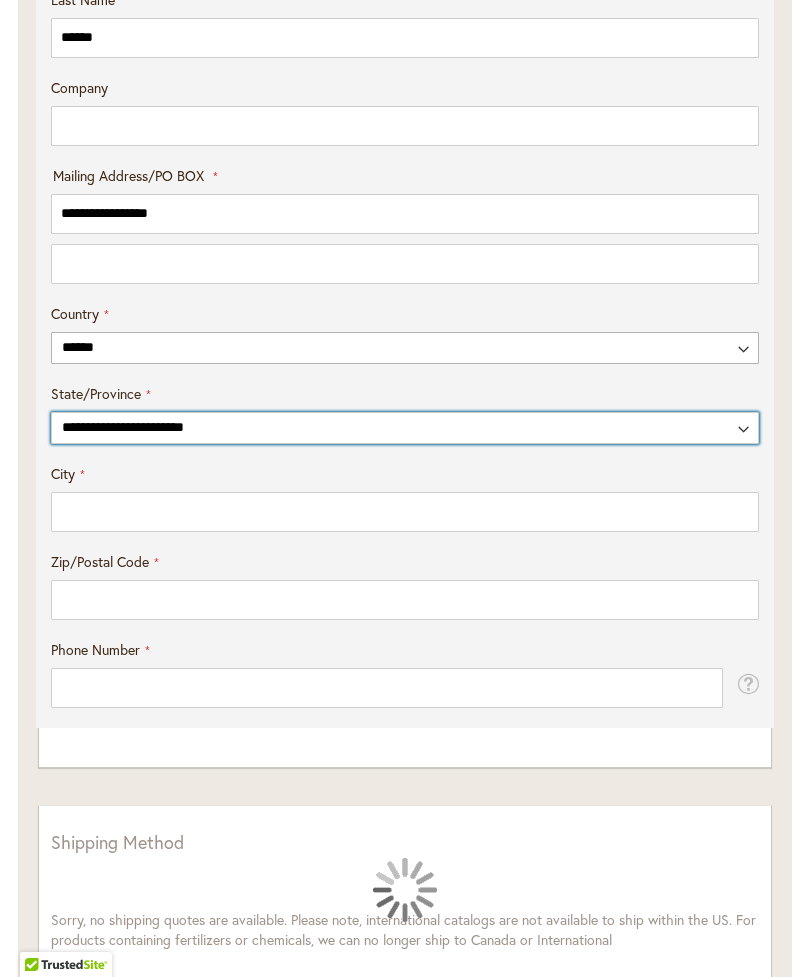 select on "**" 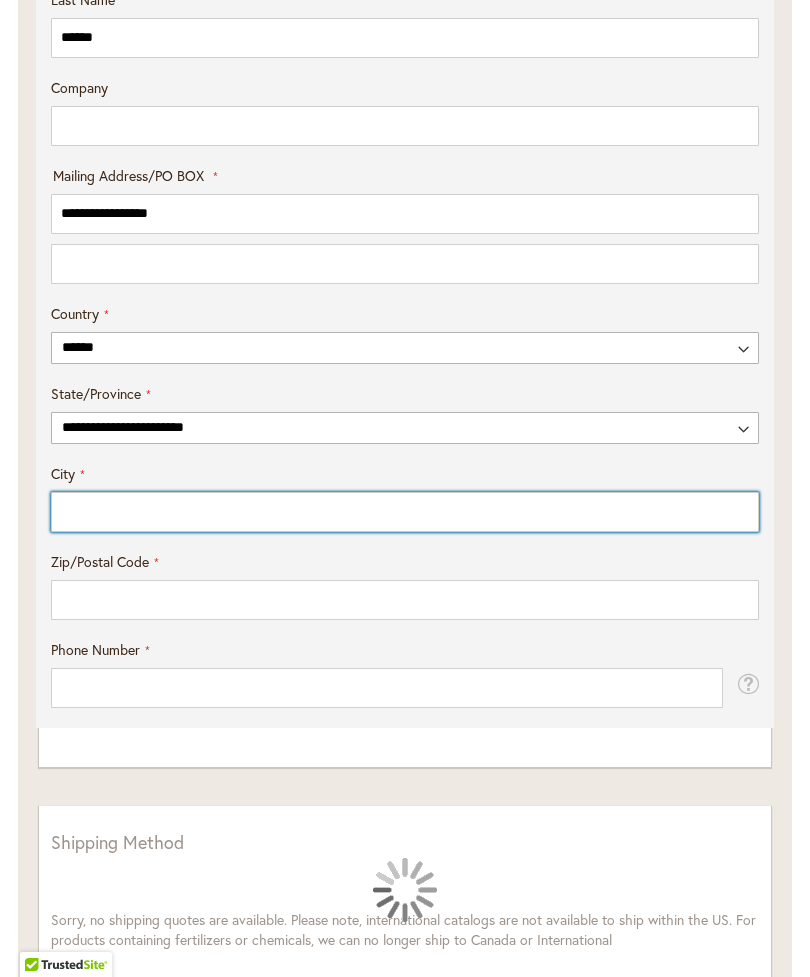 click on "City" at bounding box center [405, 512] 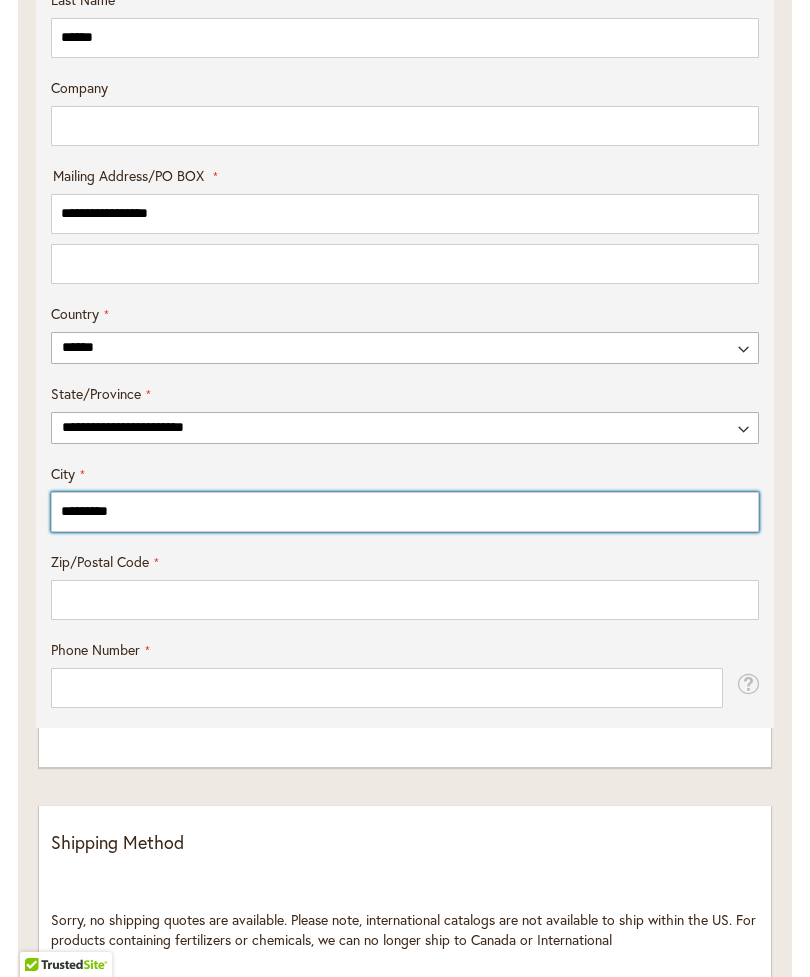 type on "*********" 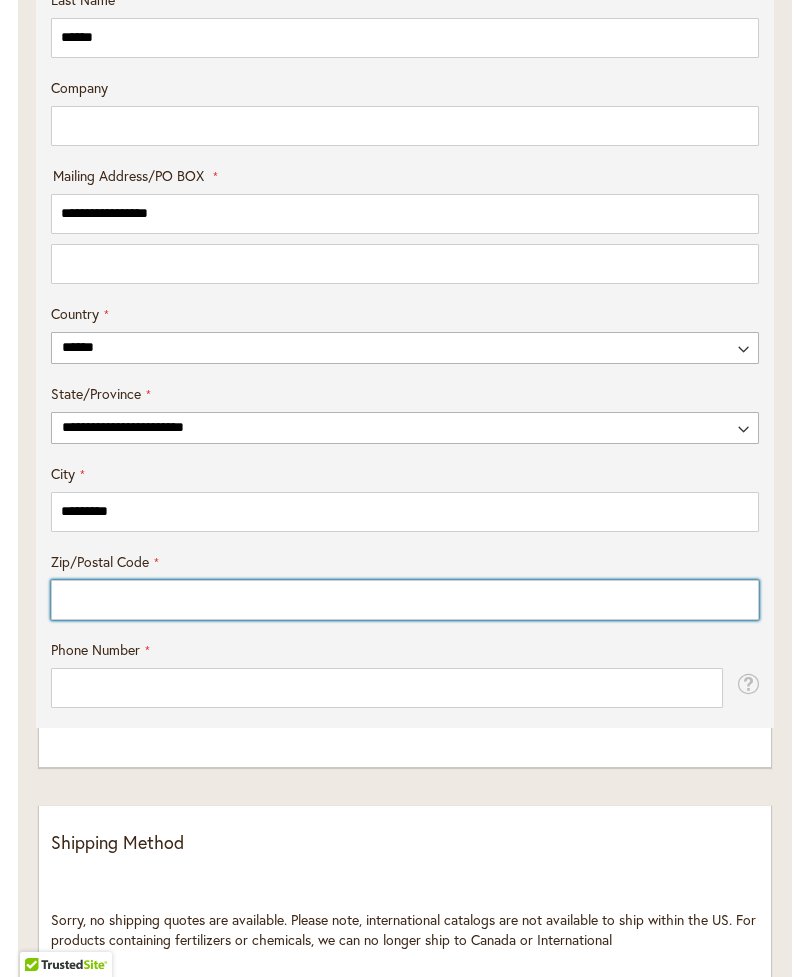 click on "Zip/Postal Code" at bounding box center [405, 600] 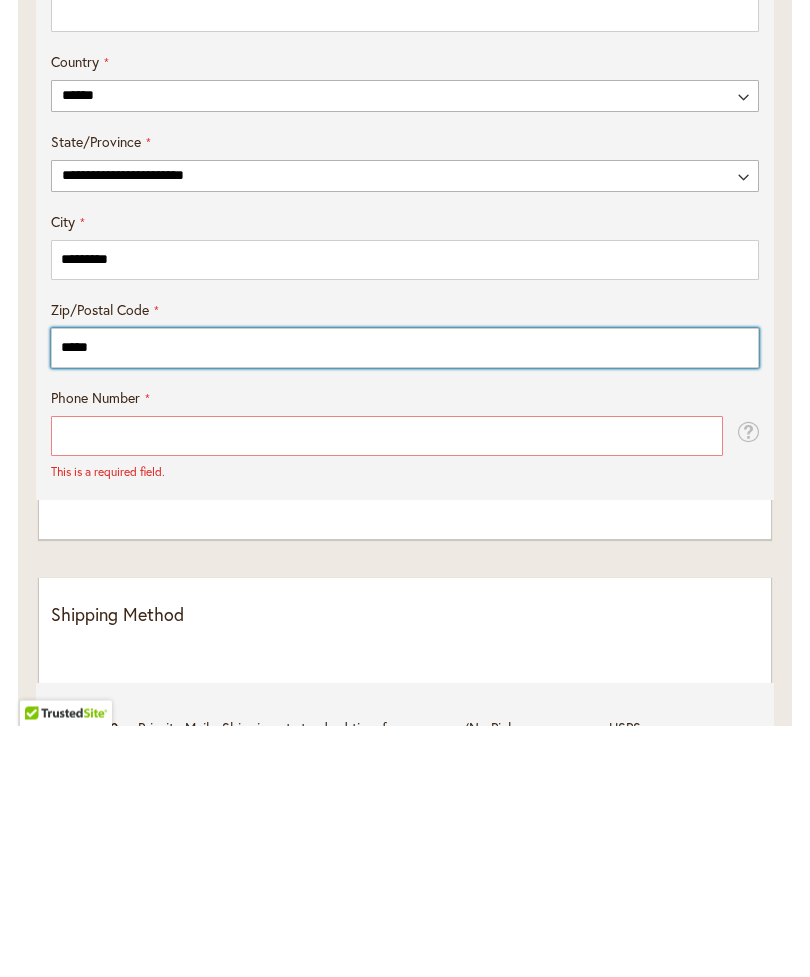 type on "*****" 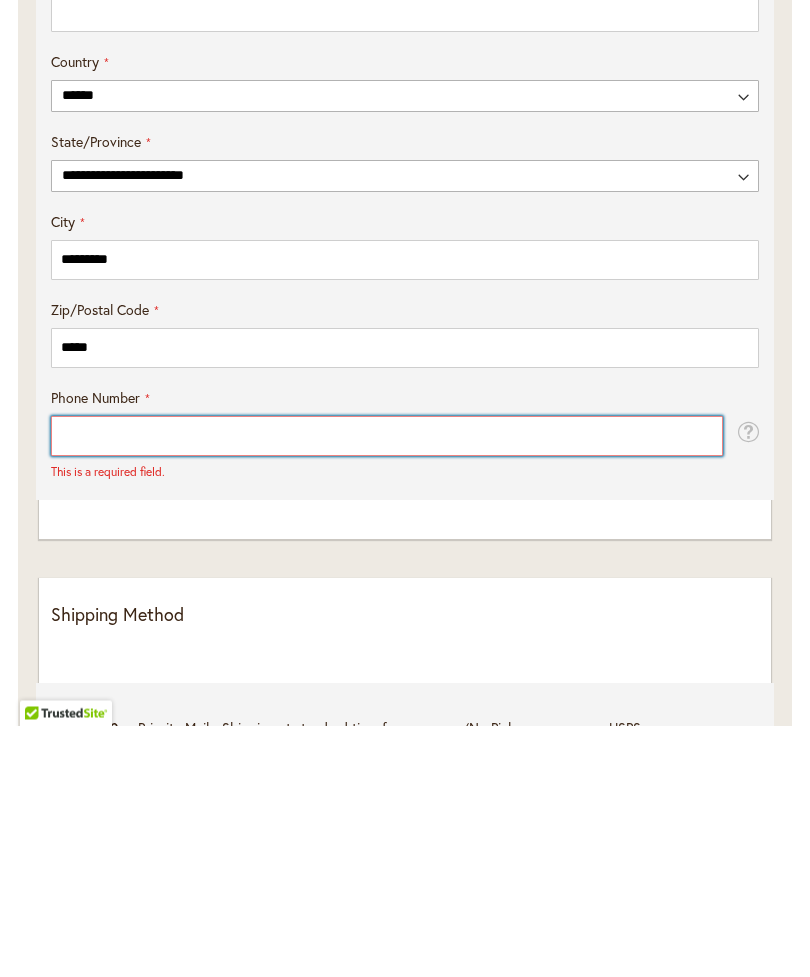 click on "Phone Number" at bounding box center (387, 688) 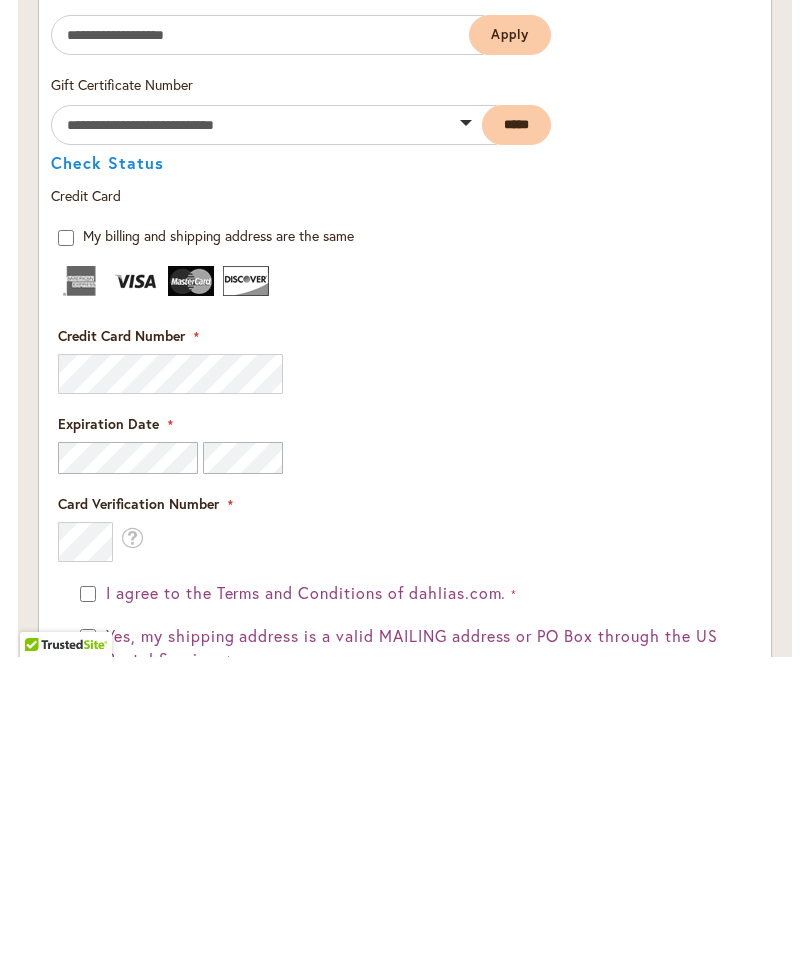 scroll, scrollTop: 2456, scrollLeft: 0, axis: vertical 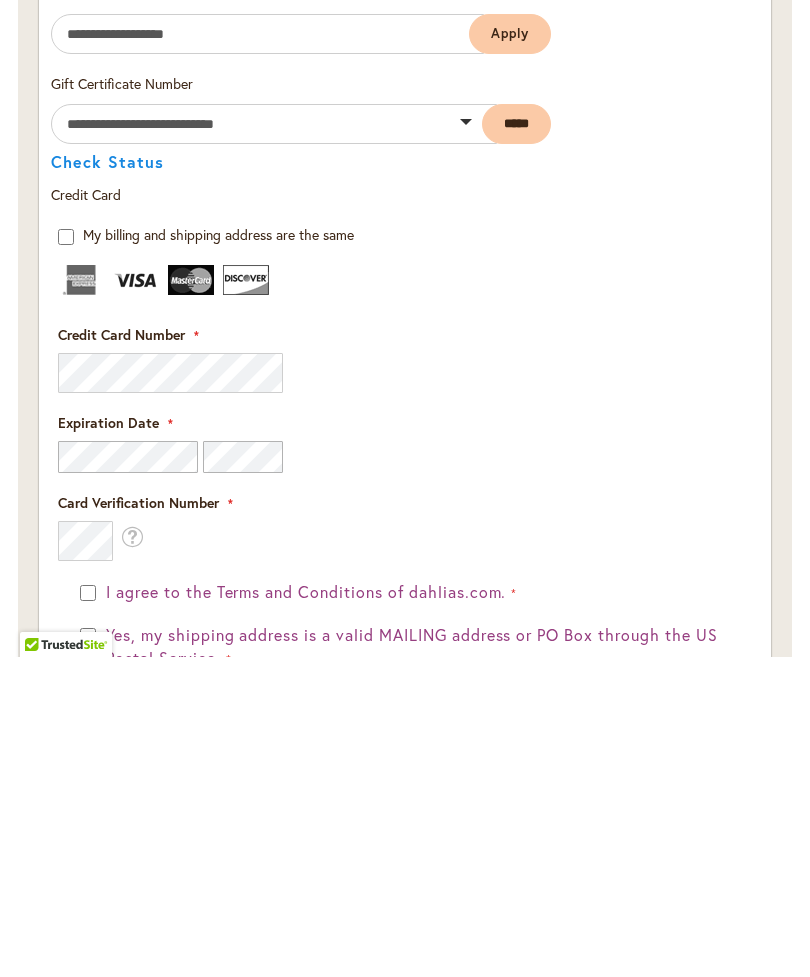 type on "**********" 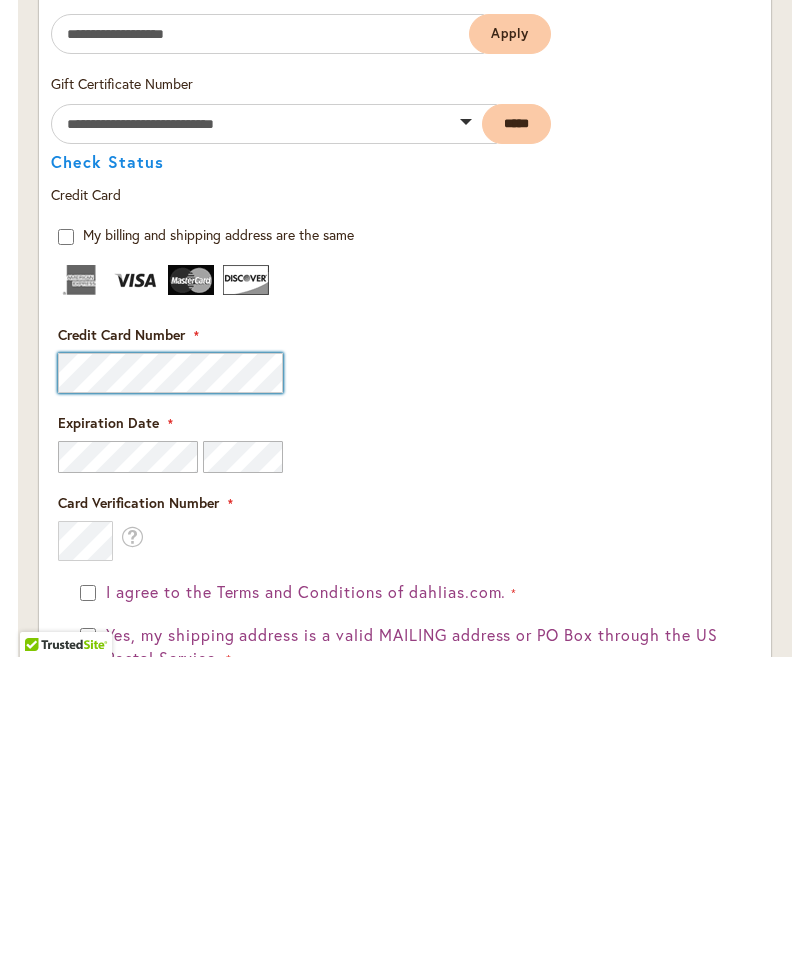 scroll, scrollTop: 2459, scrollLeft: 0, axis: vertical 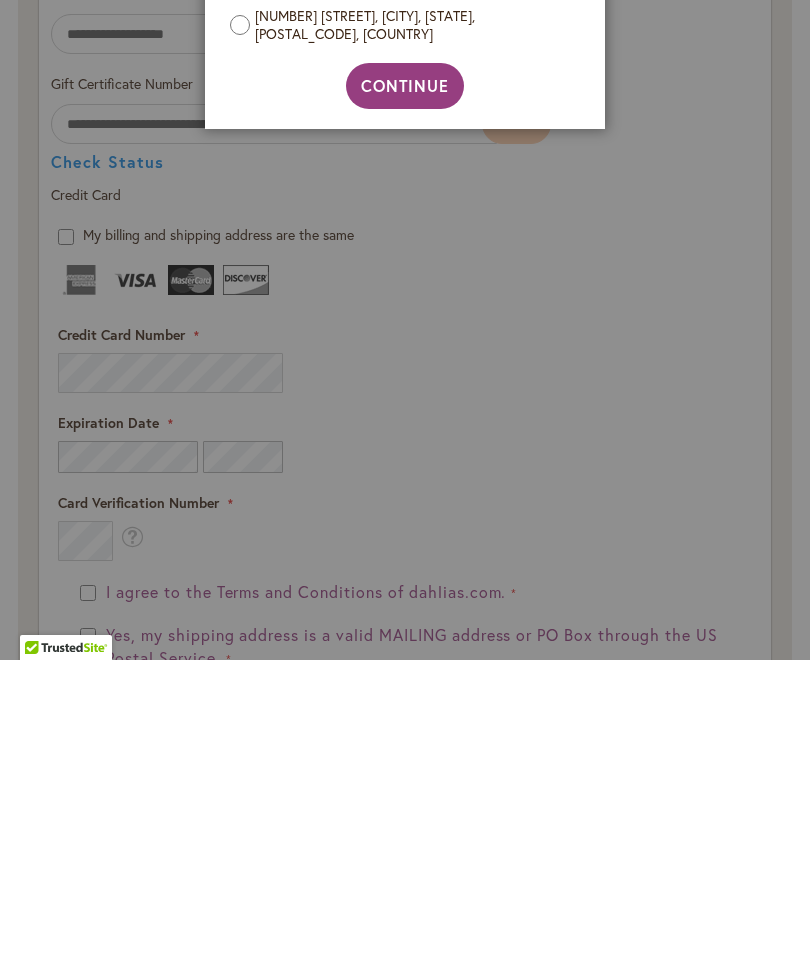 click on "Continue" at bounding box center (405, 402) 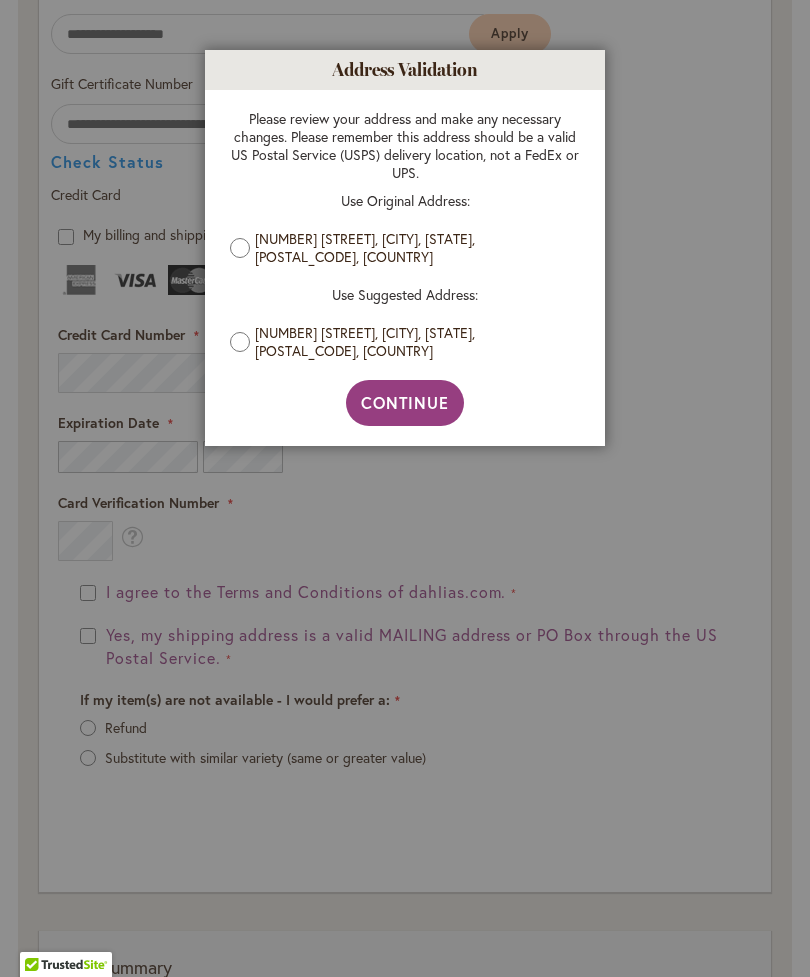 click on "Continue" at bounding box center (405, 403) 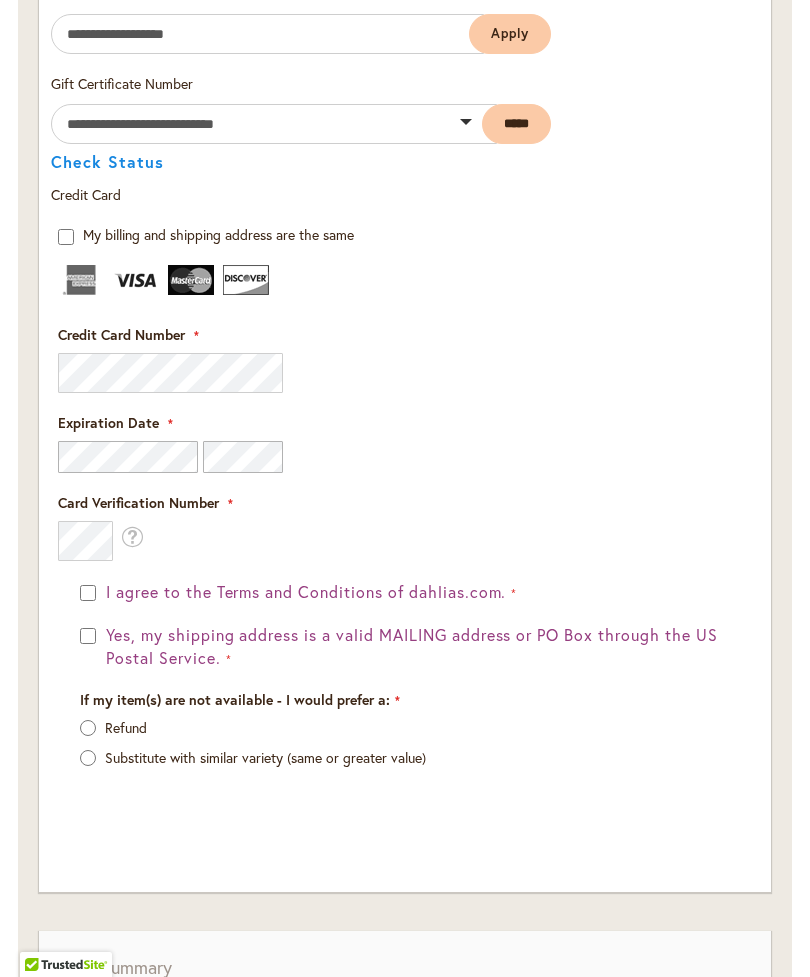 click on "Payment Information
Payment Method
Discount Code
Enter discount code
Apply
Gift Certificate Number" at bounding box center (405, 389) 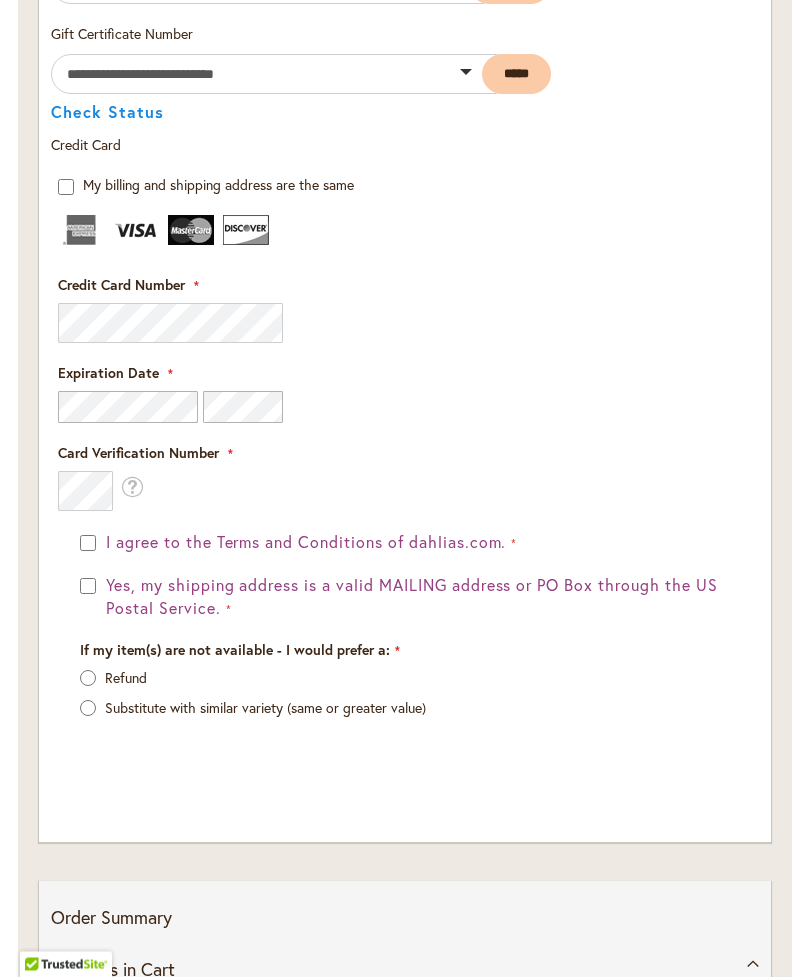 scroll, scrollTop: 2827, scrollLeft: 0, axis: vertical 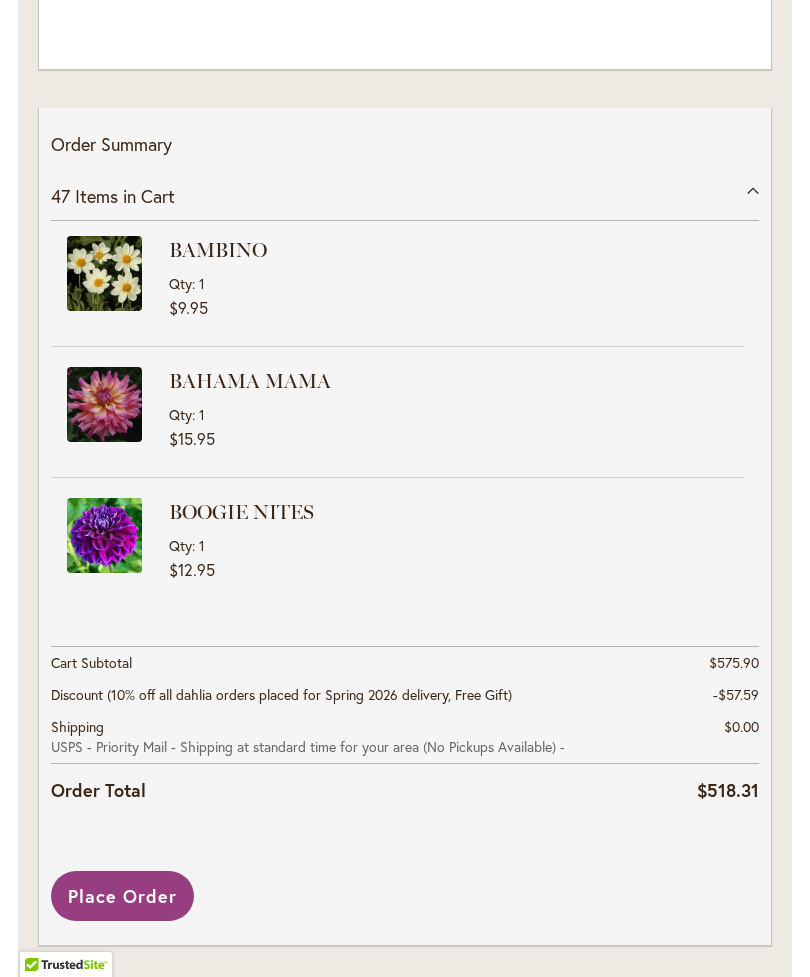 click on "Place Order" at bounding box center [122, 896] 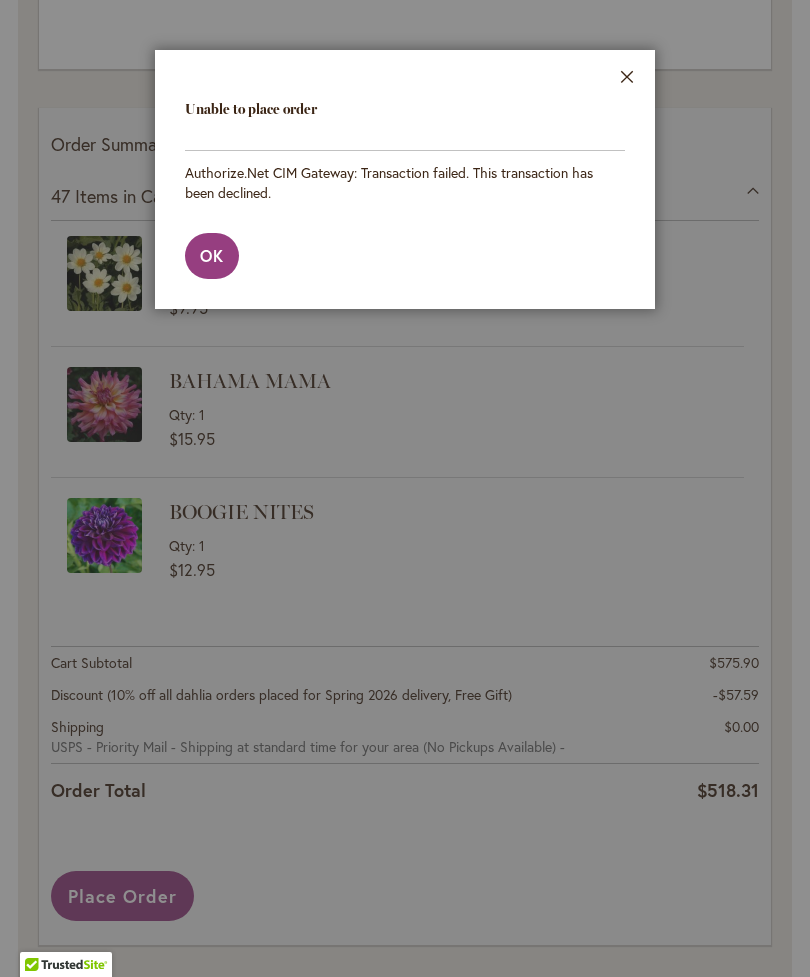 click on "OK" at bounding box center [212, 256] 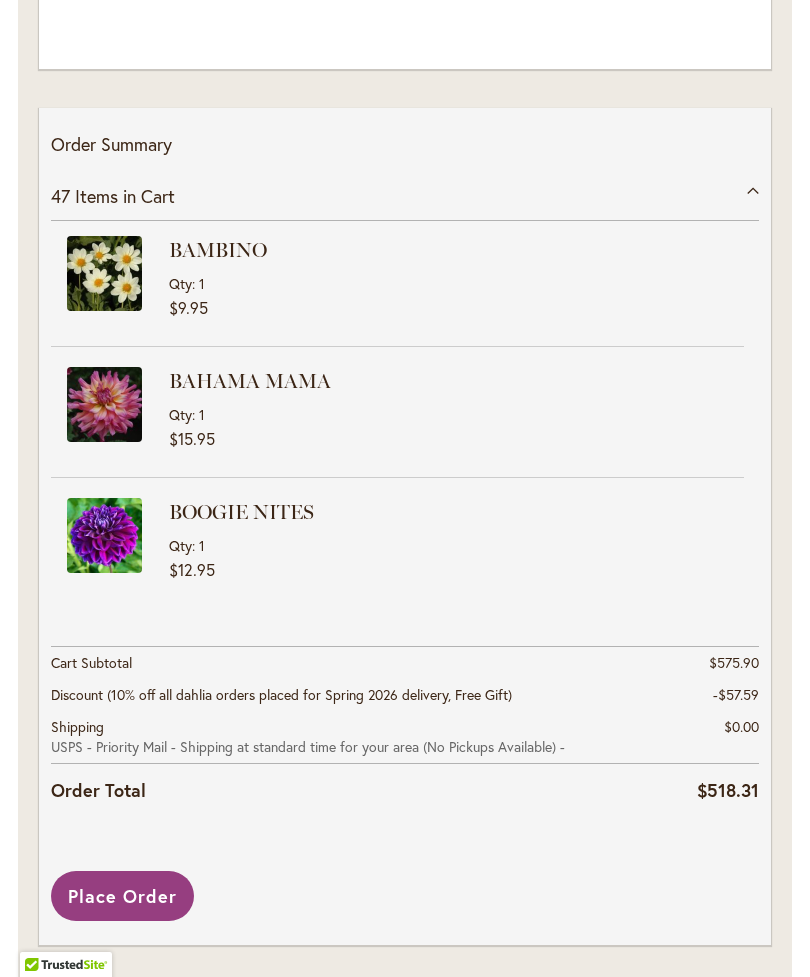 click on "Place Order" at bounding box center (122, 896) 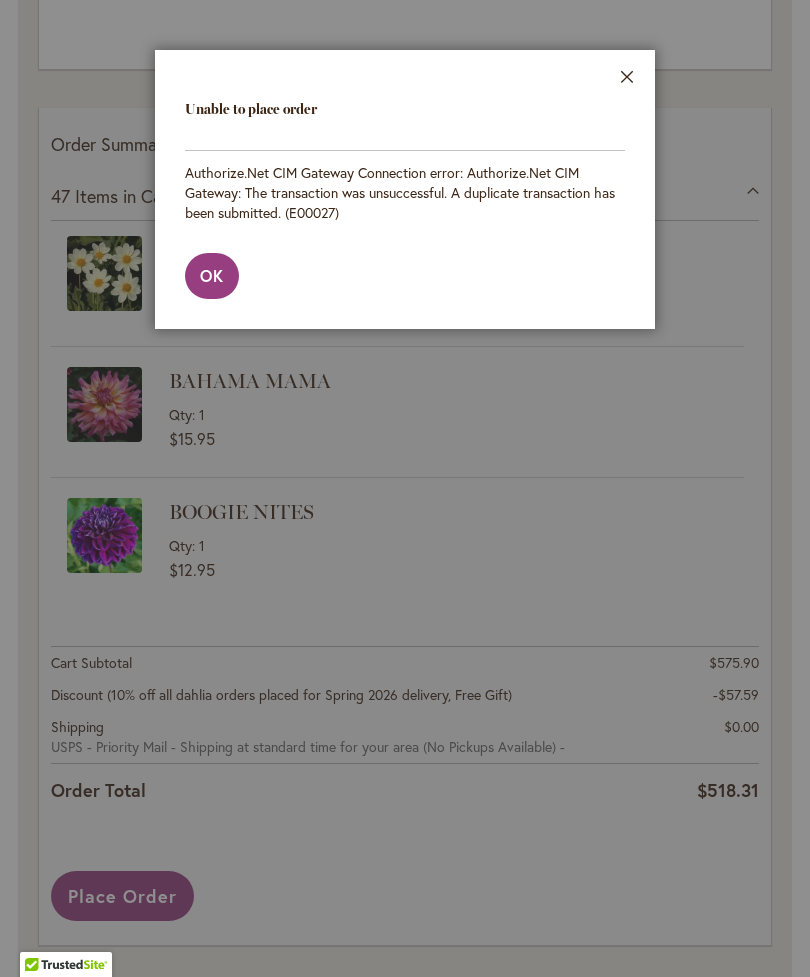 click on "Close" at bounding box center (627, 81) 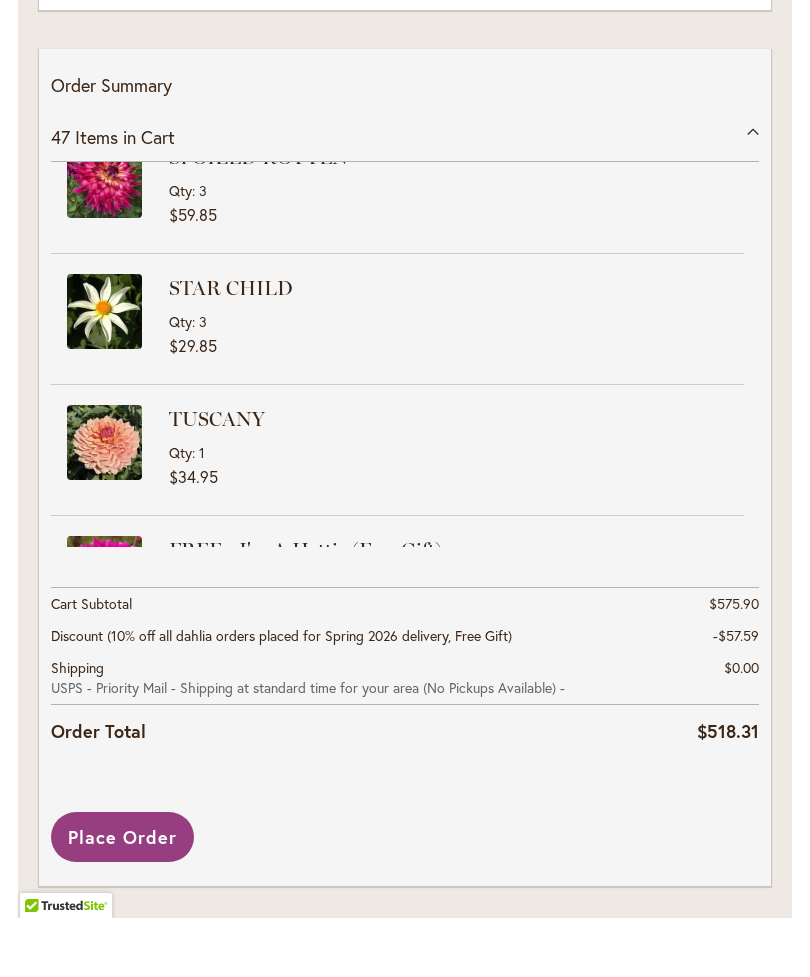 scroll, scrollTop: 2656, scrollLeft: 0, axis: vertical 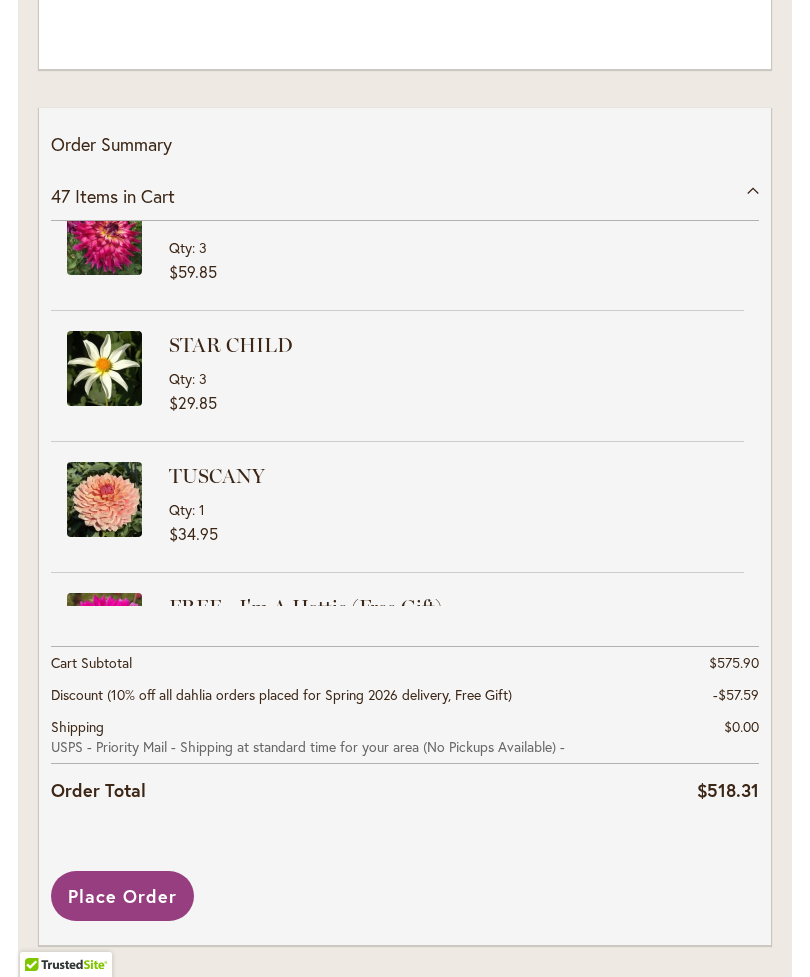 click on "Place Order" at bounding box center [122, 896] 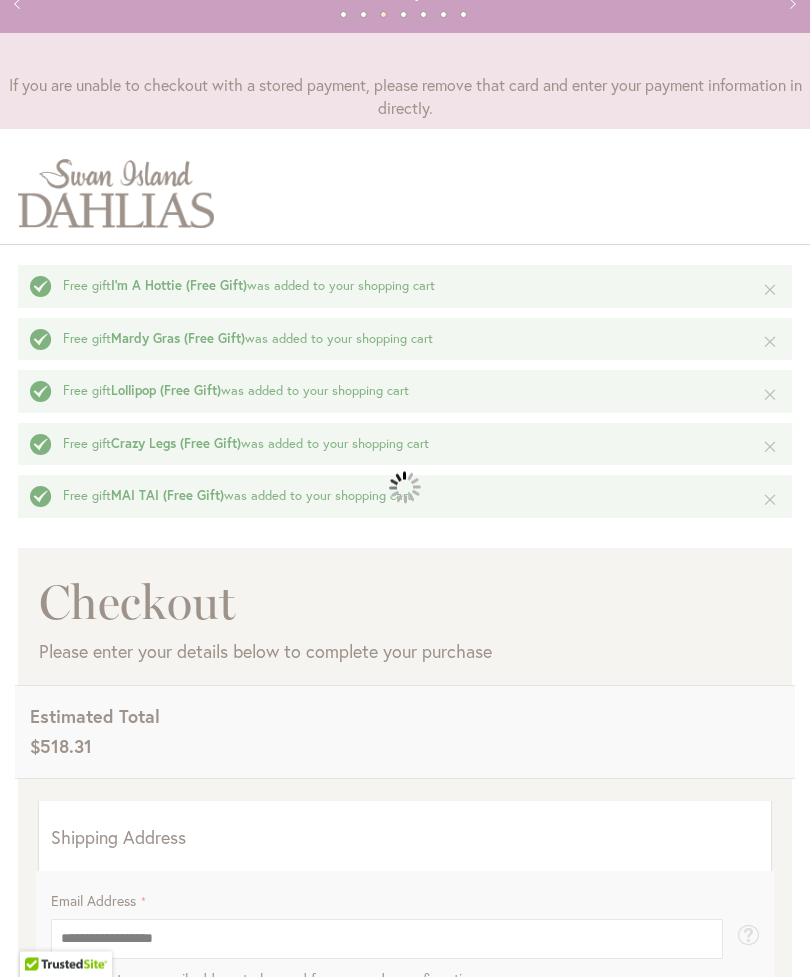 scroll, scrollTop: 0, scrollLeft: 0, axis: both 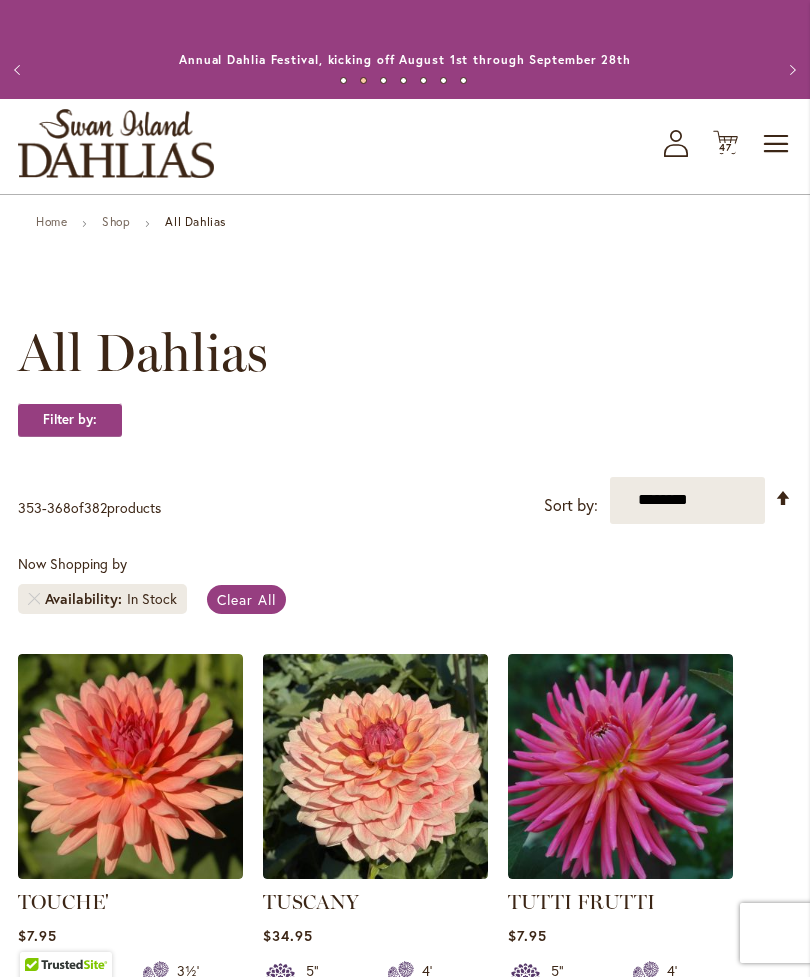 click on "47
47
items" at bounding box center [726, 148] 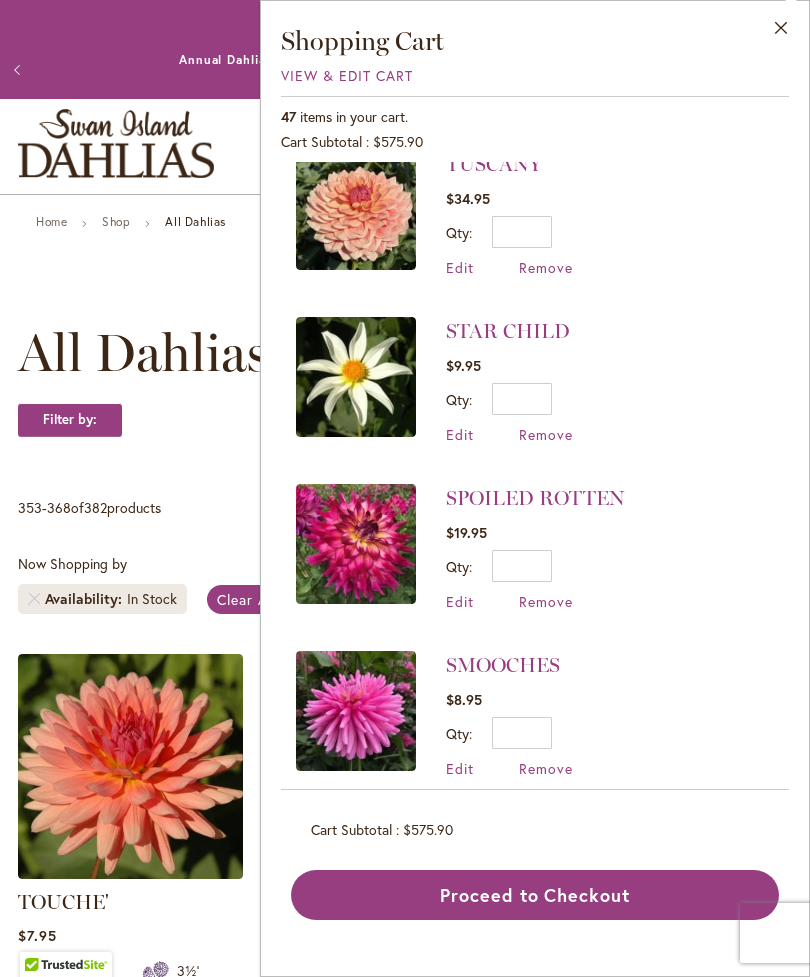click on "Proceed to Checkout" at bounding box center [535, 895] 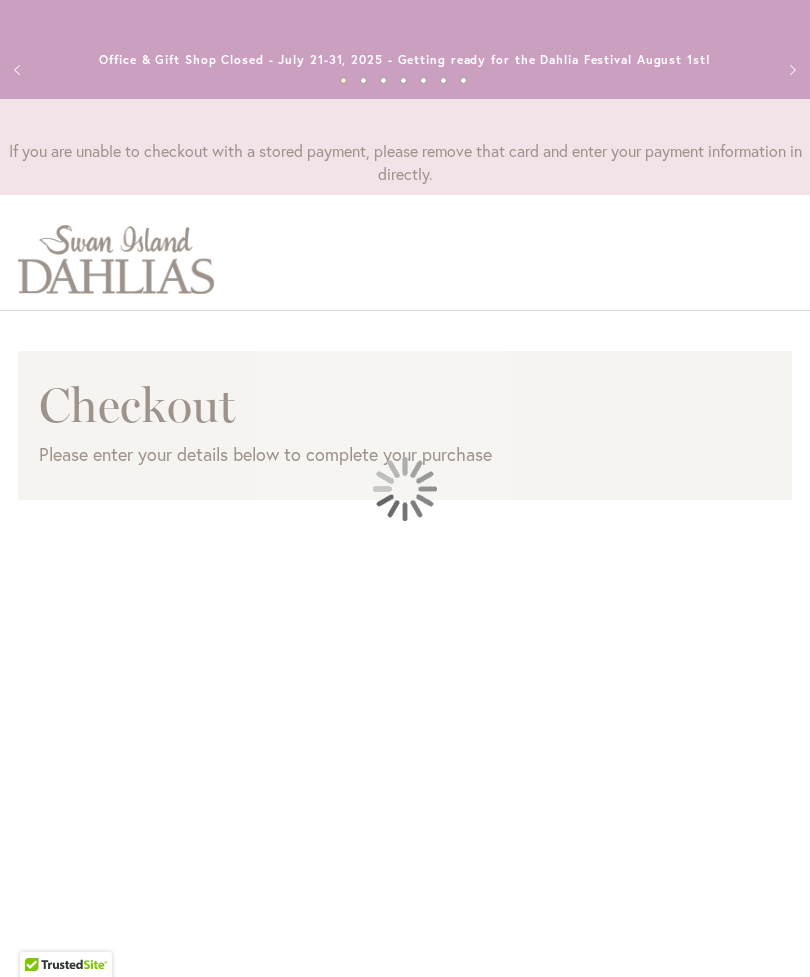 scroll, scrollTop: 0, scrollLeft: 0, axis: both 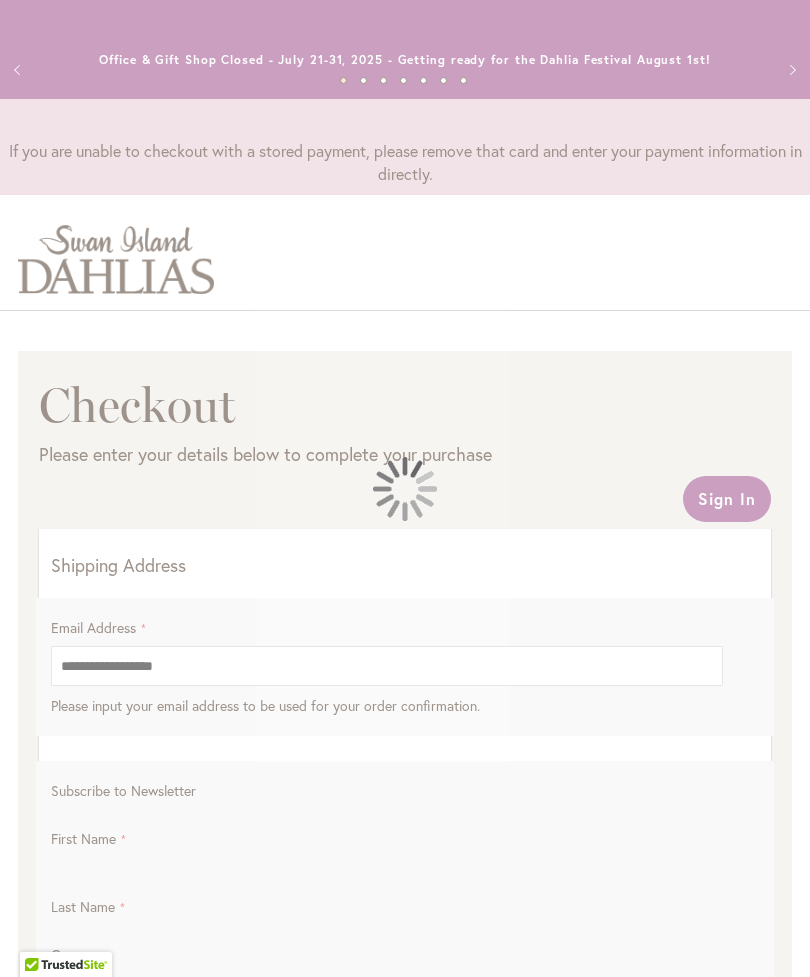 select on "**" 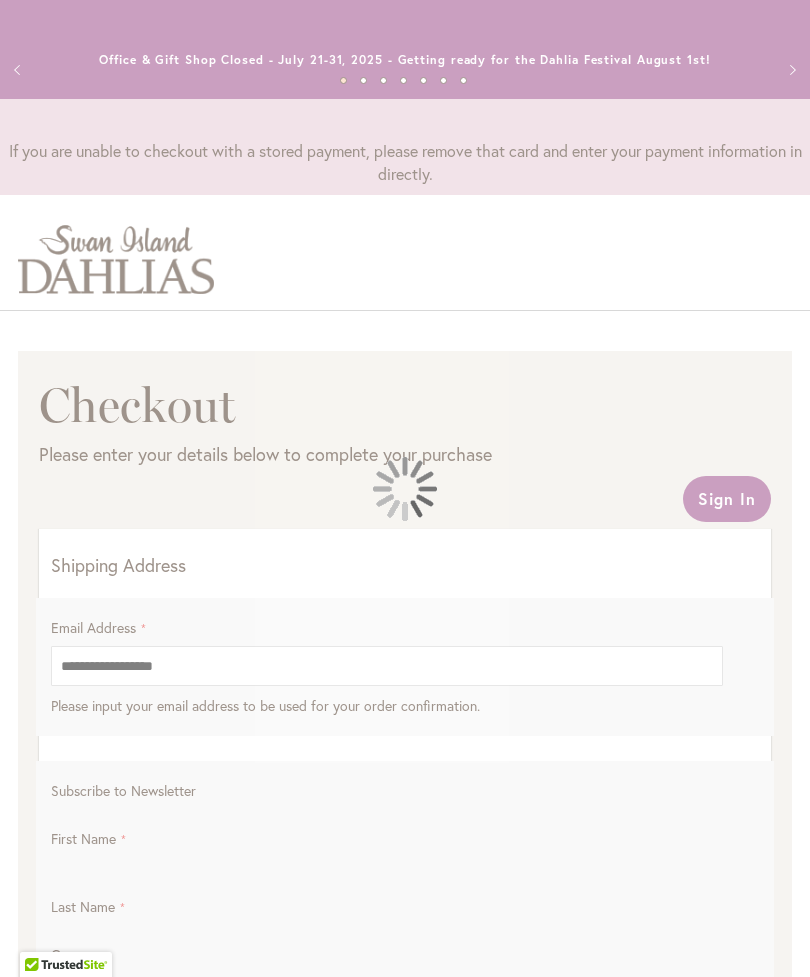 select on "**" 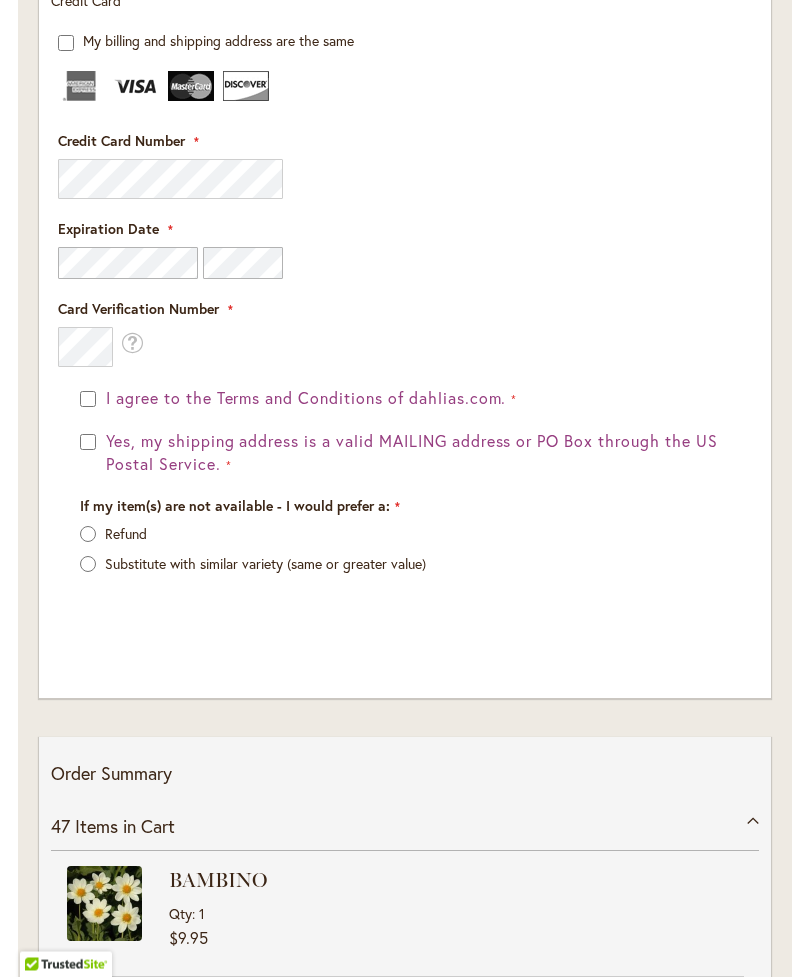 scroll, scrollTop: 2618, scrollLeft: 0, axis: vertical 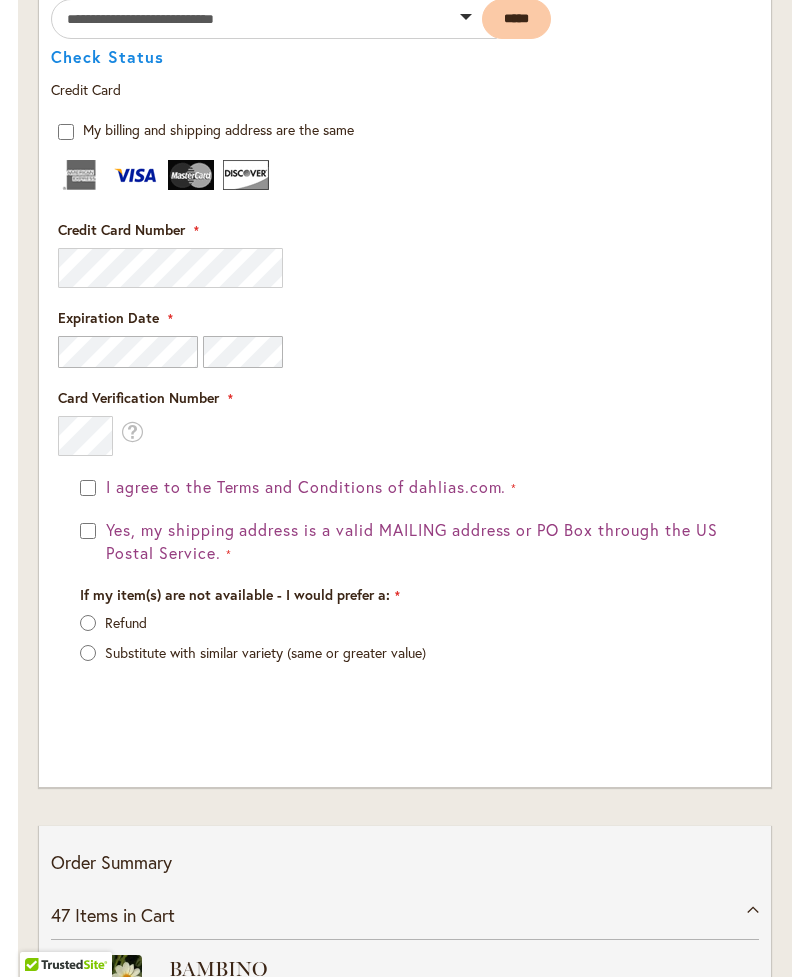 click on "I agree to the Terms and Conditions of dahlias.com." at bounding box center [306, 486] 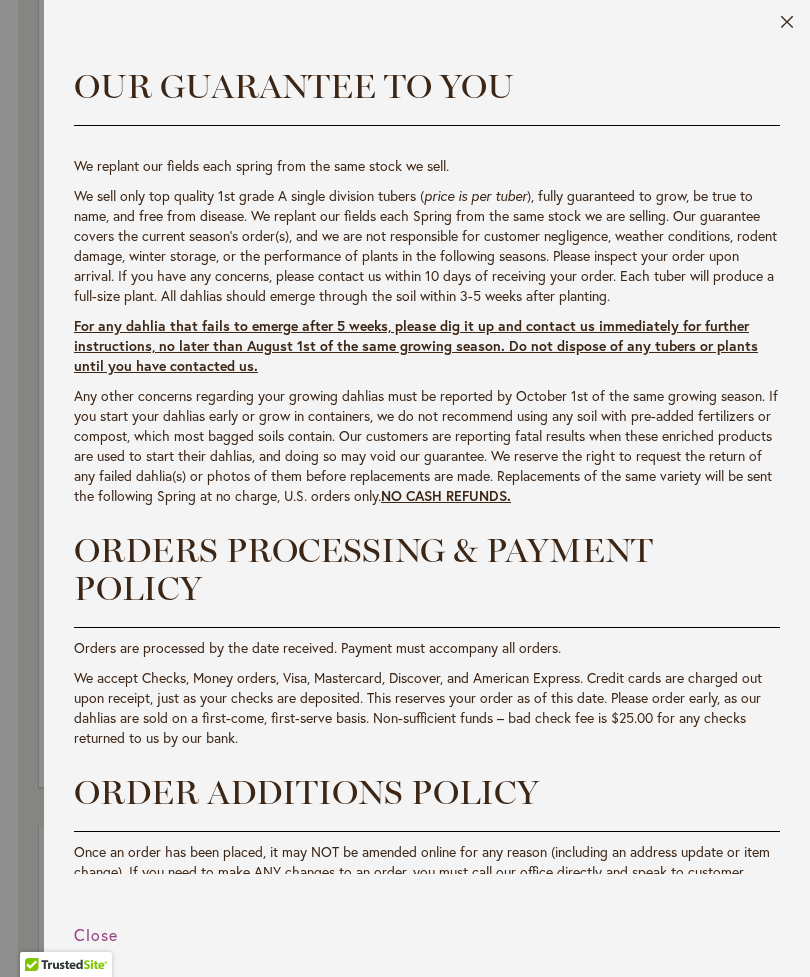 click on "Close" at bounding box center (787, 26) 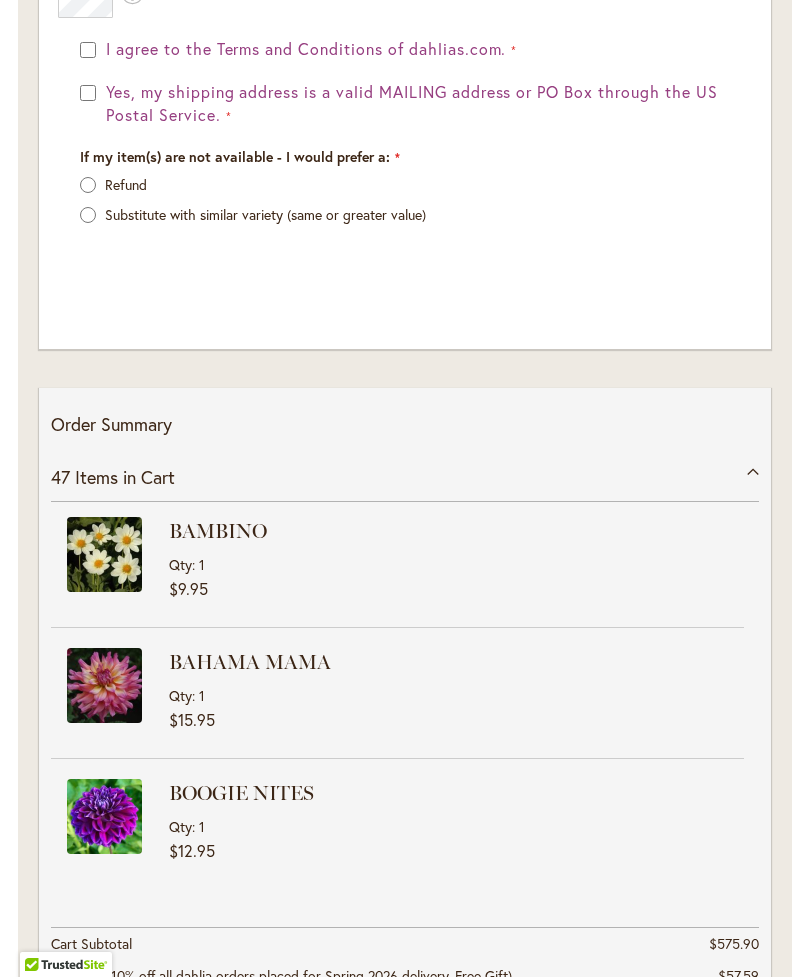 scroll, scrollTop: 3334, scrollLeft: 0, axis: vertical 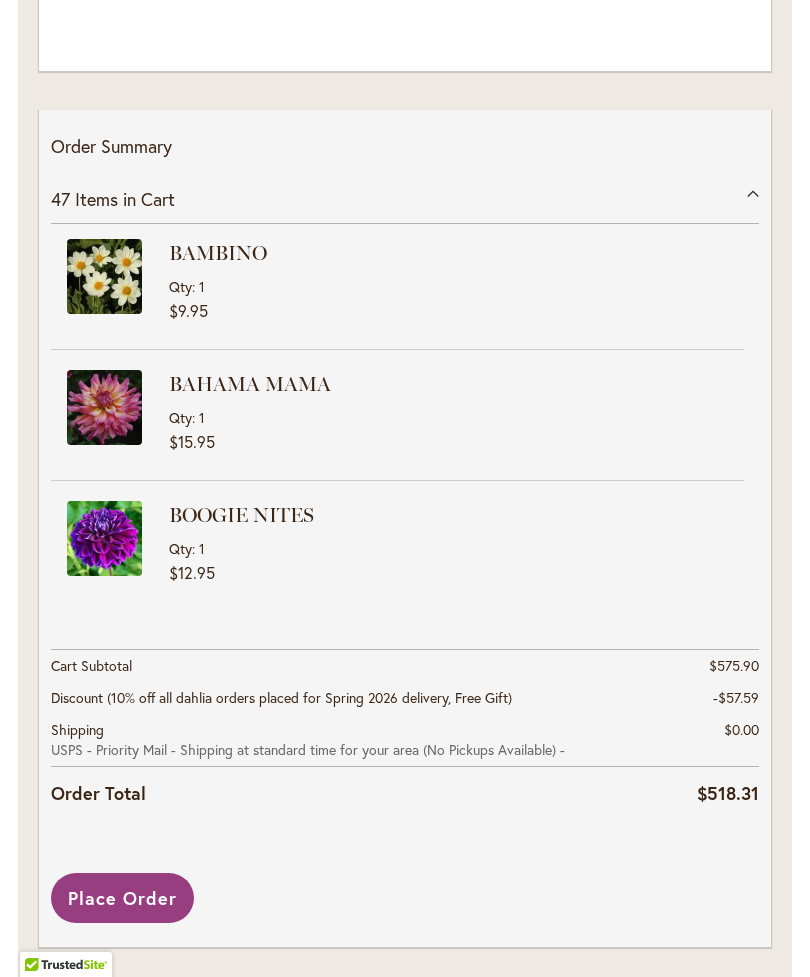 click on "Place Order" at bounding box center (122, 898) 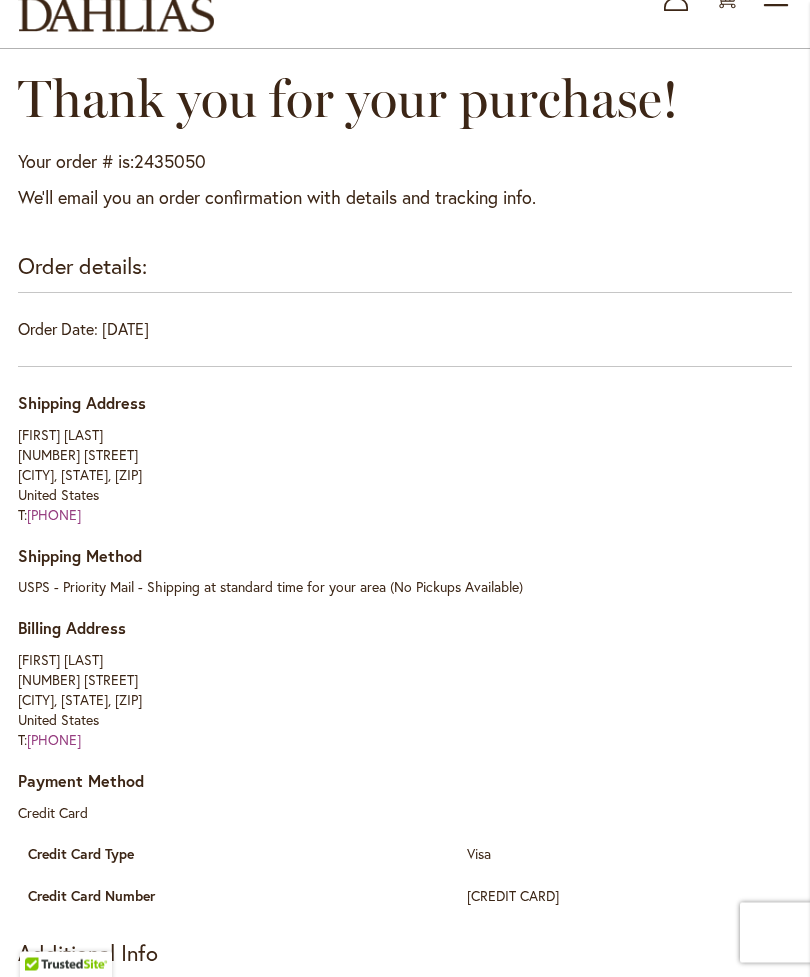 scroll, scrollTop: 0, scrollLeft: 0, axis: both 